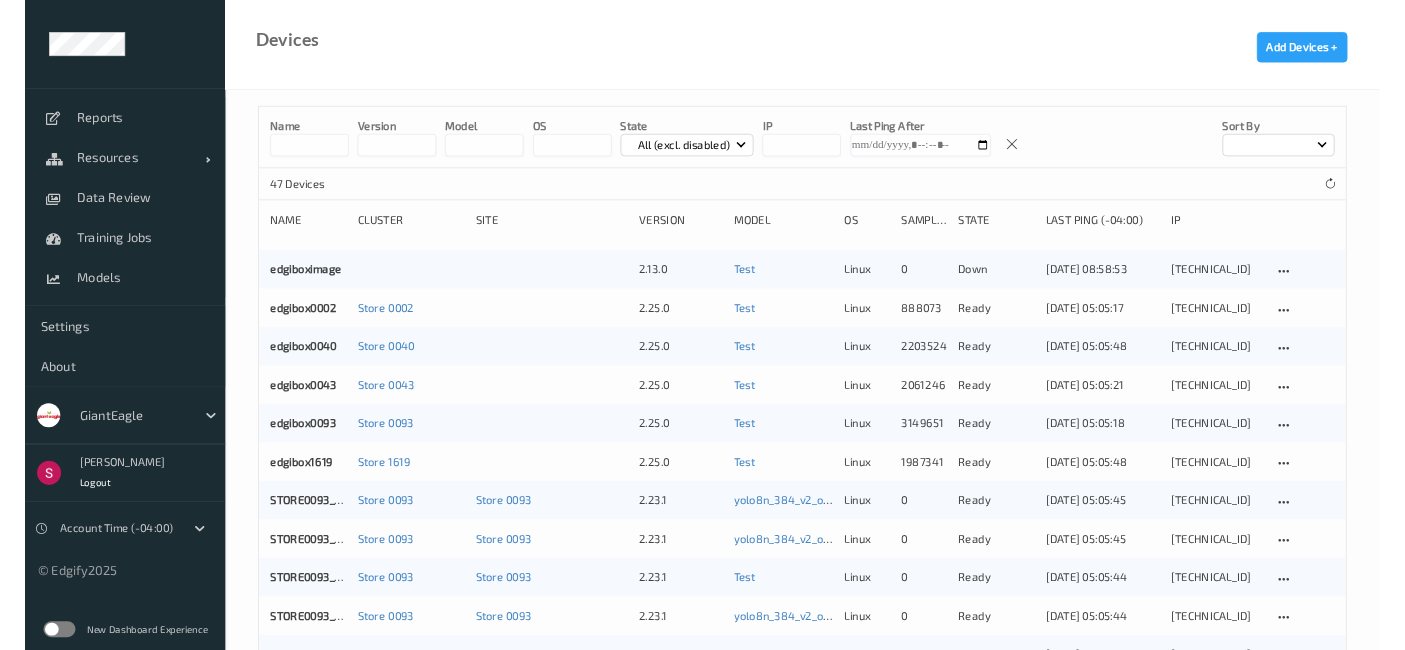 scroll, scrollTop: 0, scrollLeft: 0, axis: both 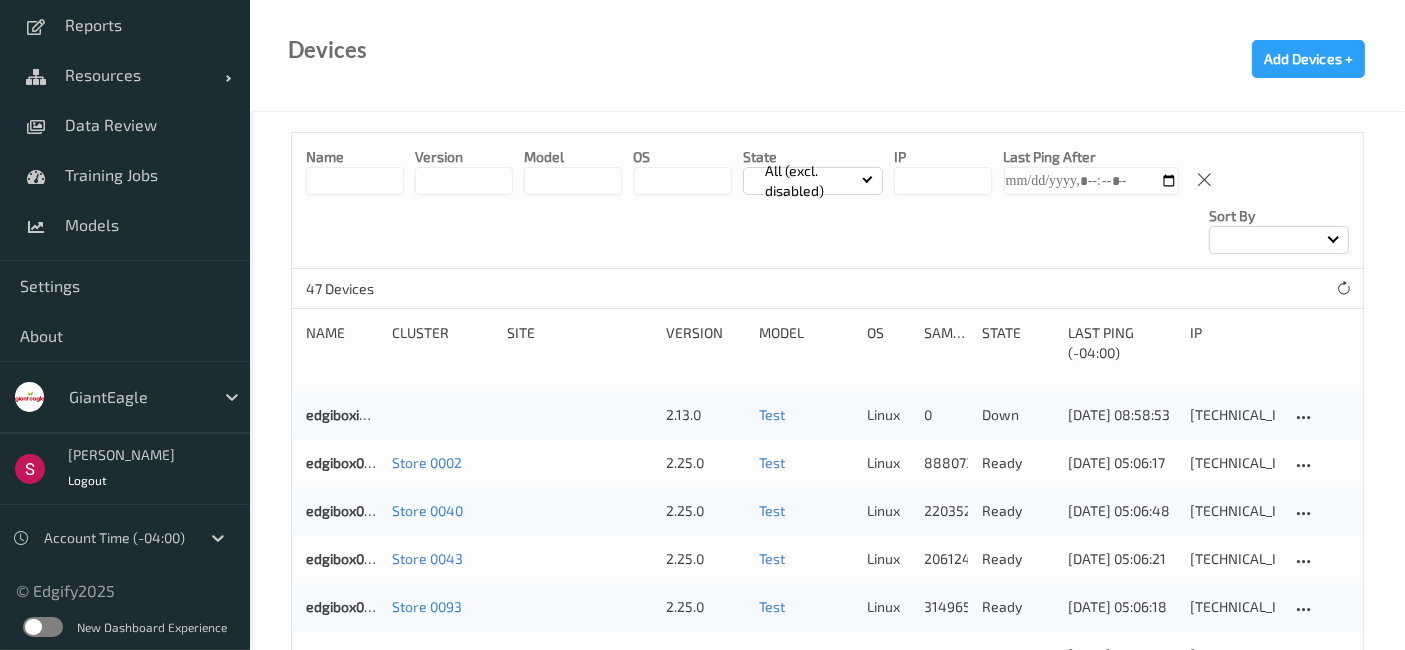 click at bounding box center (43, 627) 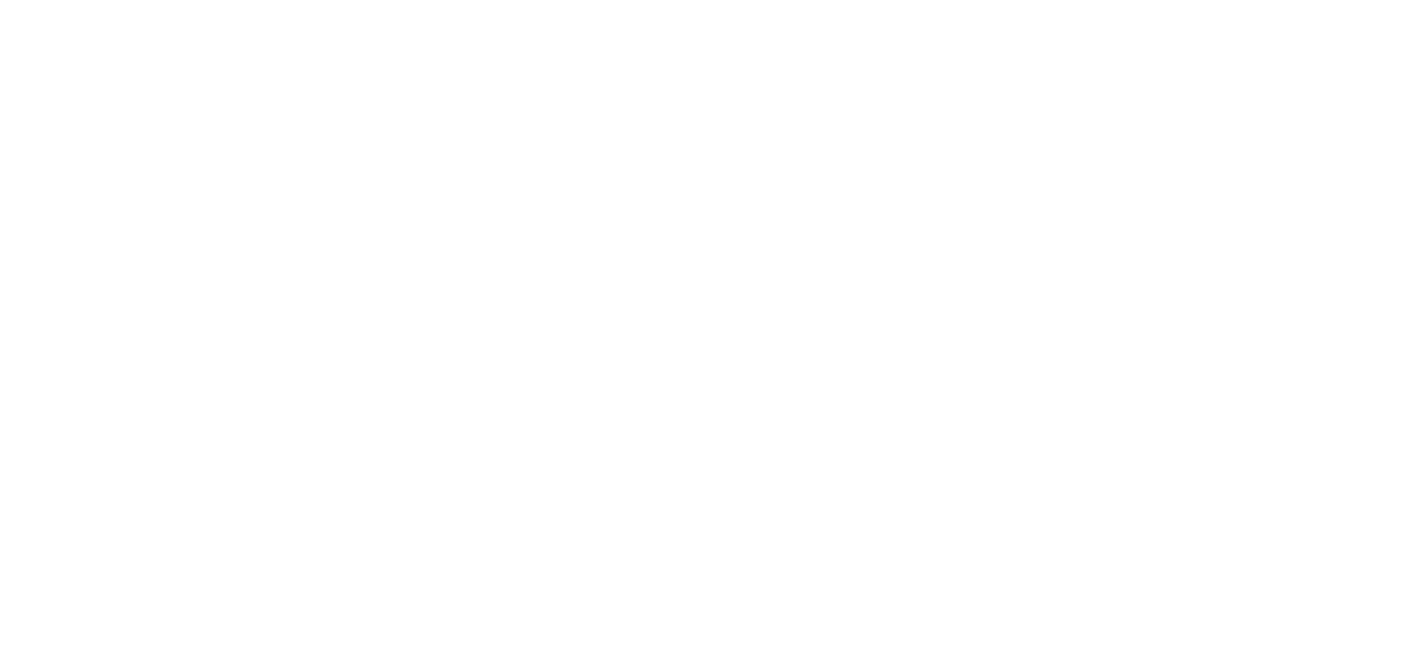 scroll, scrollTop: 0, scrollLeft: 0, axis: both 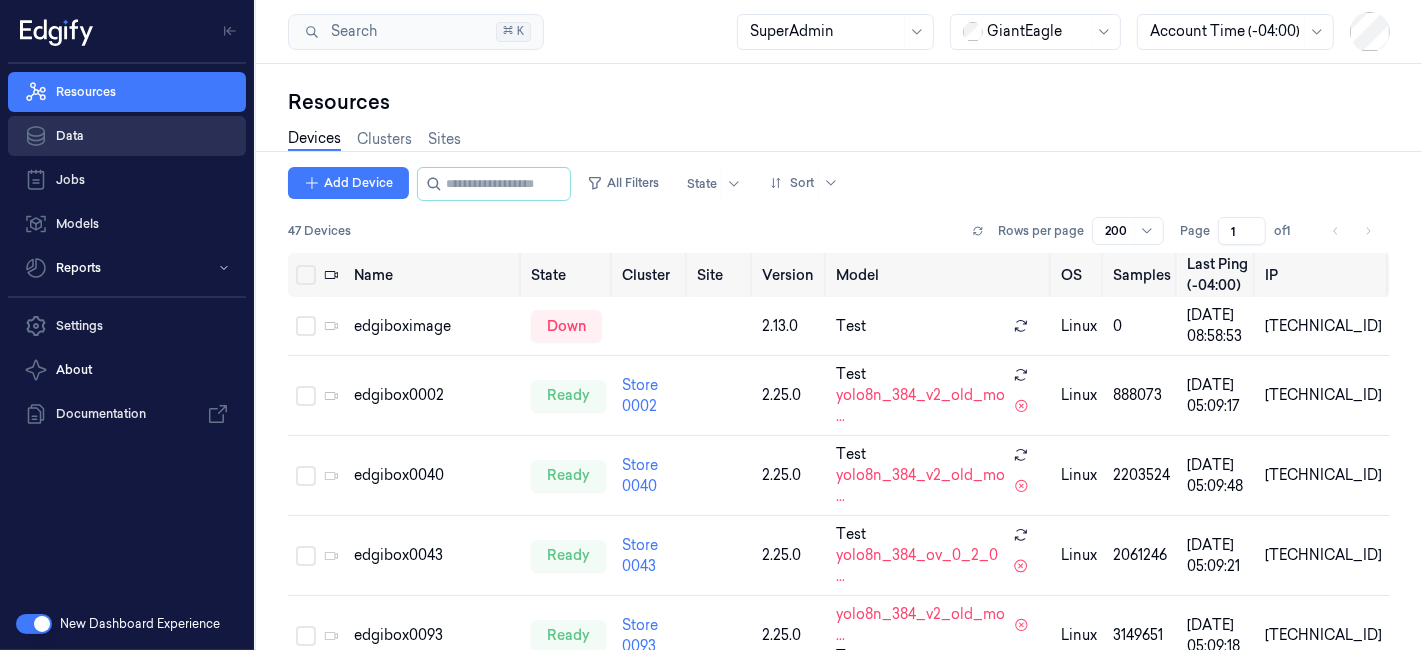 click on "Data" at bounding box center [127, 136] 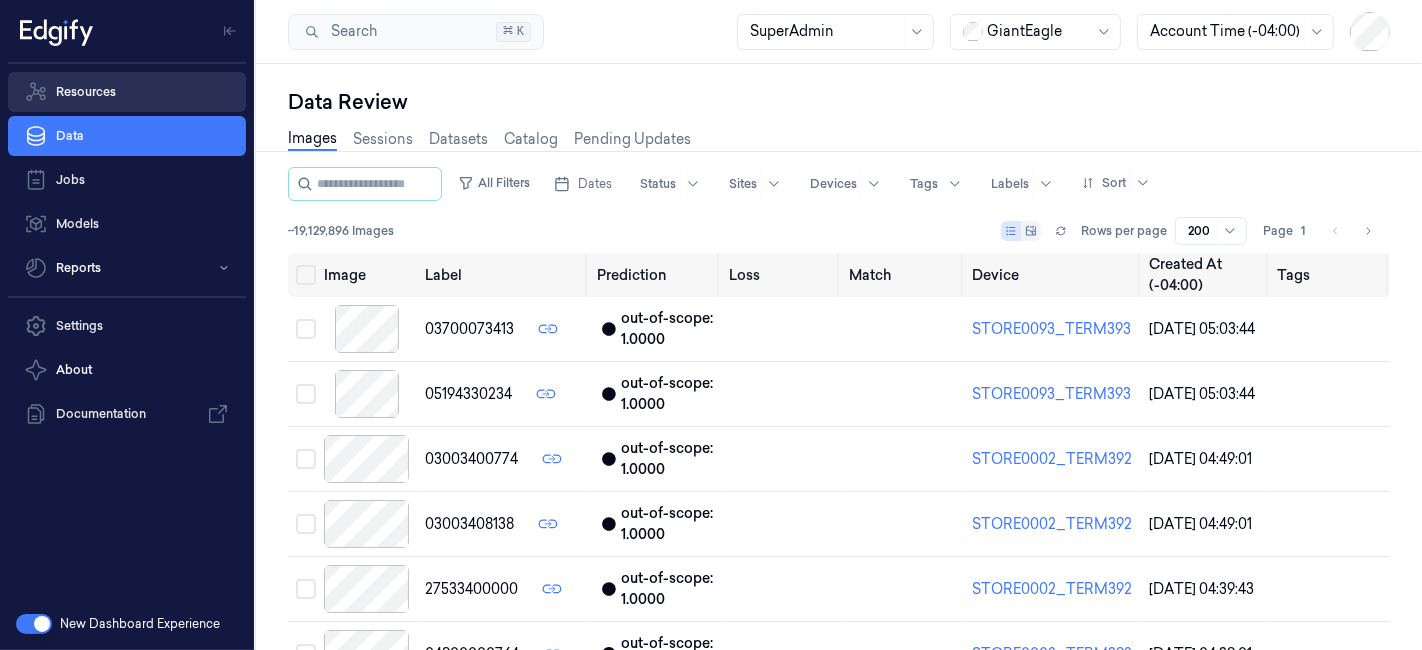 click on "Resources" at bounding box center [127, 92] 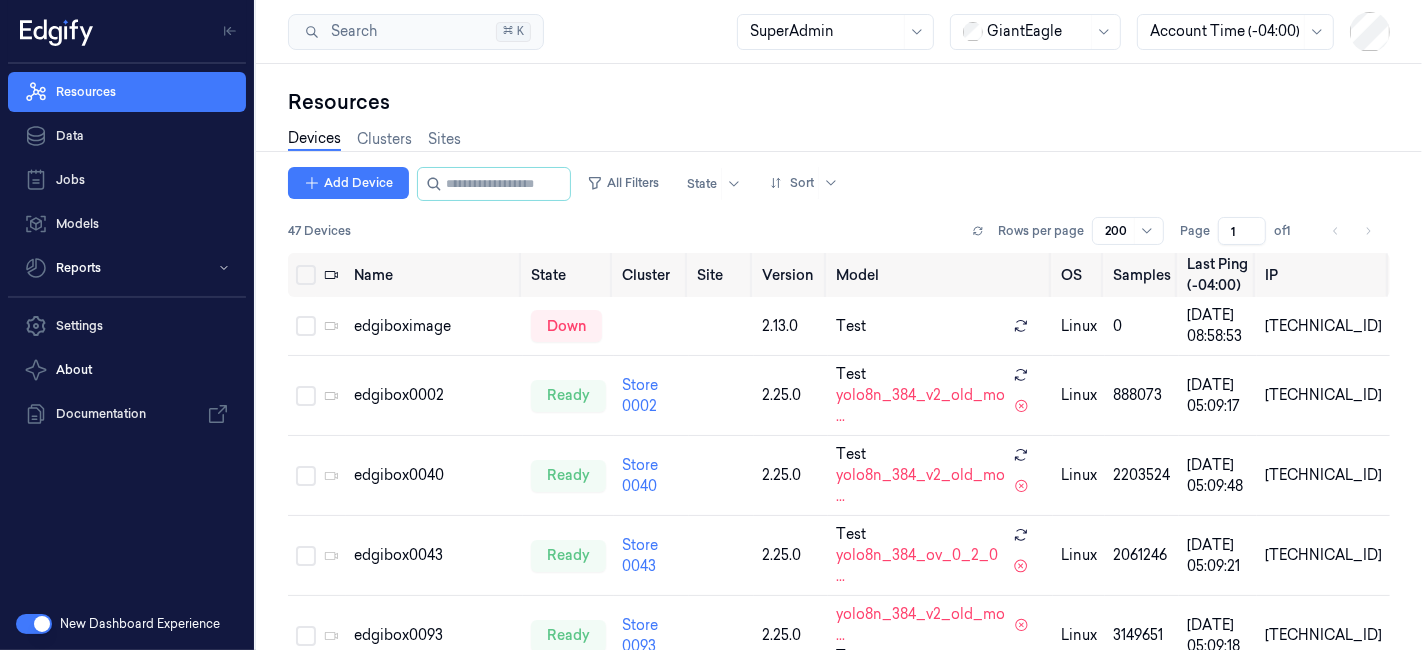 click on "Devices Clusters Sites" at bounding box center (374, 141) 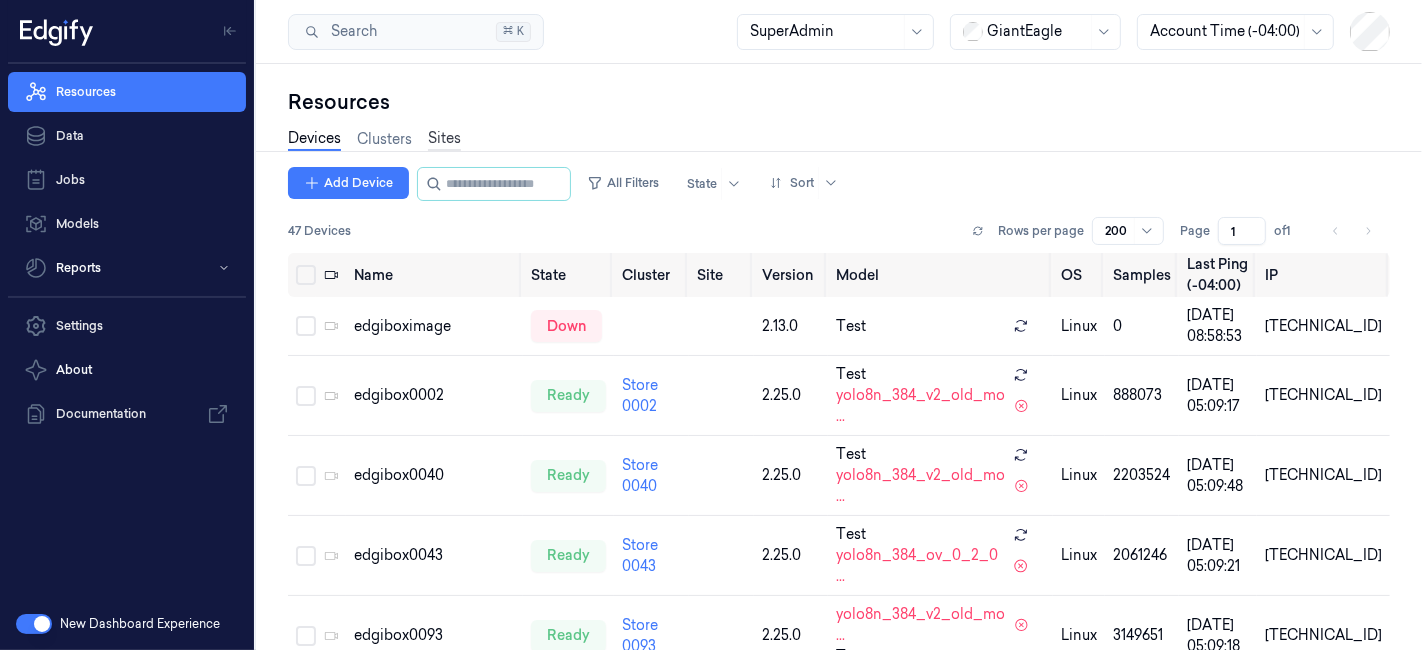 click on "Sites" at bounding box center (444, 139) 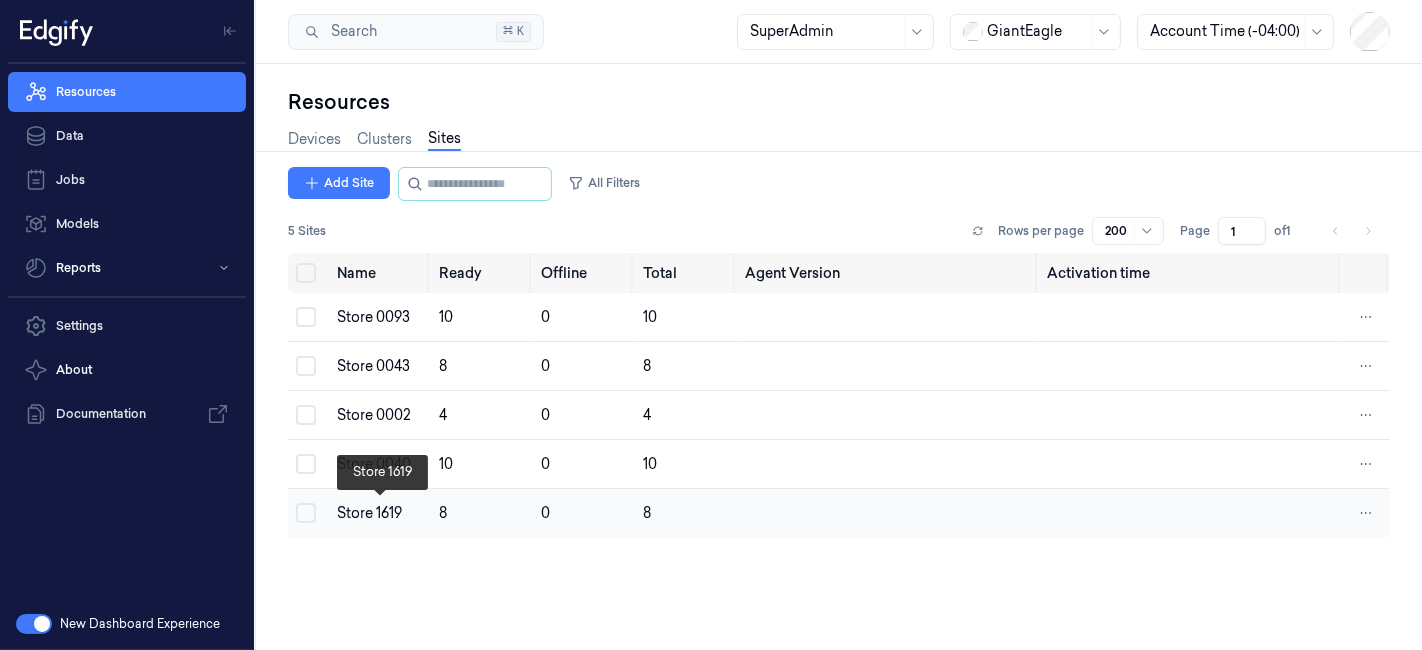 click on "Store 1619" at bounding box center (380, 513) 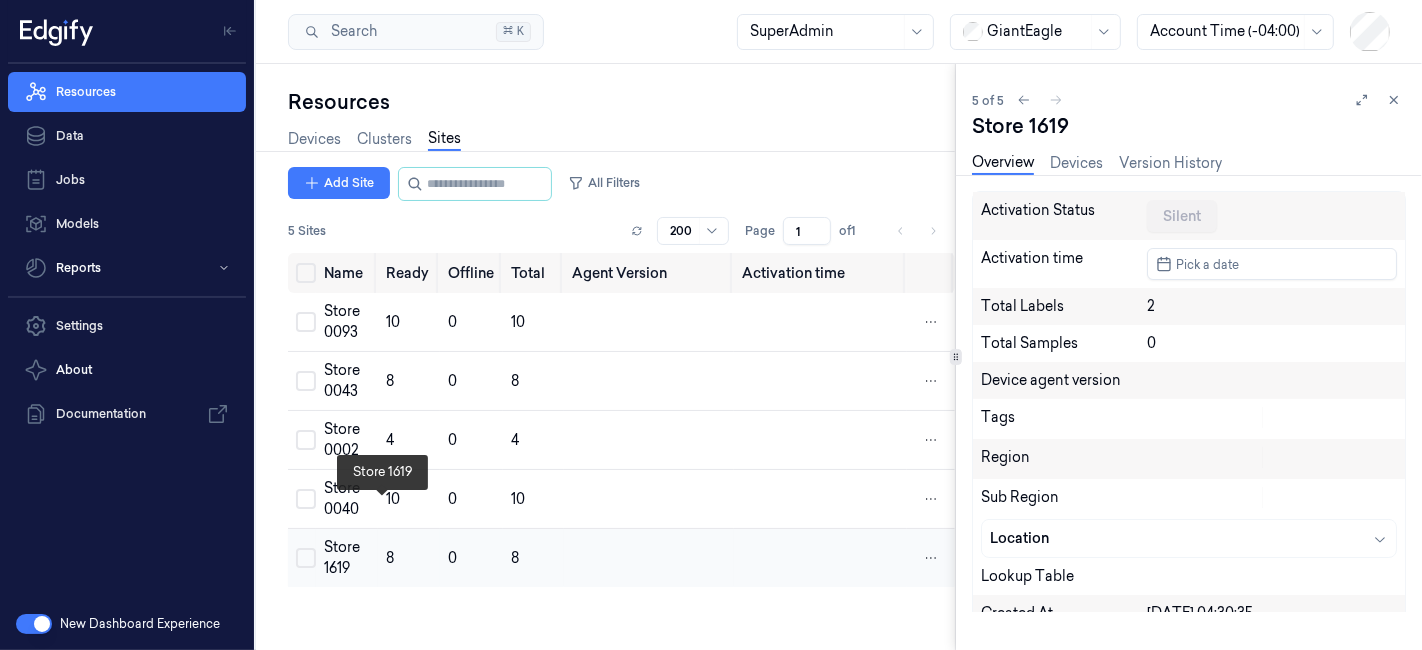 scroll, scrollTop: 0, scrollLeft: 0, axis: both 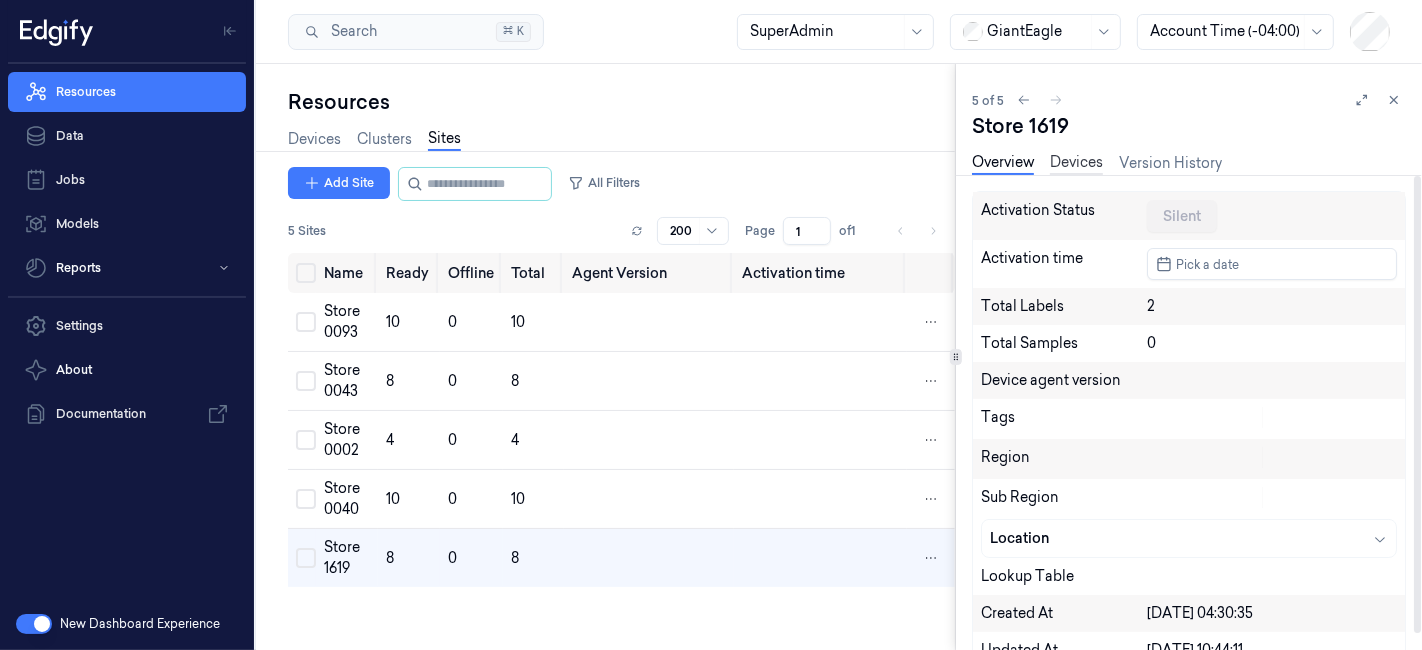 click on "Devices" at bounding box center (1076, 163) 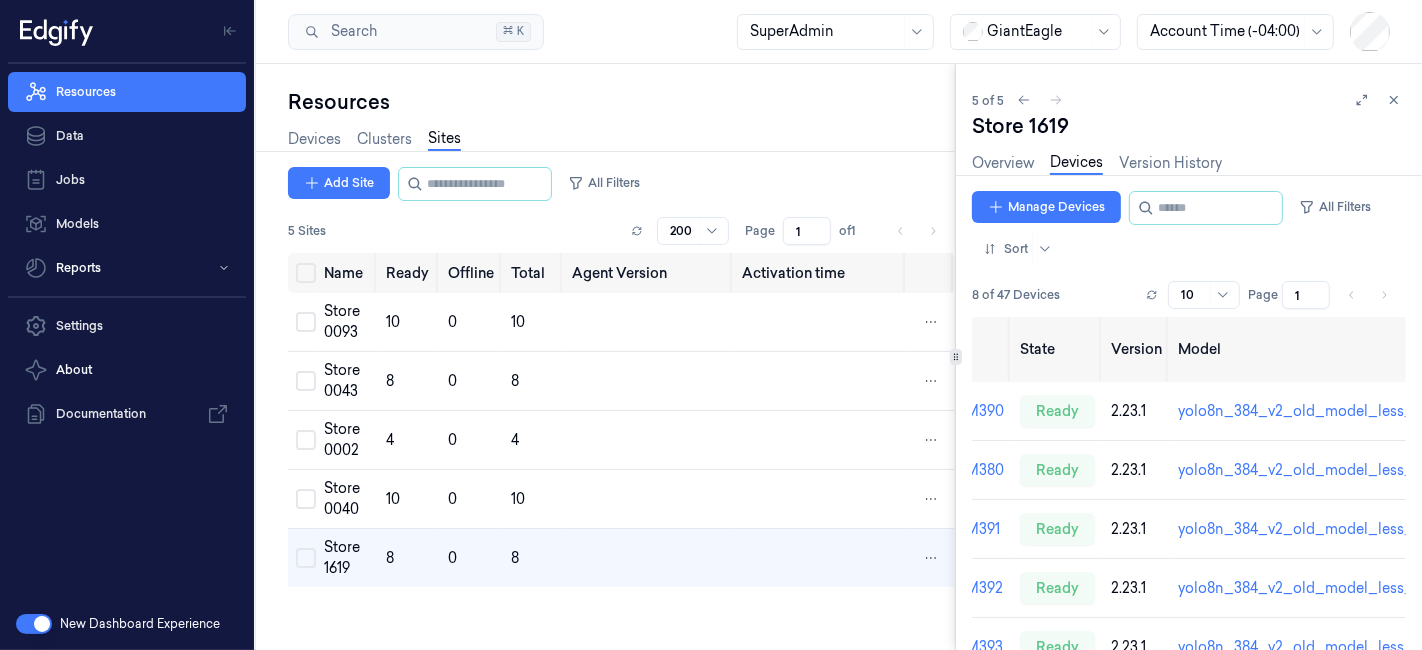 scroll, scrollTop: 0, scrollLeft: 93, axis: horizontal 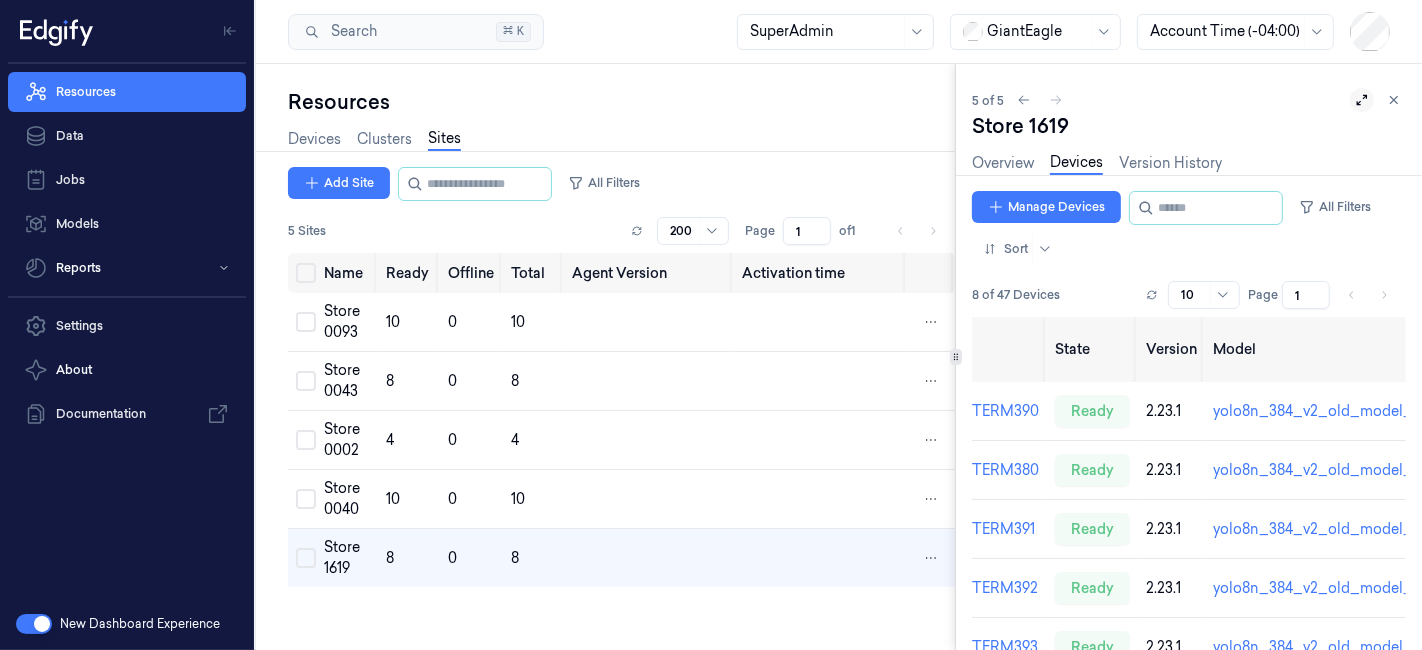click 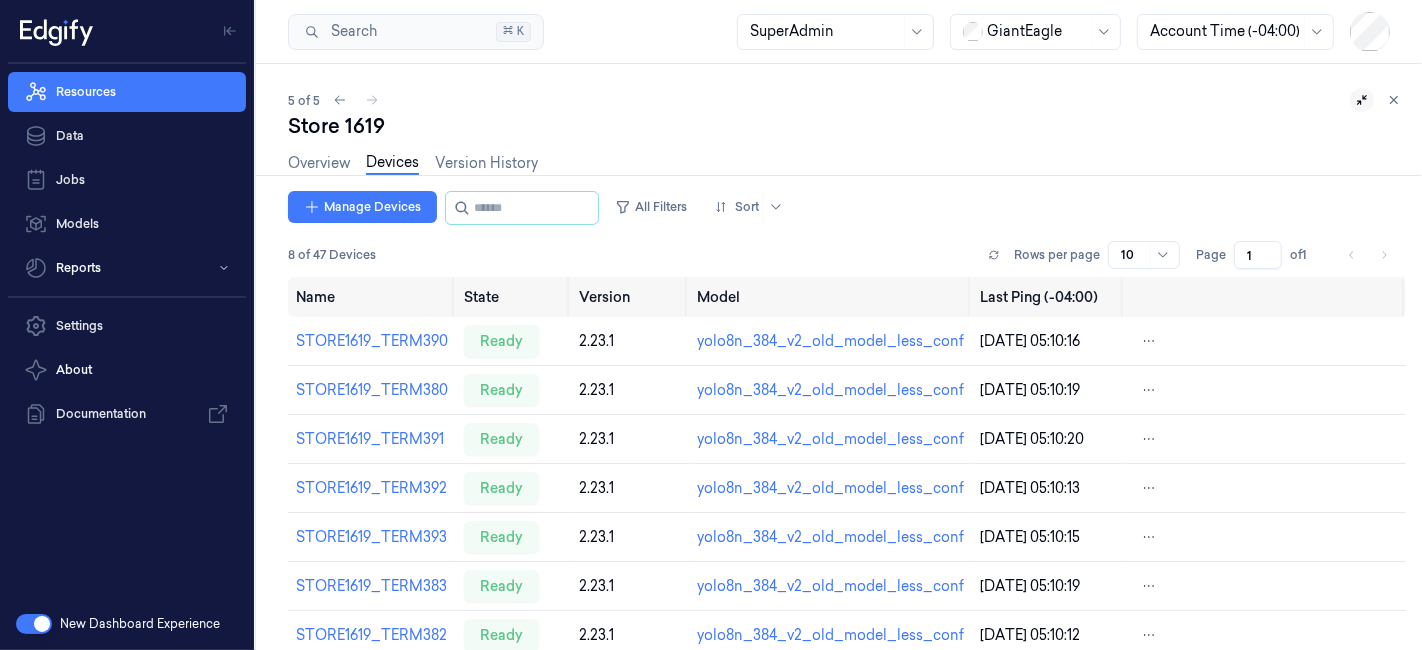 scroll, scrollTop: 0, scrollLeft: 0, axis: both 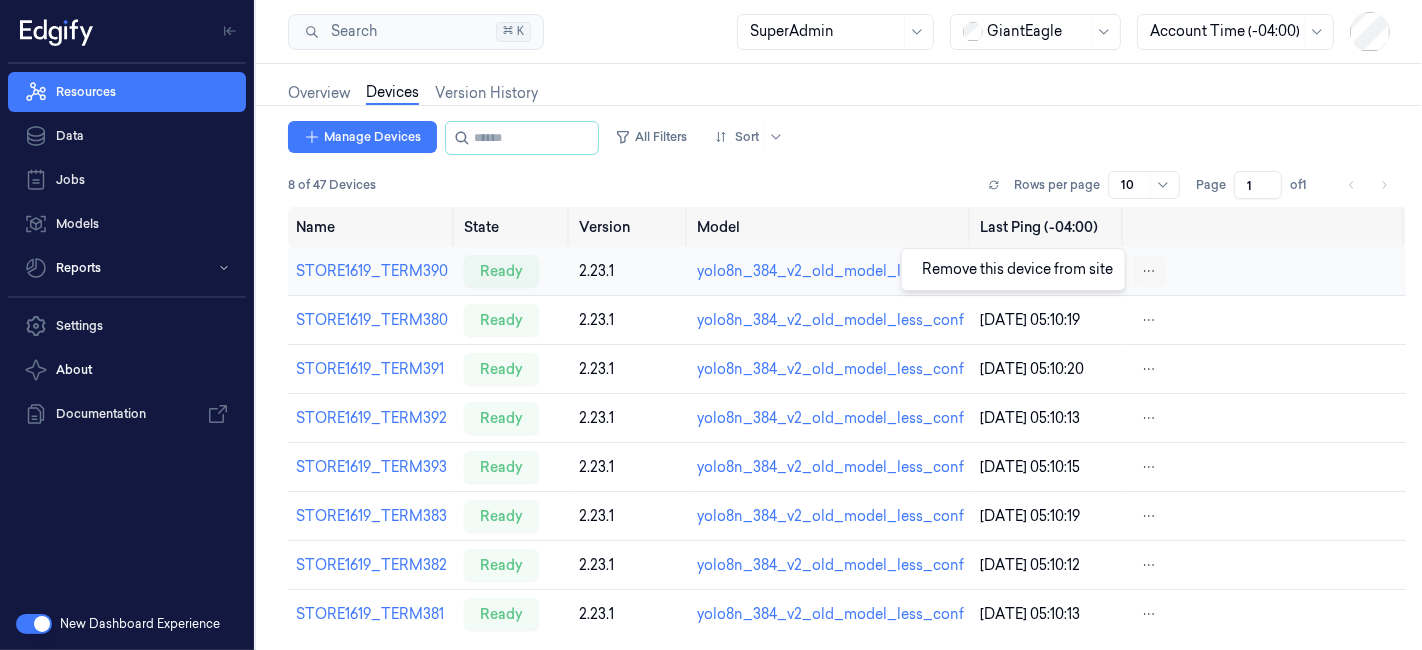 click on "Resources Data Jobs Models Reports Settings About Documentation New Dashboard Experience Search Search... ⌘ K SuperAdmin GiantEagle Account Time (-04:00) 5
of 5 Store 1619 Overview Devices Version History Manage Devices All Filters Sort 8 of 47 Devices Rows per page 10 Page 1 of  1 Name State Version Model Last Ping (-04:00) STORE1619_TERM390 ready 2.23.1 yolo8n_384_v2_old_model_less_conf 03/07/2025 05:10:16 STORE1619_TERM380 ready 2.23.1 yolo8n_384_v2_old_model_less_conf 03/07/2025 05:10:19 STORE1619_TERM391 ready 2.23.1 yolo8n_384_v2_old_model_less_conf 03/07/2025 05:10:20 STORE1619_TERM392 ready 2.23.1 yolo8n_384_v2_old_model_less_conf 03/07/2025 05:10:13 STORE1619_TERM393 ready 2.23.1 yolo8n_384_v2_old_model_less_conf 03/07/2025 05:10:15 STORE1619_TERM383 ready 2.23.1 yolo8n_384_v2_old_model_less_conf 03/07/2025 05:10:19 STORE1619_TERM382 ready 2.23.1 yolo8n_384_v2_old_model_less_conf 03/07/2025 05:10:12 STORE1619_TERM381 ready 2.23.1 yolo8n_384_v2_old_model_less_conf" at bounding box center (711, 325) 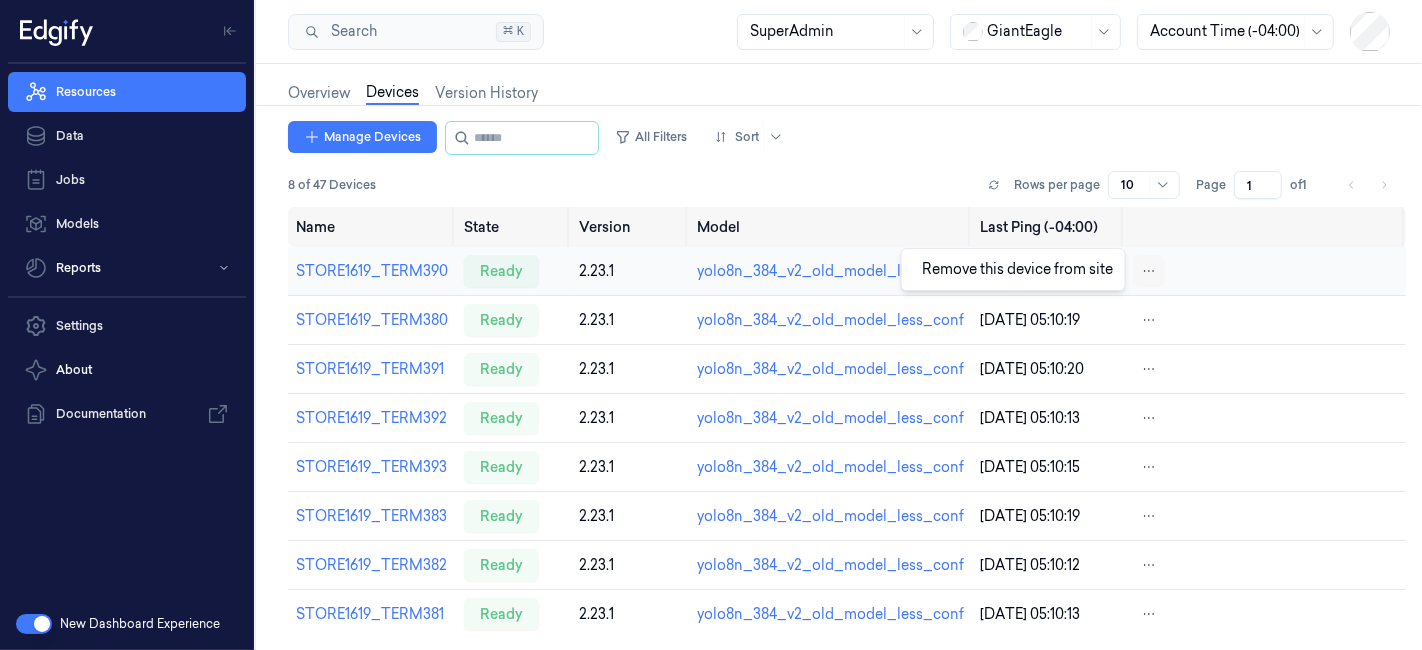 click on "Resources Data Jobs Models Reports Settings About Documentation New Dashboard Experience Search Search... ⌘ K SuperAdmin GiantEagle Account Time (-04:00) 5
of 5 Store 1619 Overview Devices Version History Manage Devices All Filters Sort 8 of 47 Devices Rows per page 10 Page 1 of  1 Name State Version Model Last Ping (-04:00) STORE1619_TERM390 ready 2.23.1 yolo8n_384_v2_old_model_less_conf 03/07/2025 05:10:16 STORE1619_TERM380 ready 2.23.1 yolo8n_384_v2_old_model_less_conf 03/07/2025 05:10:19 STORE1619_TERM391 ready 2.23.1 yolo8n_384_v2_old_model_less_conf 03/07/2025 05:10:20 STORE1619_TERM392 ready 2.23.1 yolo8n_384_v2_old_model_less_conf 03/07/2025 05:10:13 STORE1619_TERM393 ready 2.23.1 yolo8n_384_v2_old_model_less_conf 03/07/2025 05:10:15 STORE1619_TERM383 ready 2.23.1 yolo8n_384_v2_old_model_less_conf 03/07/2025 05:10:19 STORE1619_TERM382 ready 2.23.1 yolo8n_384_v2_old_model_less_conf 03/07/2025 05:10:12 STORE1619_TERM381 ready 2.23.1 yolo8n_384_v2_old_model_less_conf" at bounding box center (711, 325) 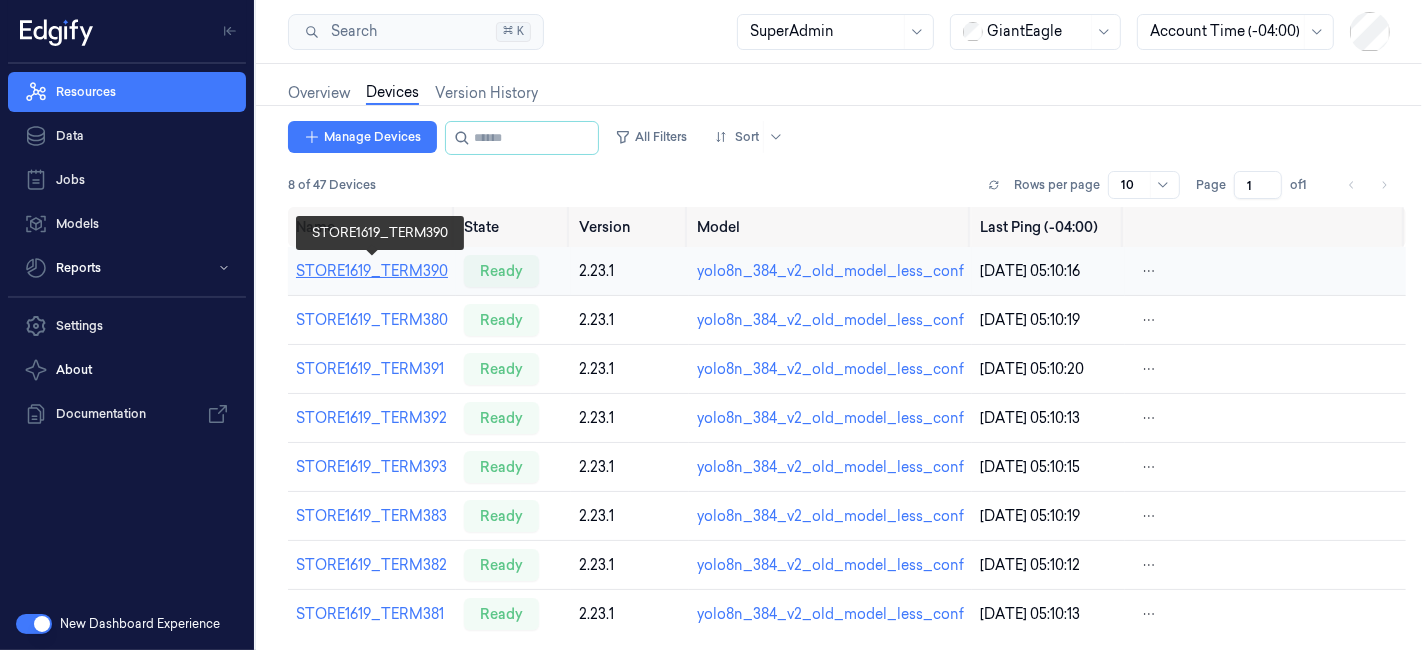 click on "STORE1619_TERM390" at bounding box center (372, 271) 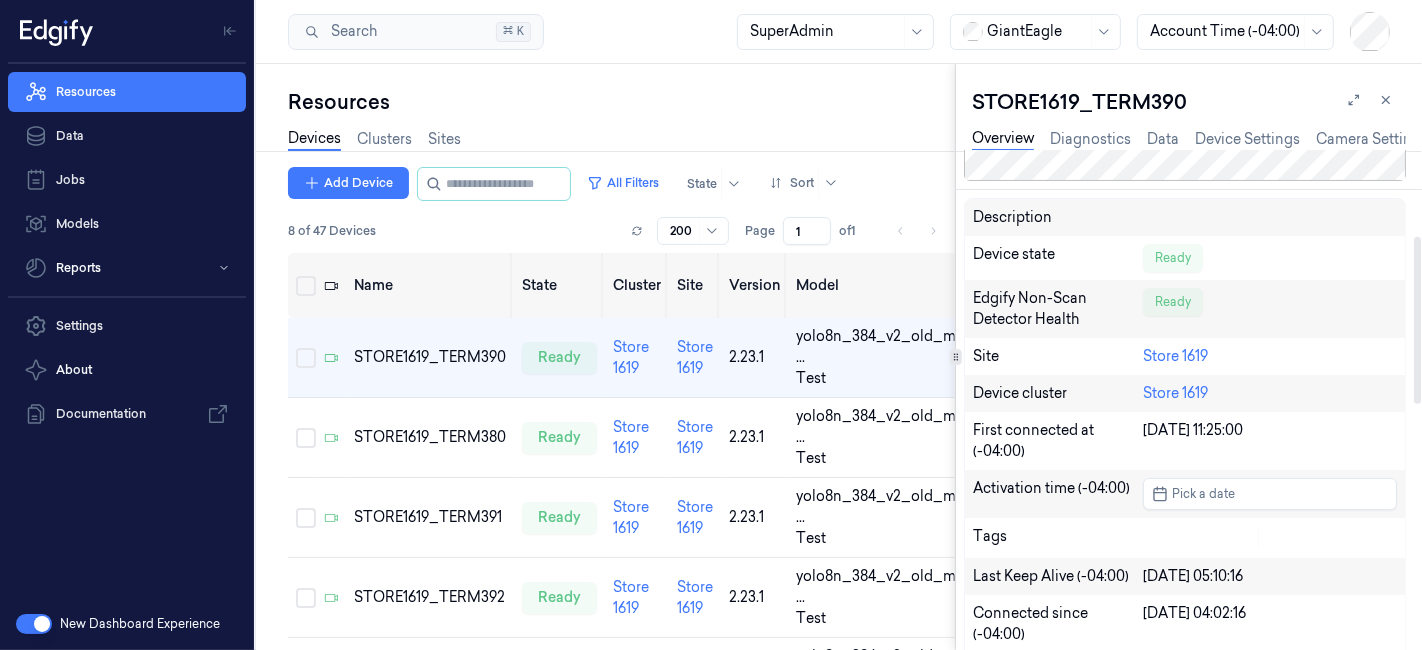 scroll, scrollTop: 333, scrollLeft: 0, axis: vertical 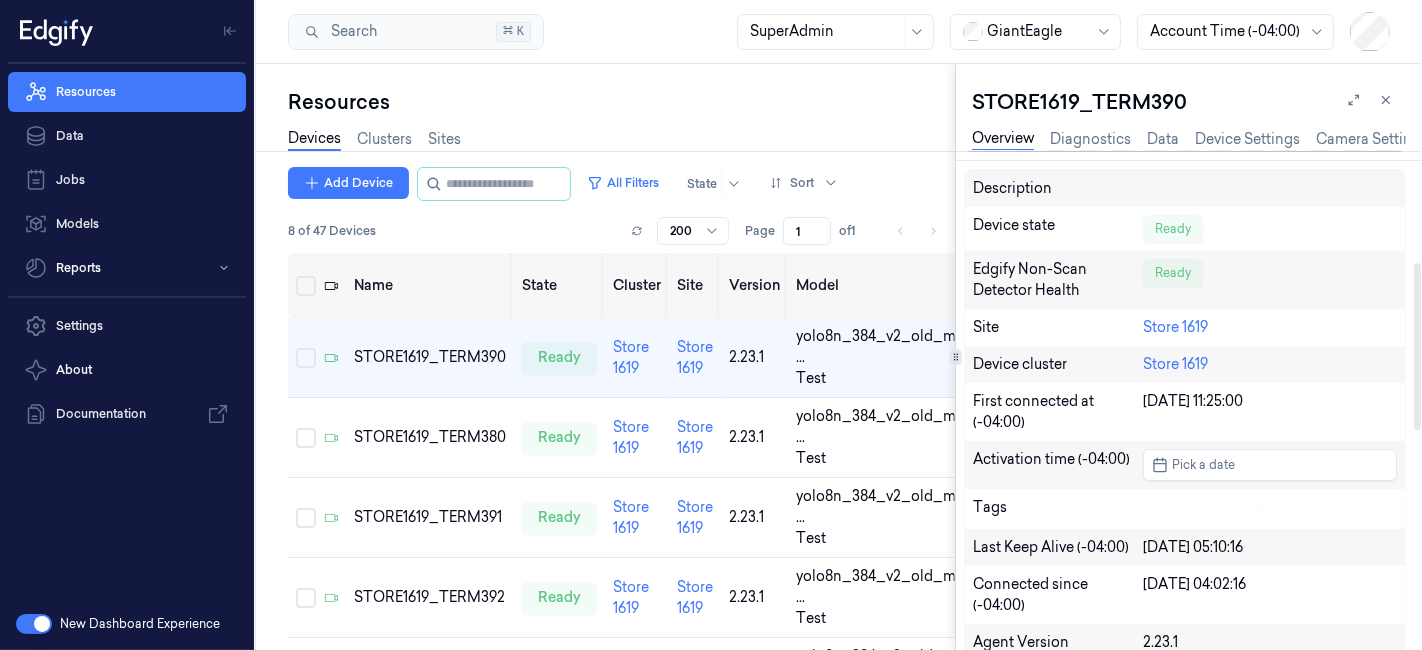 click on "Devices Clusters Sites" at bounding box center [621, 141] 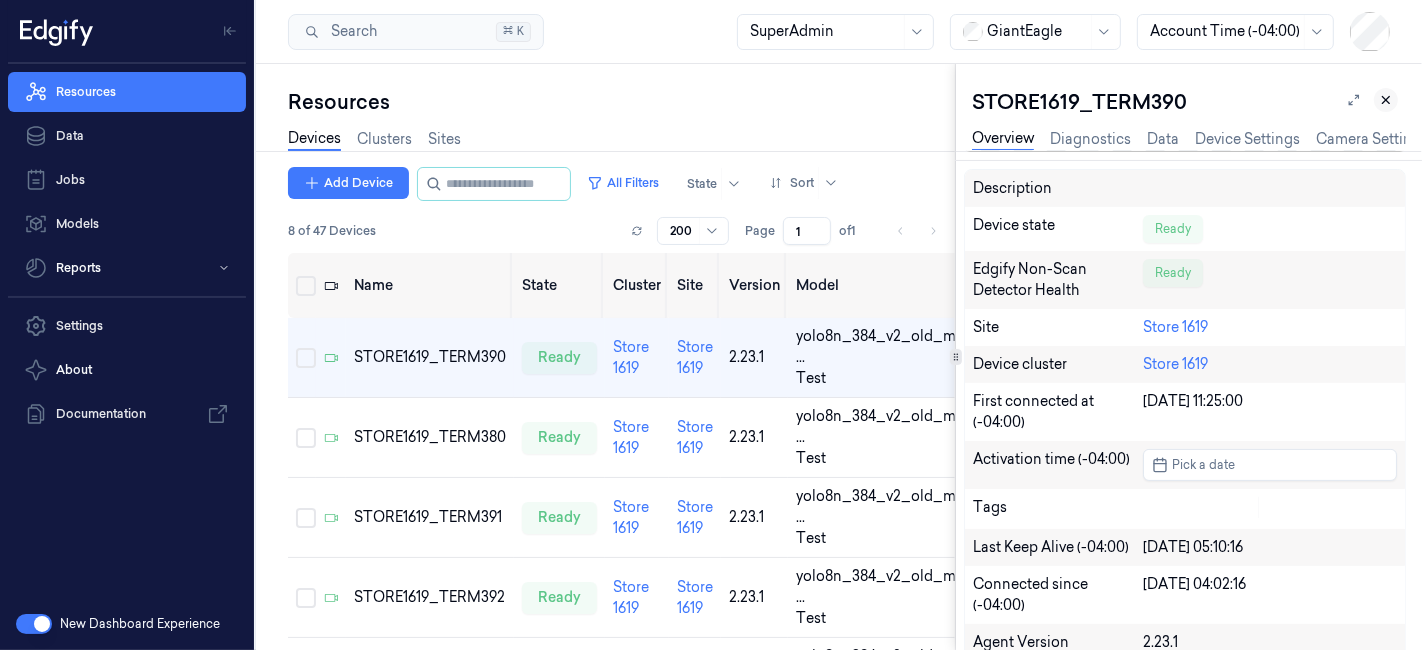 click 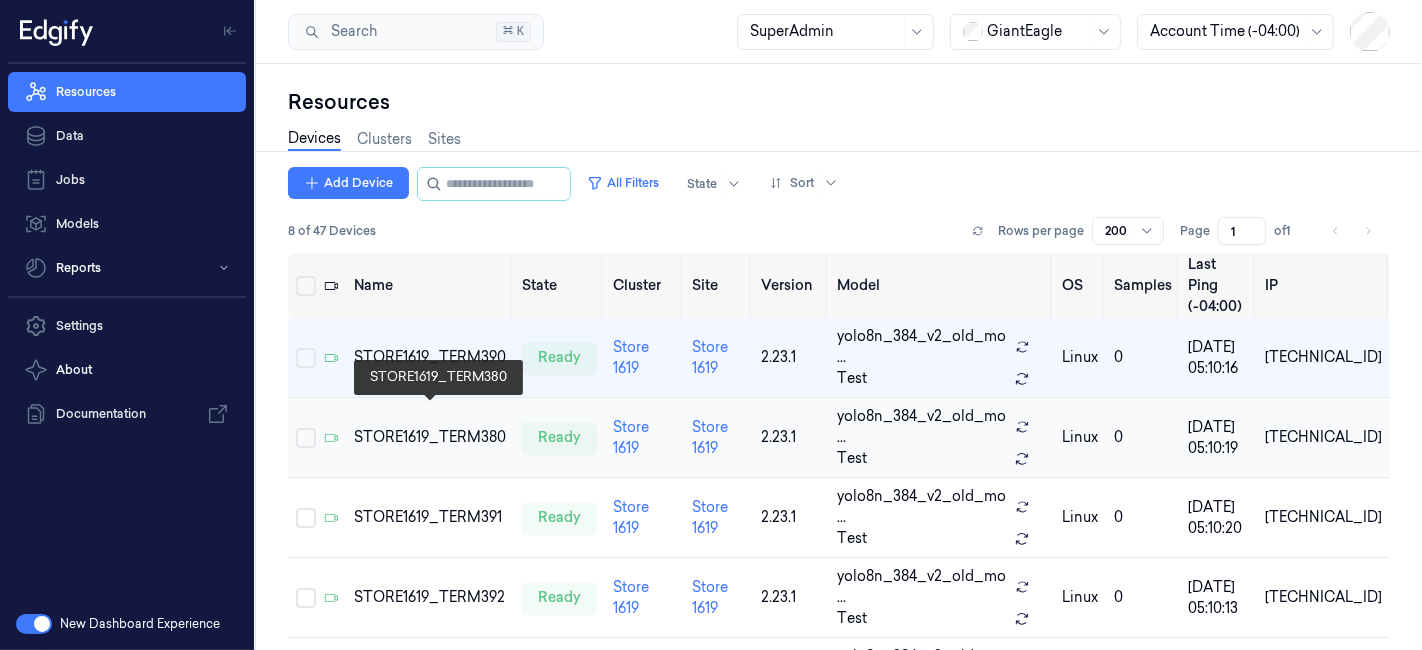 click on "STORE1619_TERM380" at bounding box center (430, 437) 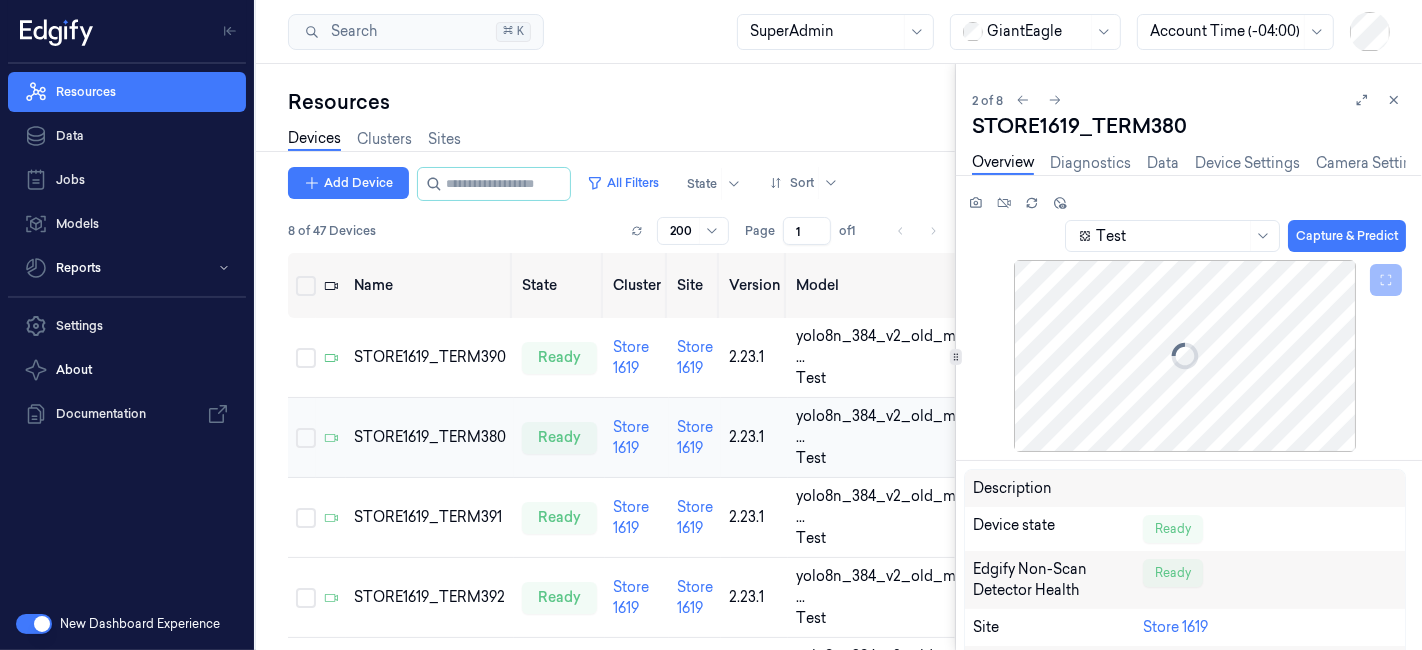 scroll, scrollTop: 0, scrollLeft: 0, axis: both 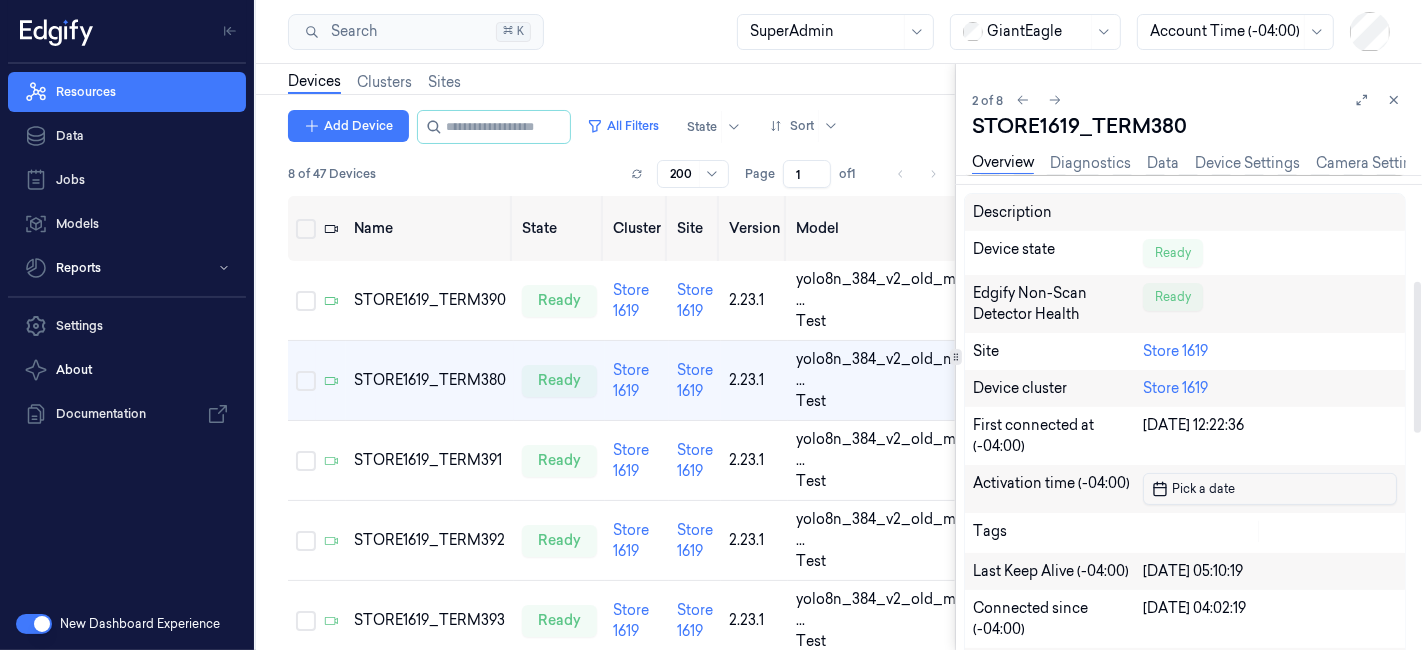 click on "Pick a date" at bounding box center [1270, 489] 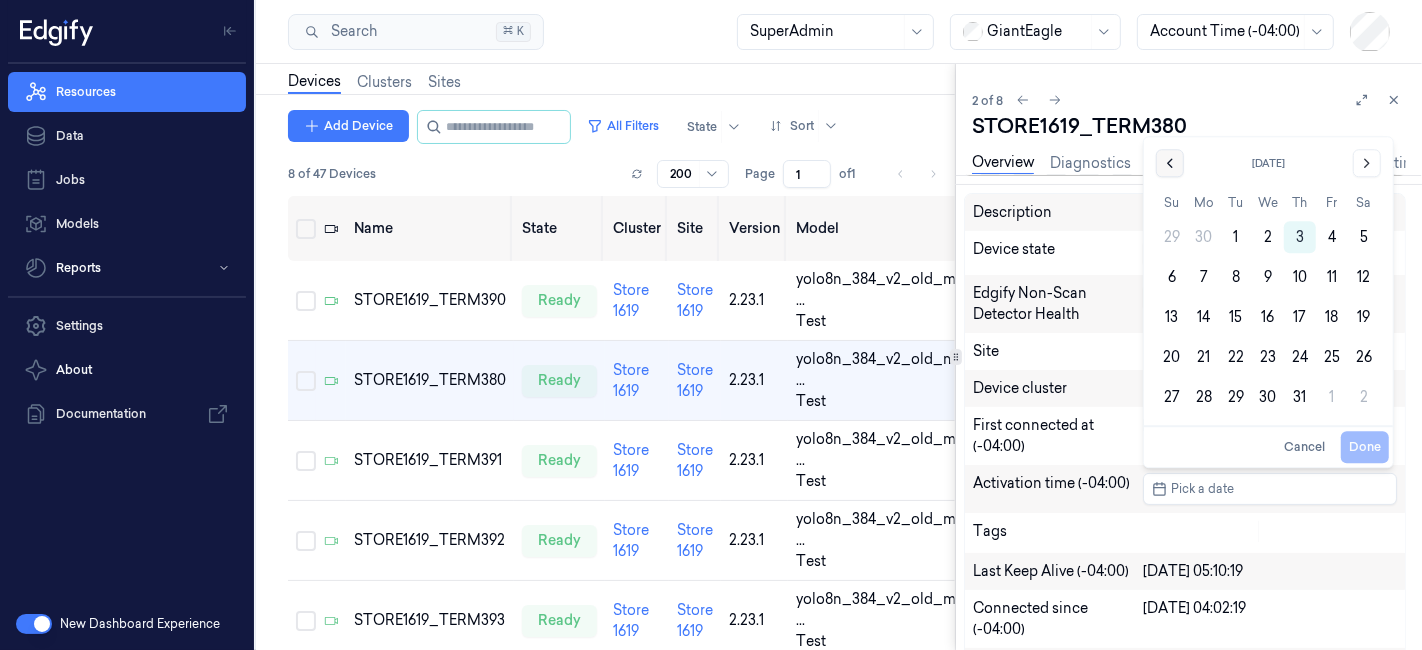click 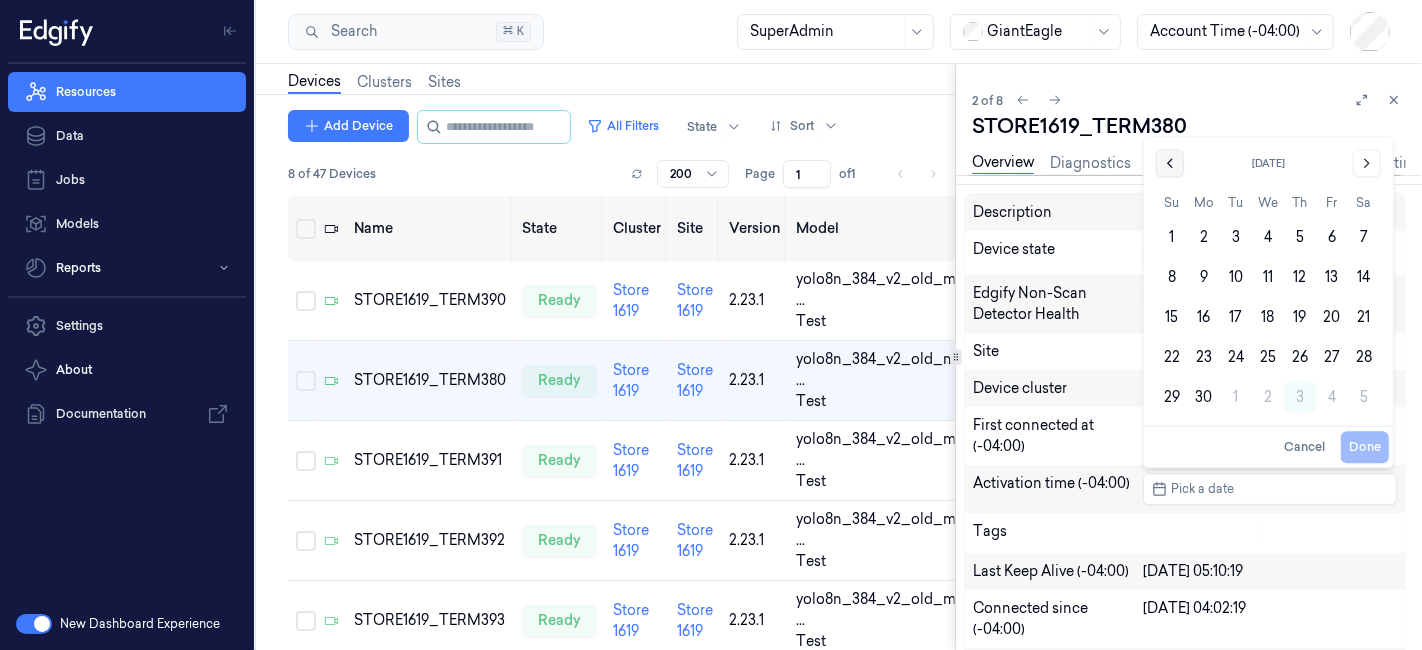 click 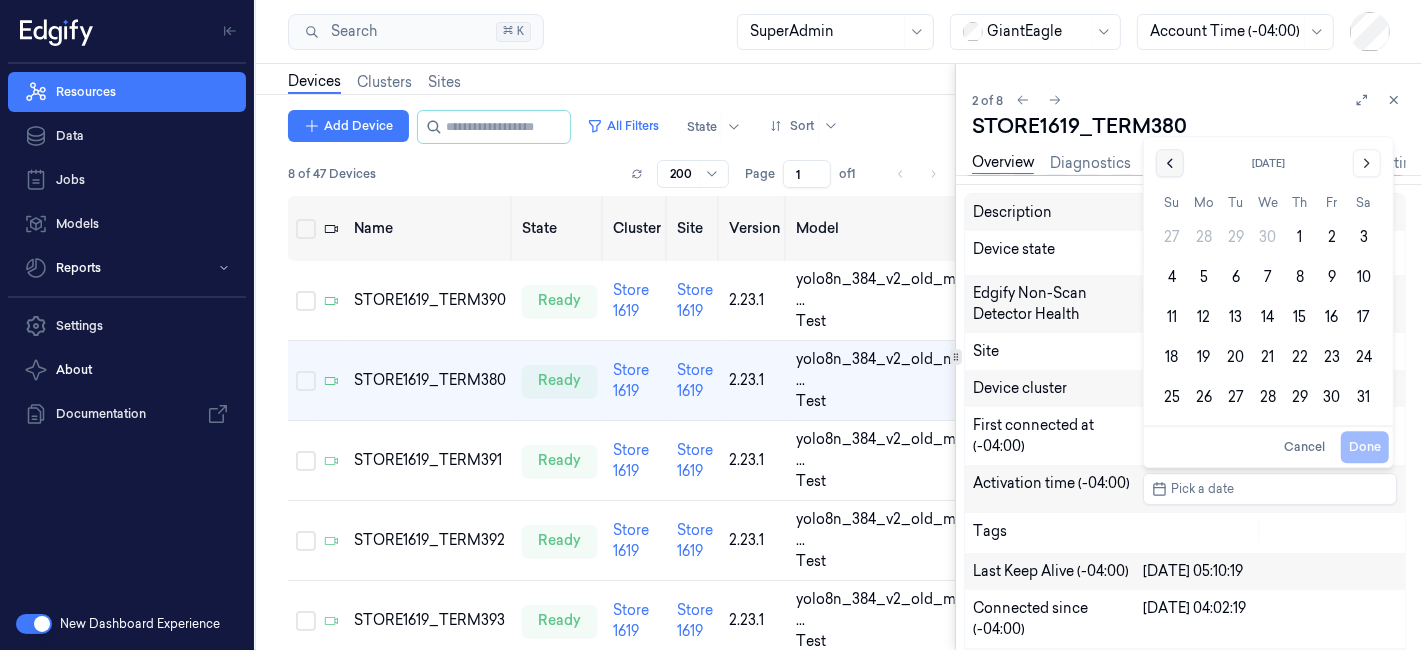 click 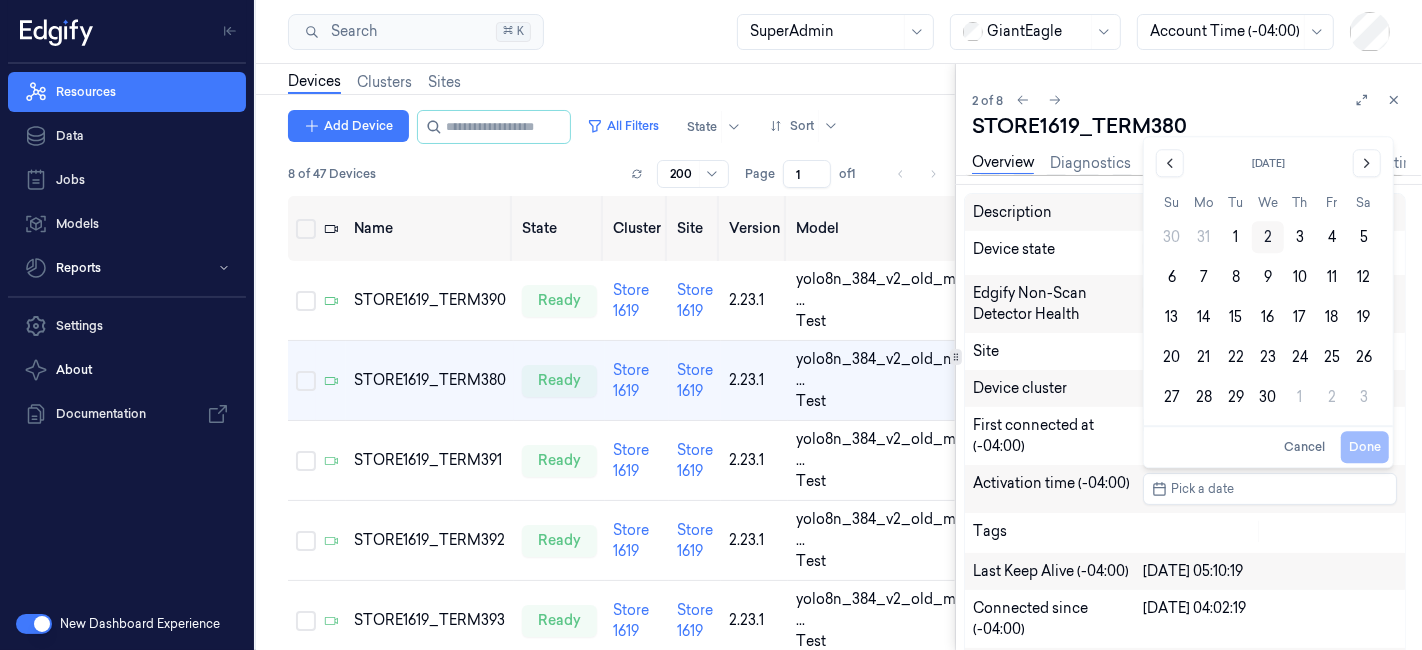 click on "2" at bounding box center (1268, 237) 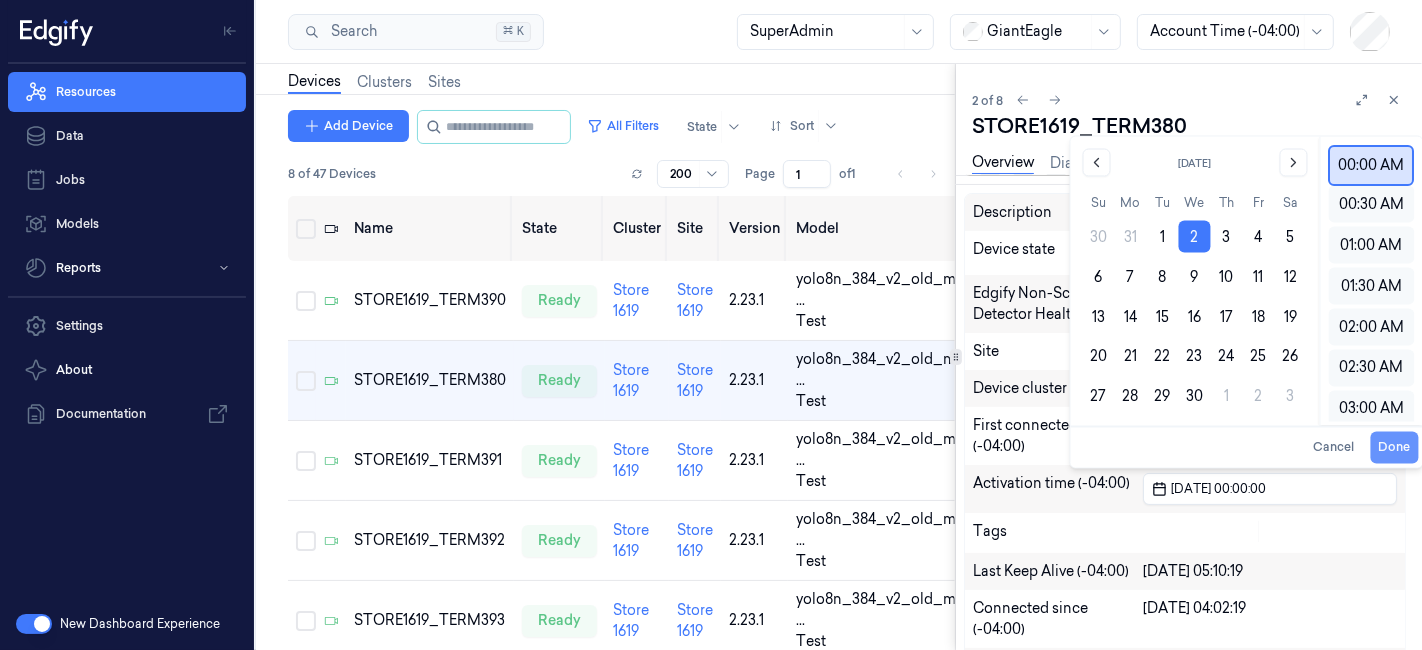 click on "Done" at bounding box center (1394, 448) 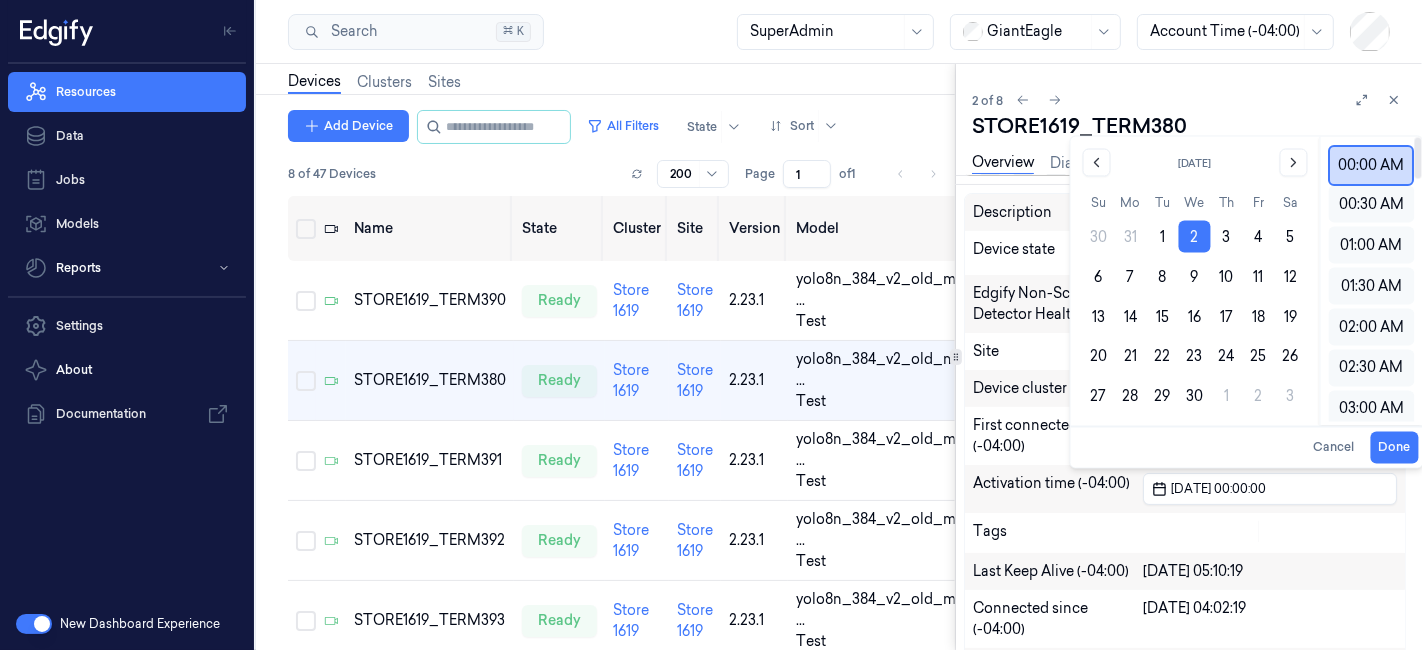 click on "00:00 AM" at bounding box center (1371, 165) 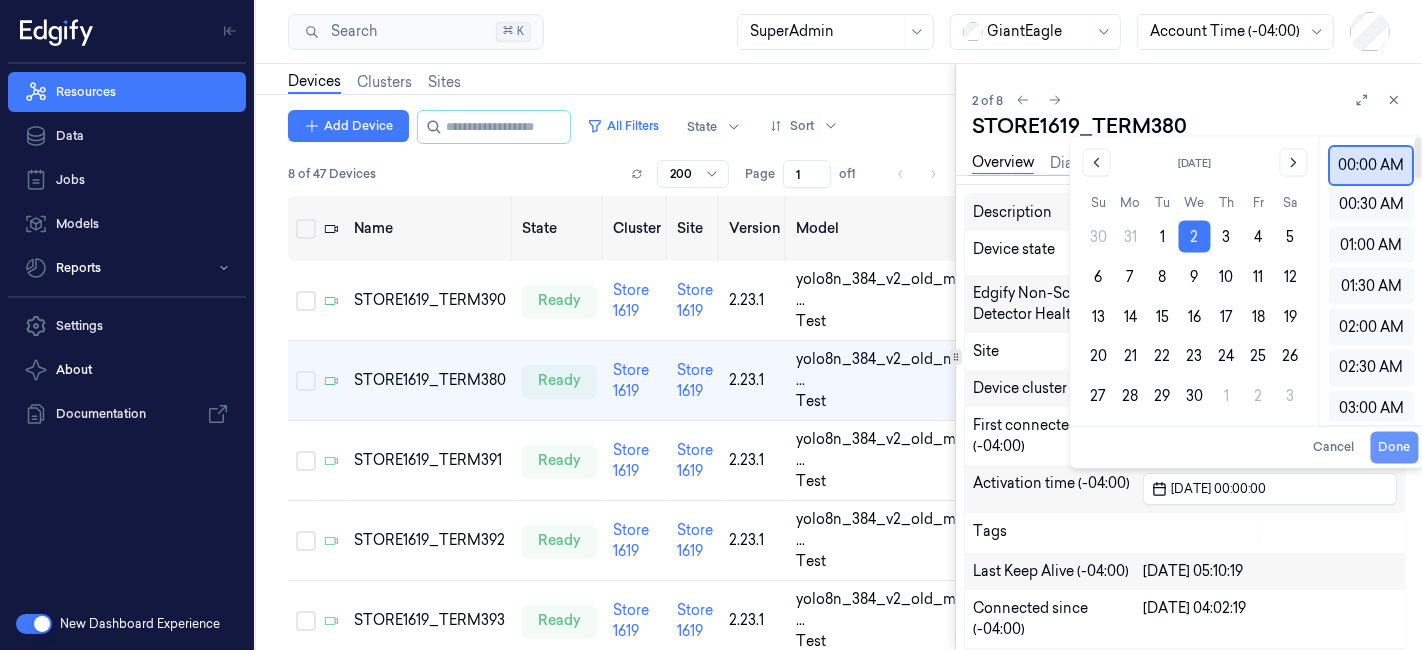 click on "Done" at bounding box center [1394, 448] 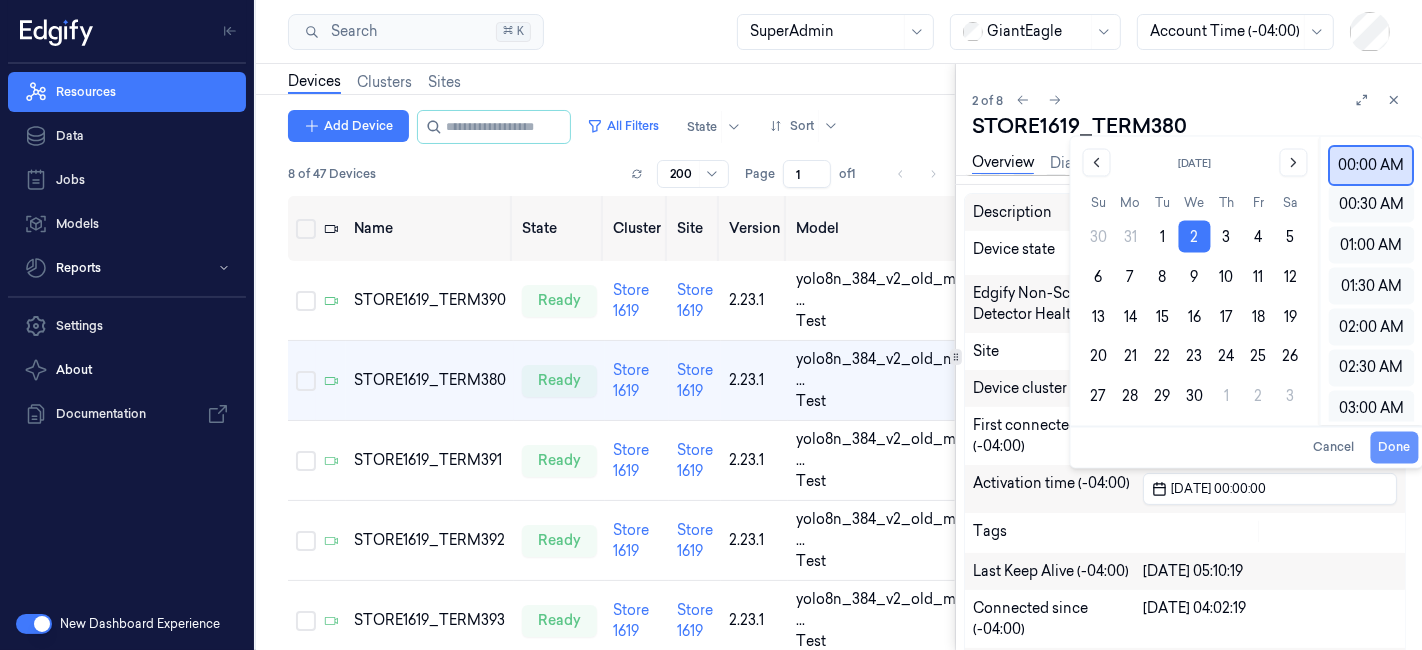 click on "Done" at bounding box center (1394, 448) 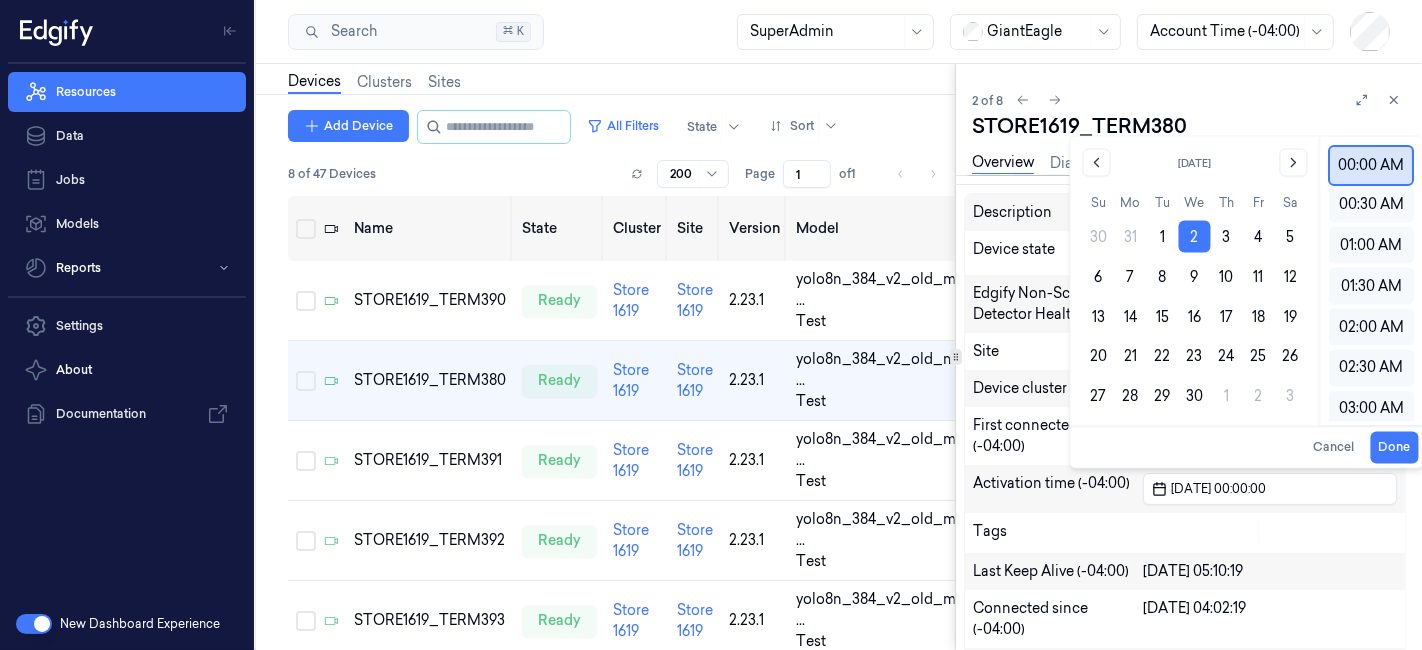 click on "Tags" at bounding box center [1058, 533] 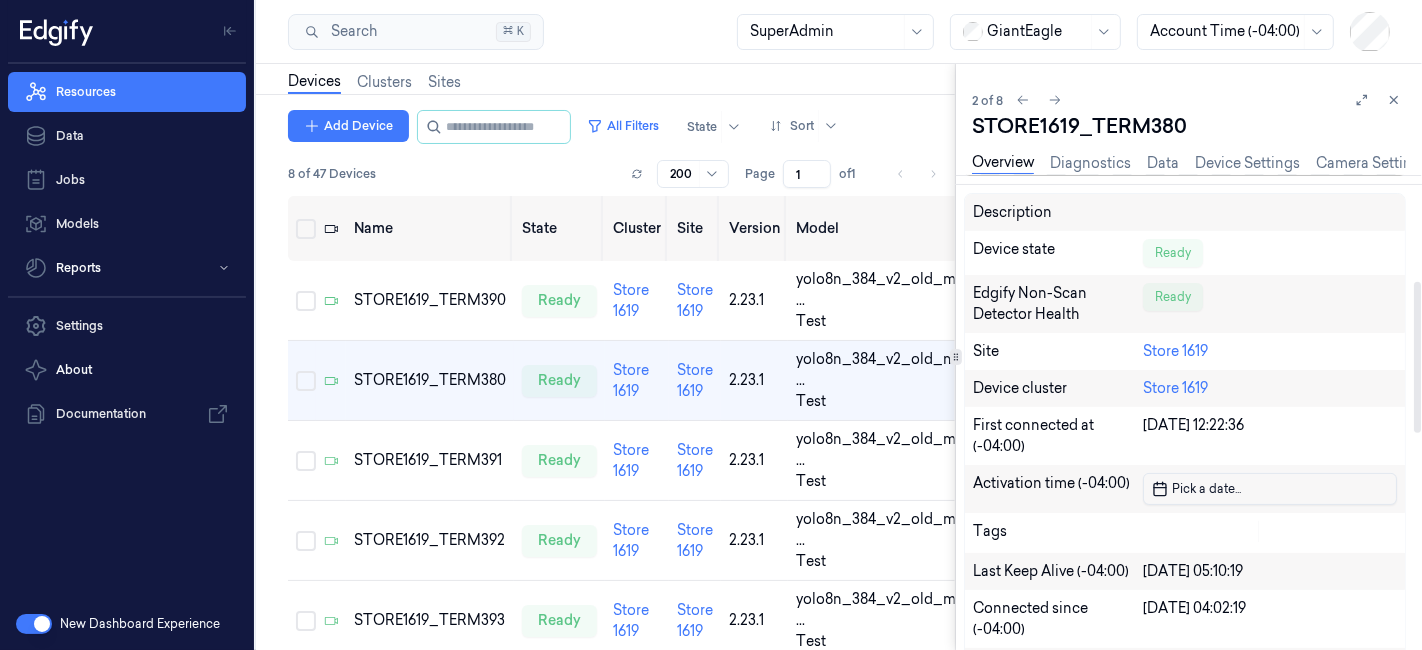 click on "Pick a date  ..." at bounding box center [1204, 488] 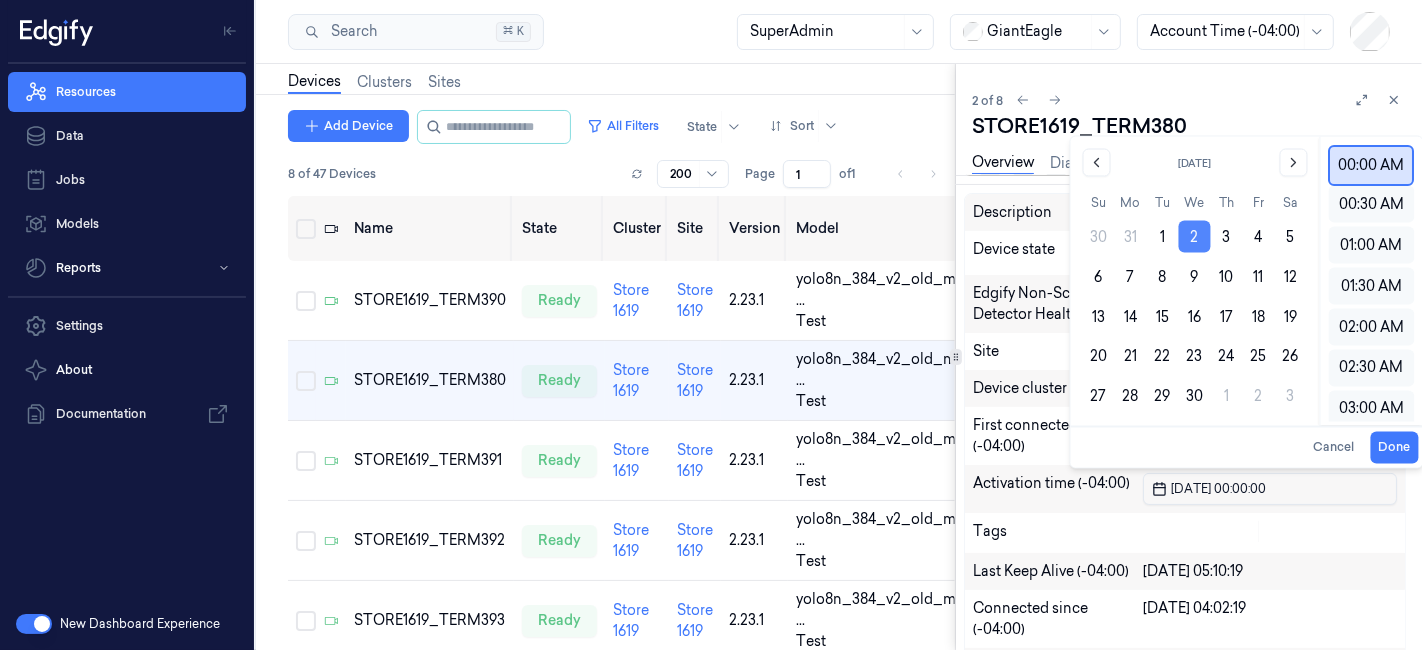 click on "2" at bounding box center [1195, 237] 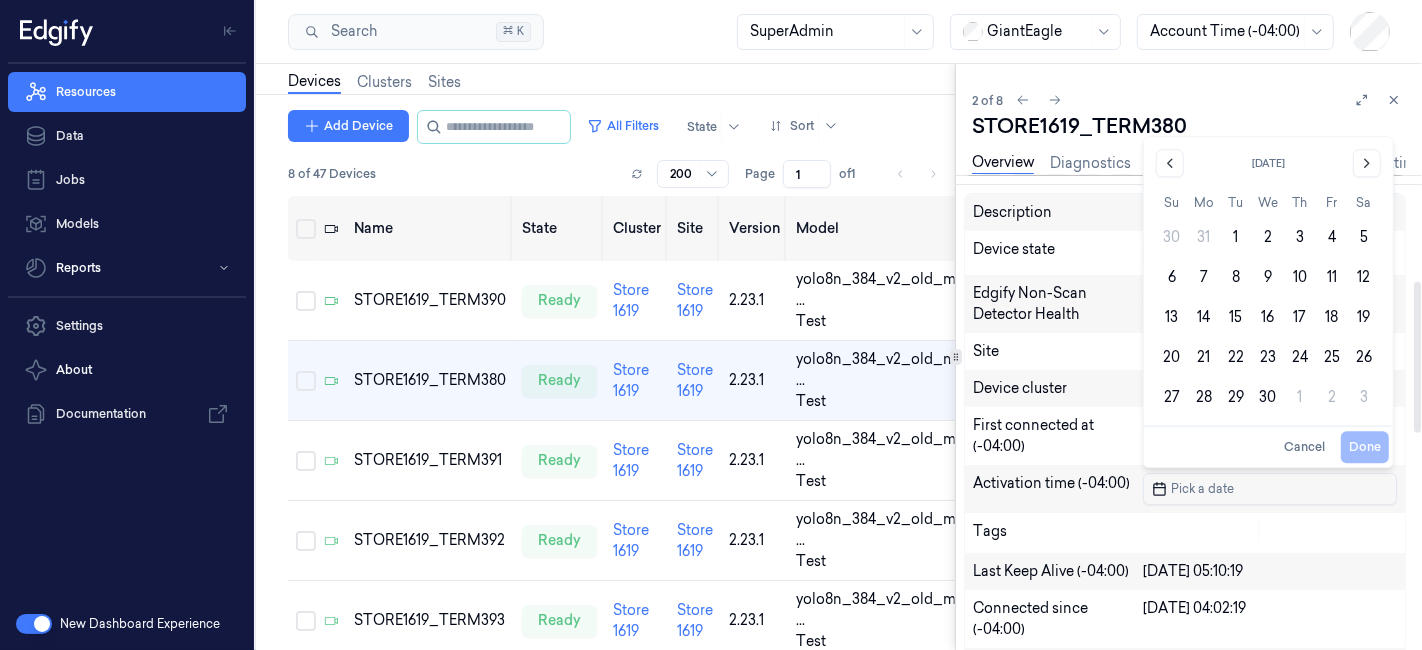 click at bounding box center (1277, 489) 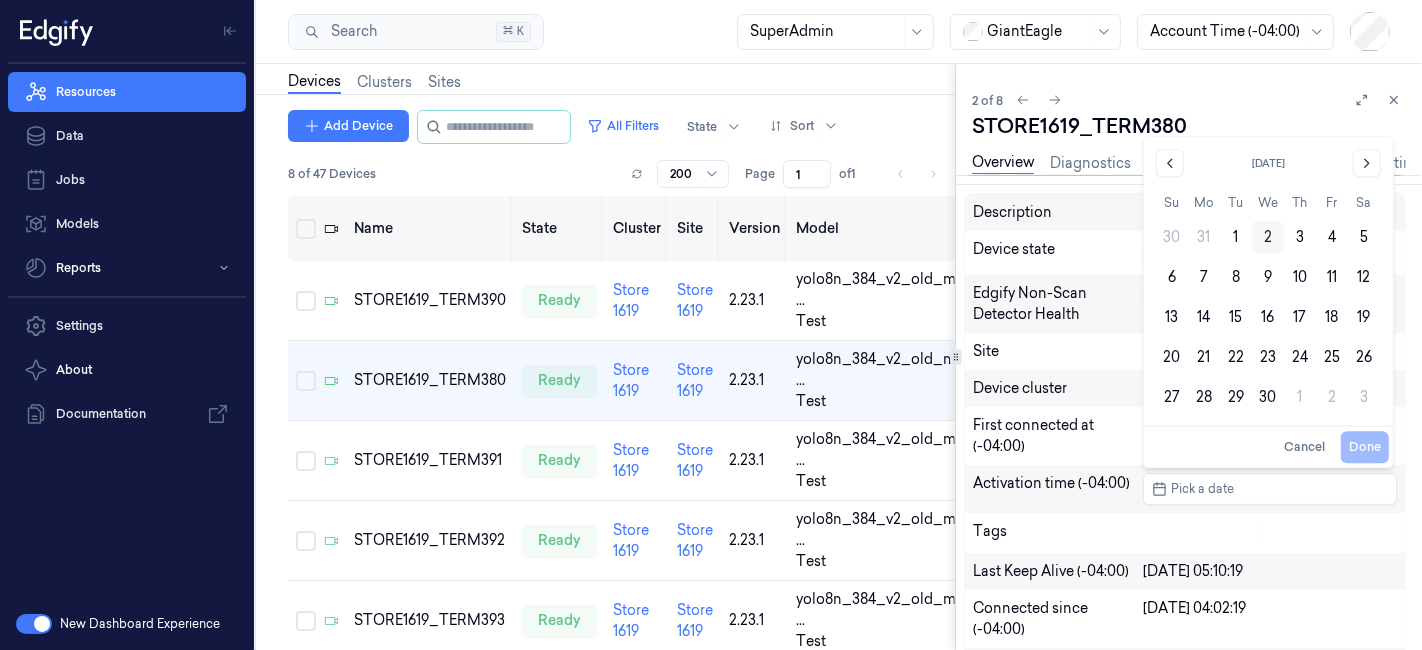 click on "2" at bounding box center [1268, 237] 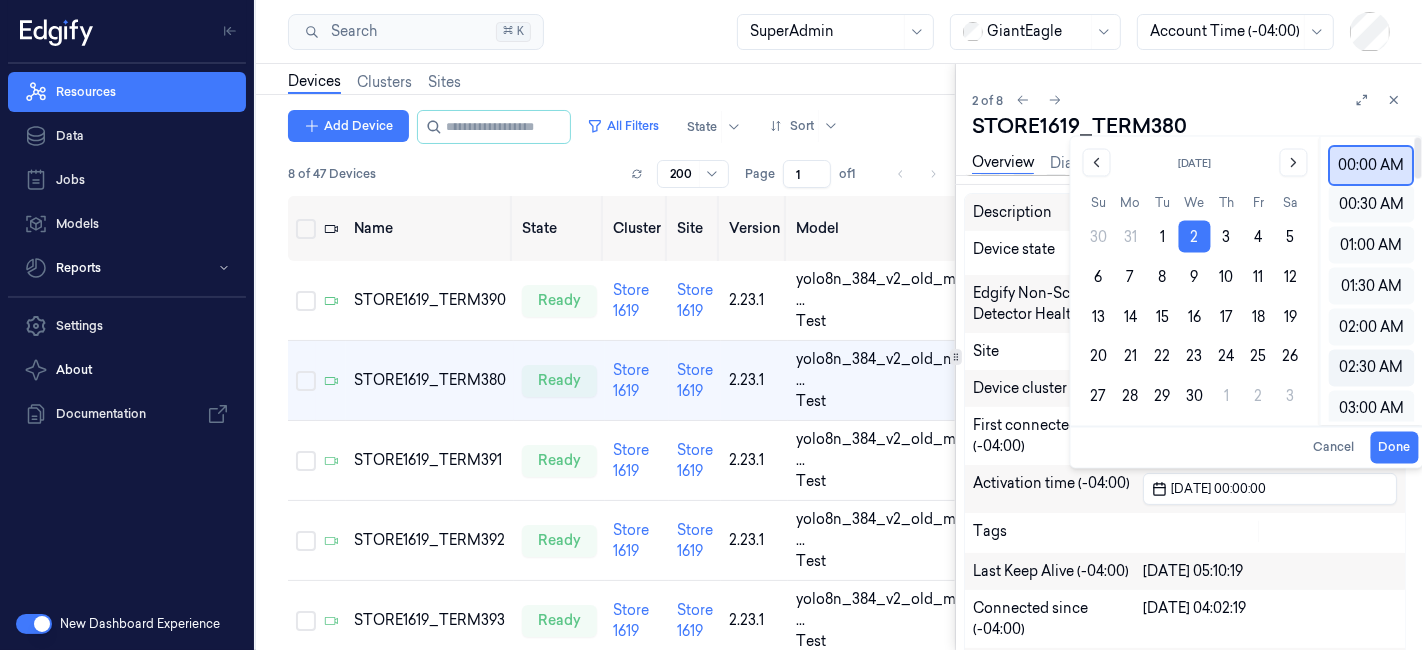 click on "02:30 AM" at bounding box center (1371, 368) 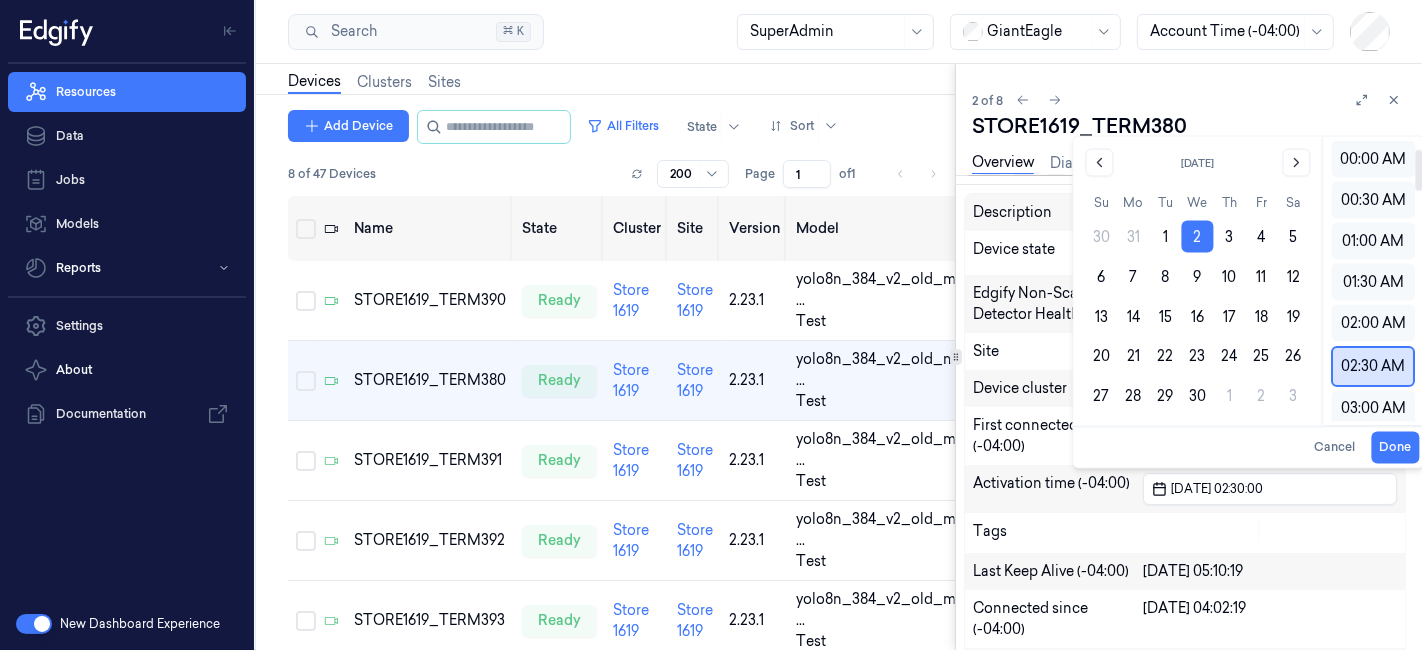 scroll, scrollTop: 84, scrollLeft: 0, axis: vertical 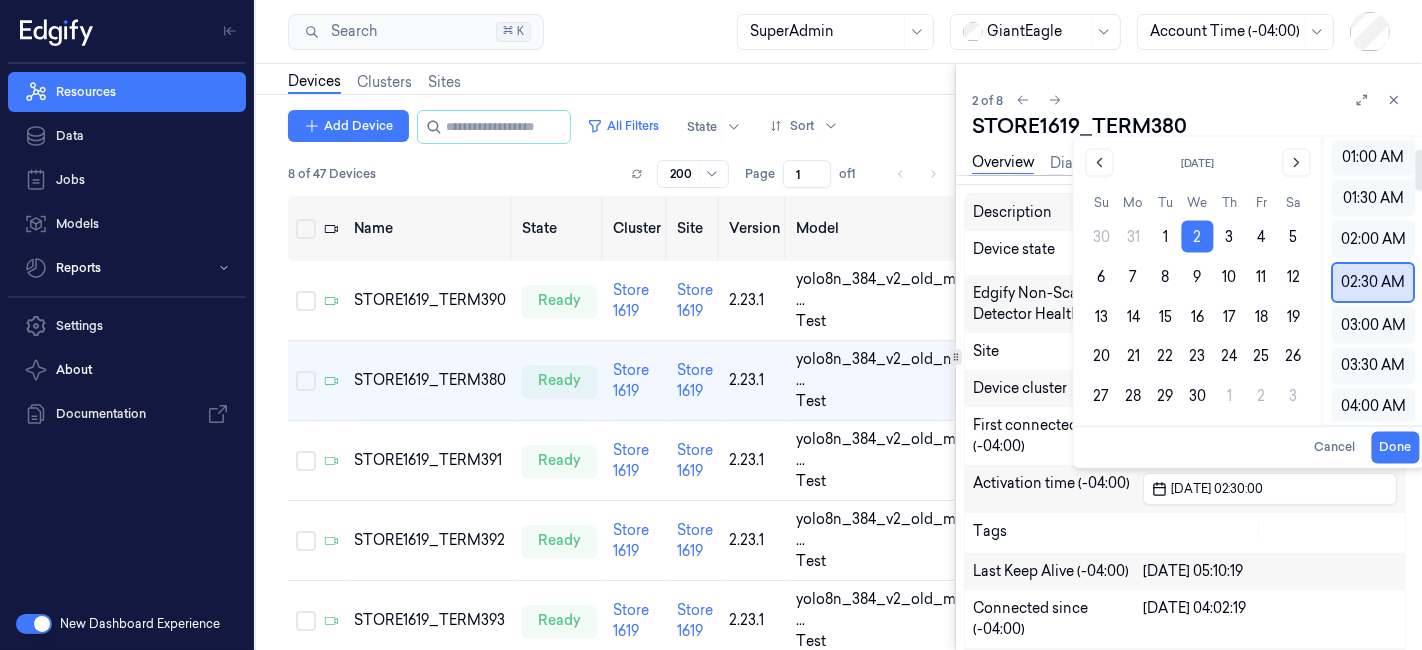 click on "Done Cancel" at bounding box center (1249, 447) 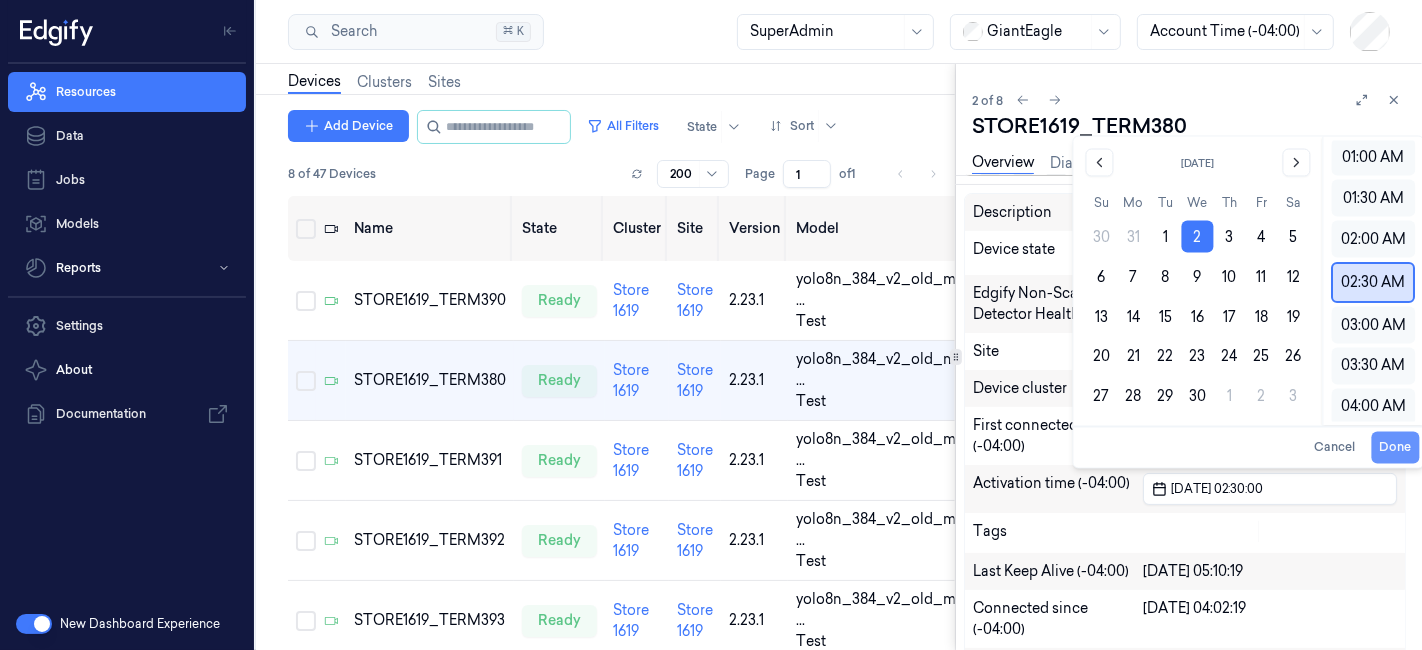 click on "Done" at bounding box center [1395, 448] 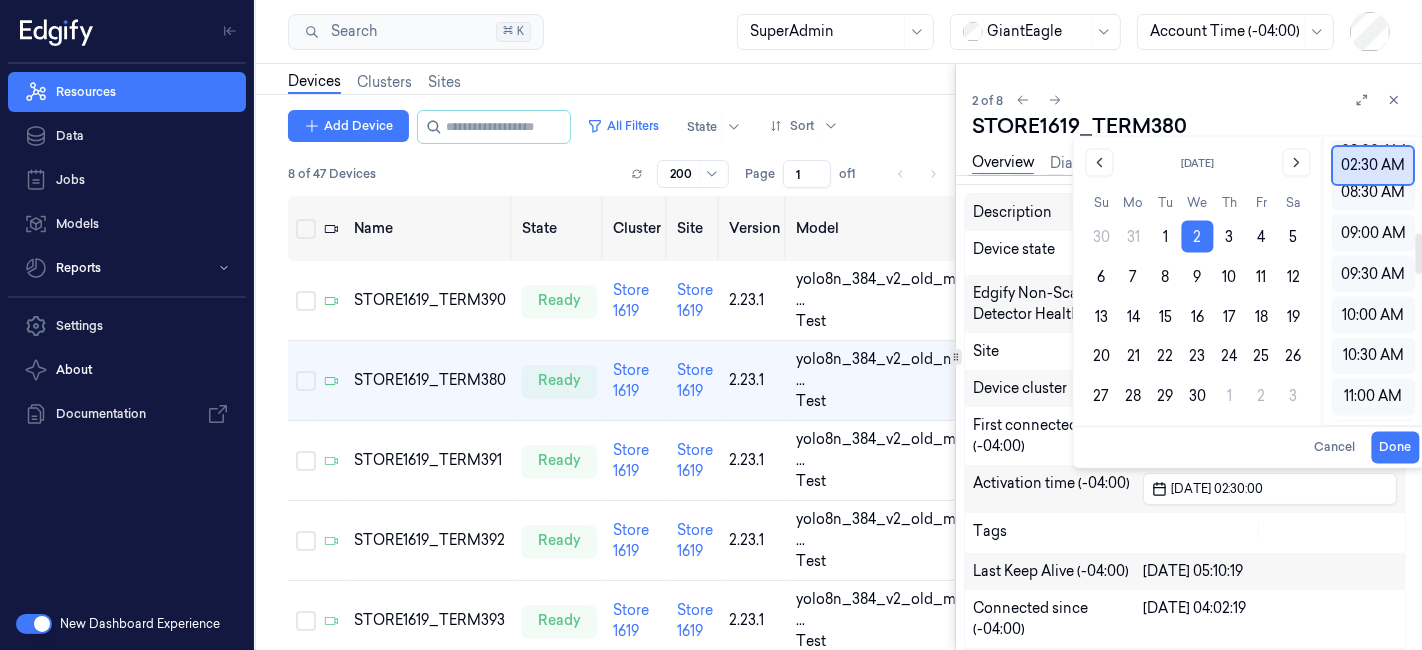 scroll, scrollTop: 640, scrollLeft: 0, axis: vertical 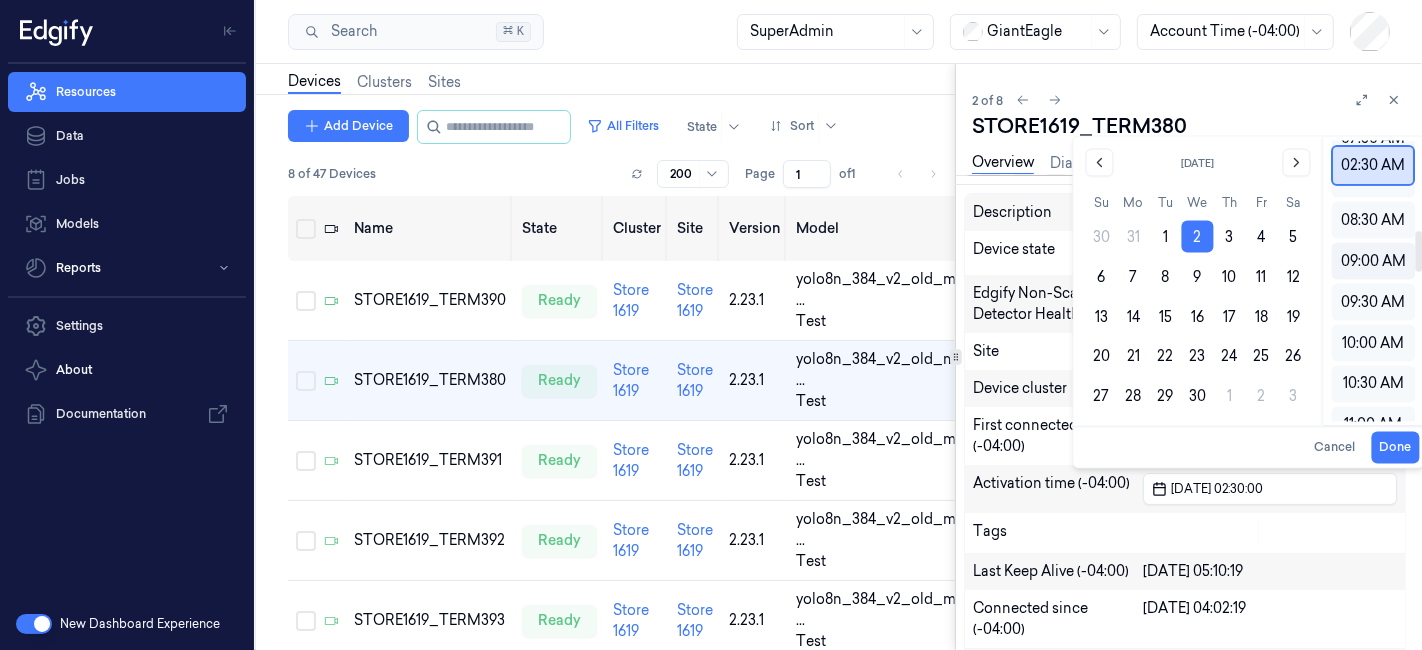 click on "09:00 AM" at bounding box center (1373, 261) 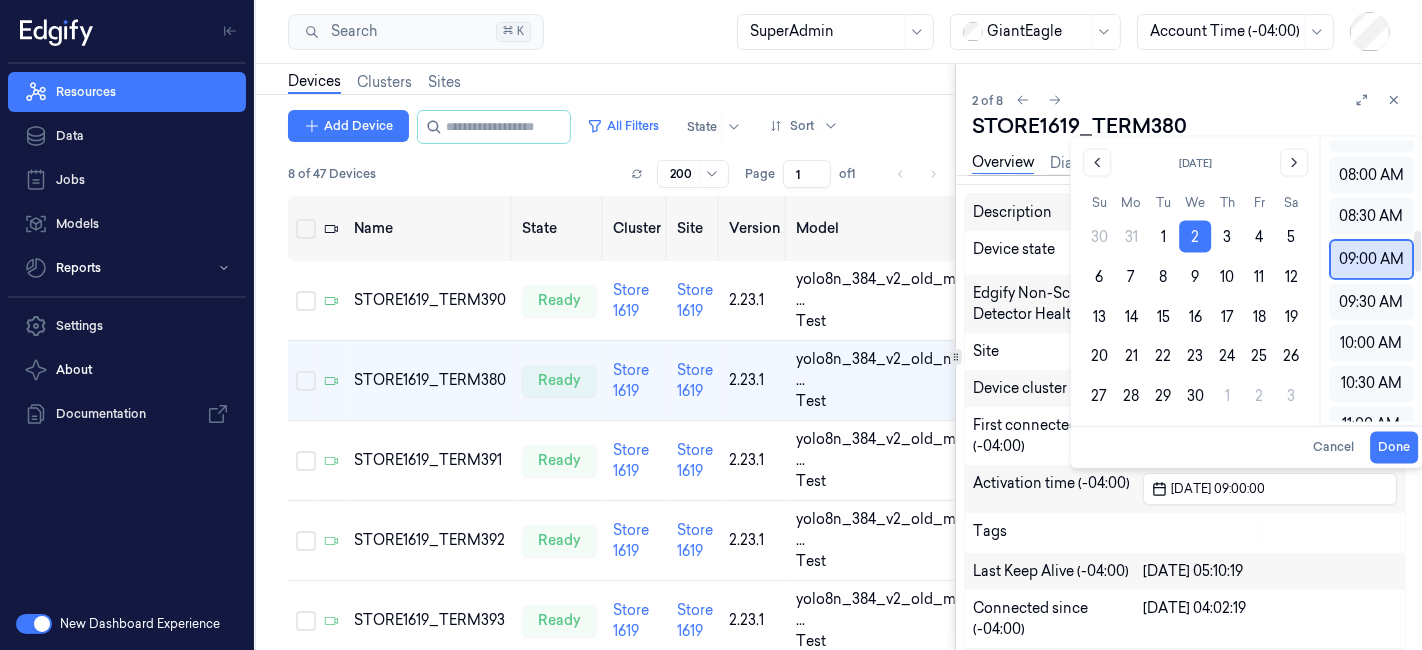 scroll, scrollTop: 617, scrollLeft: 0, axis: vertical 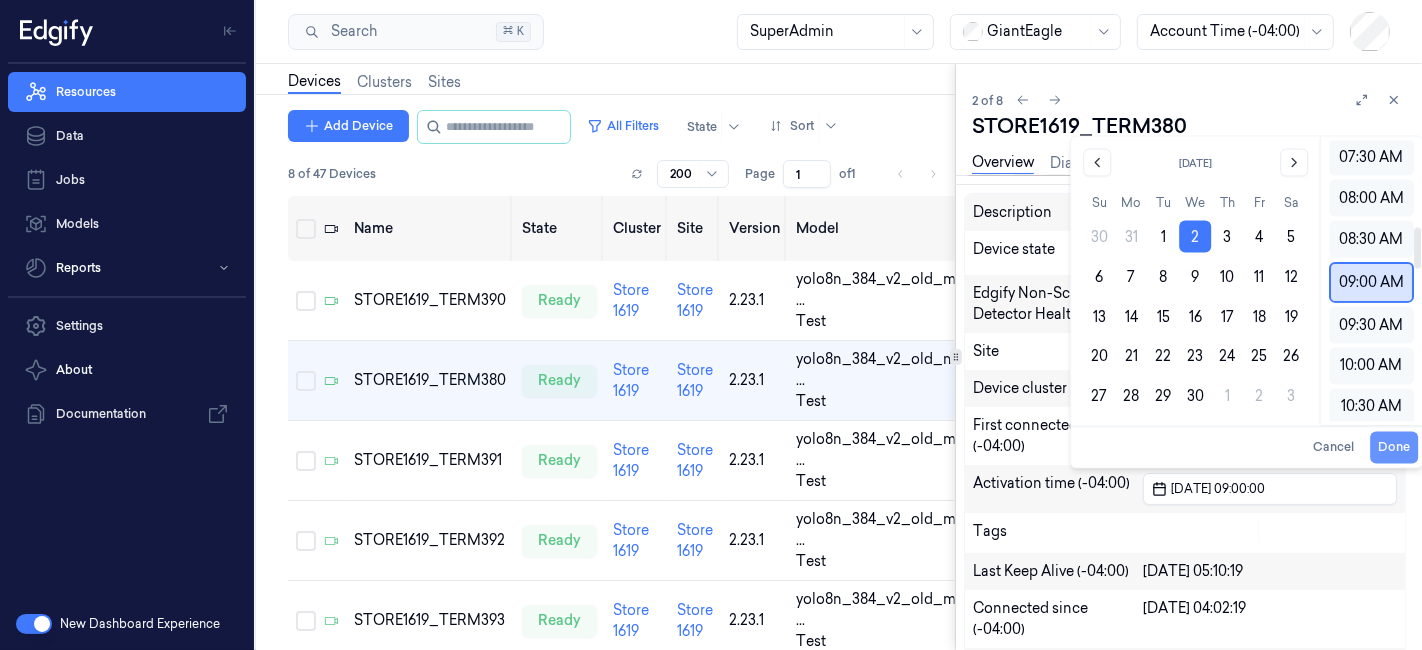 click on "Done" at bounding box center (1394, 448) 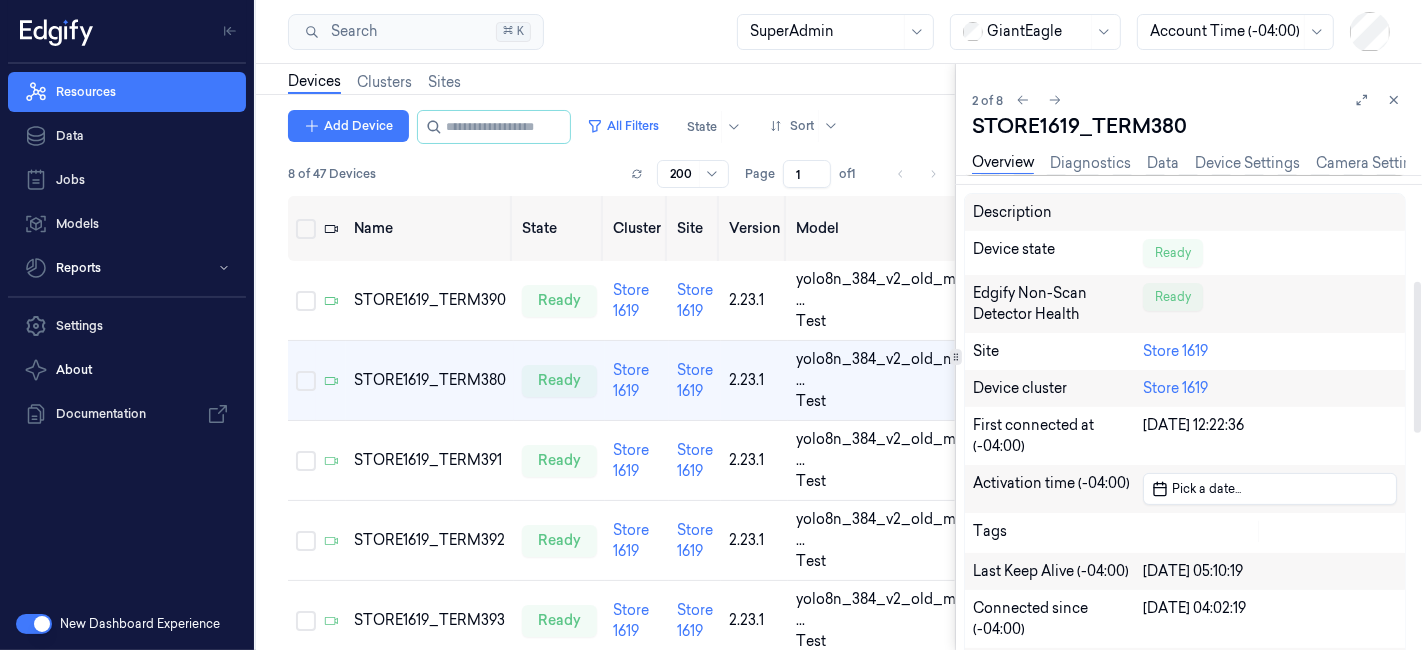 click on "Activation time (-04:00)" at bounding box center (1058, 489) 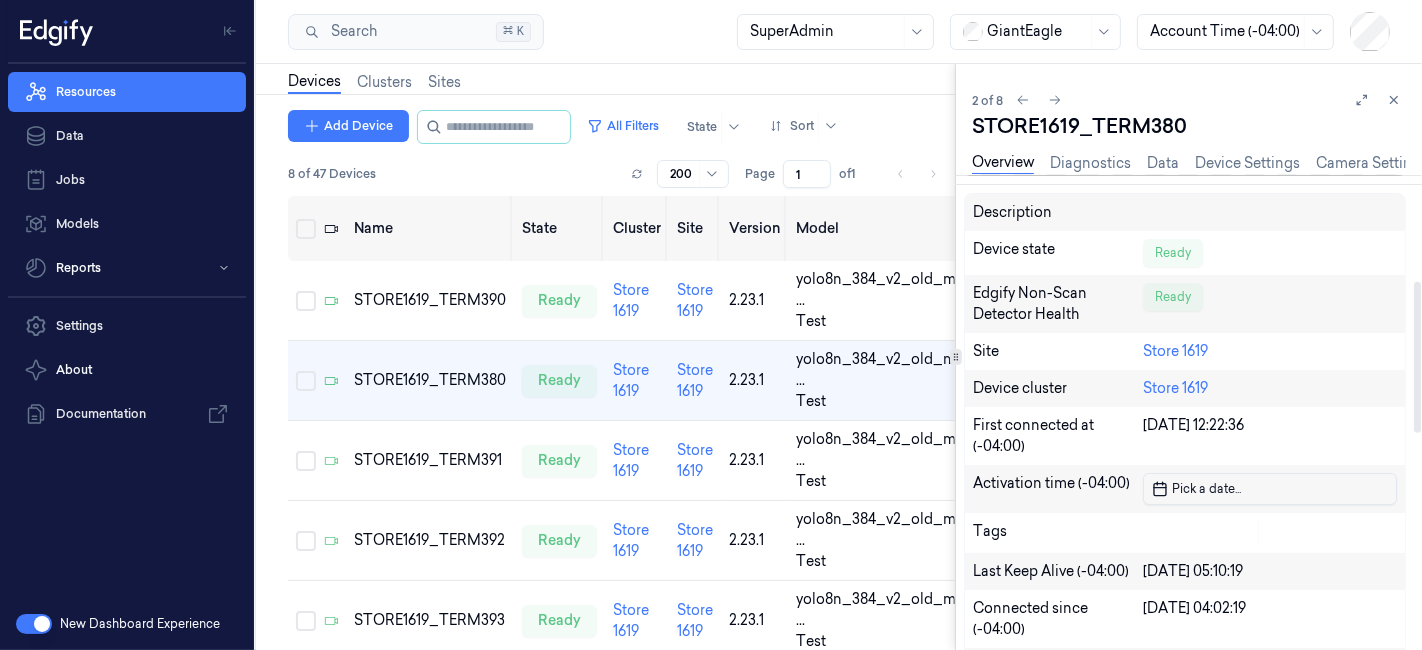 click on "Pick a date  ..." at bounding box center [1270, 489] 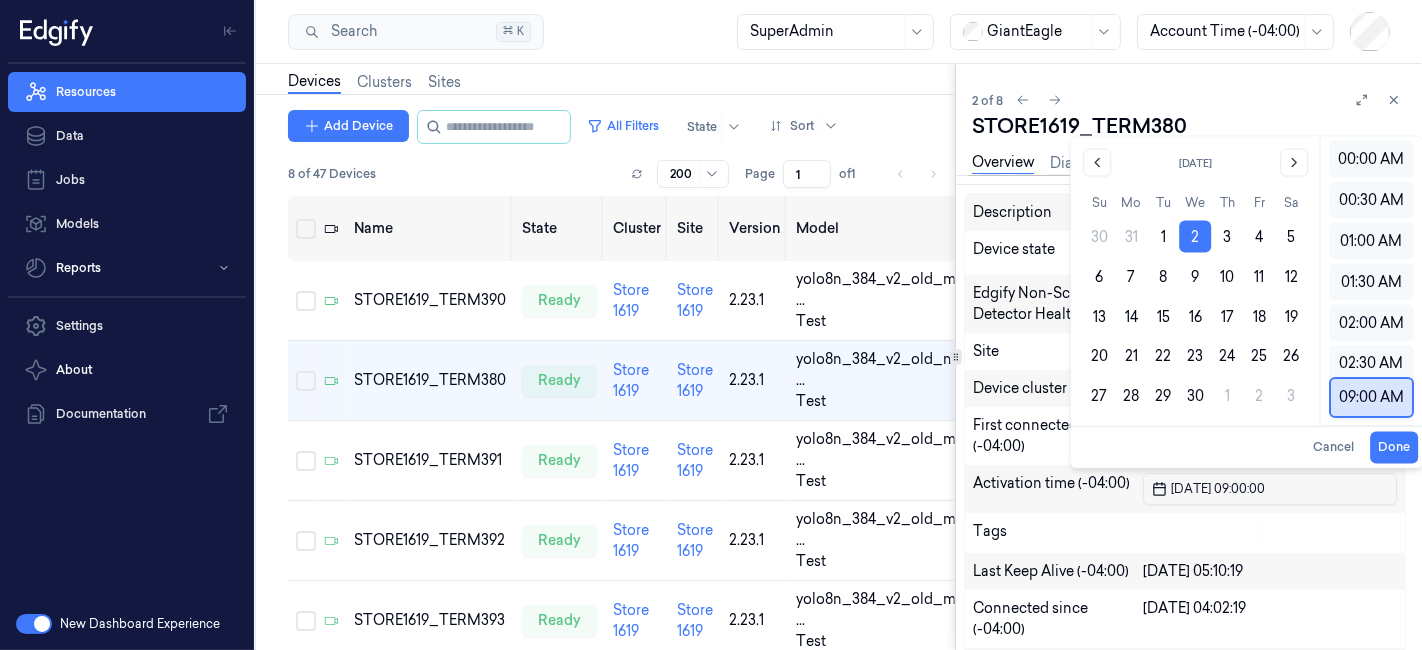 scroll, scrollTop: 116, scrollLeft: 0, axis: vertical 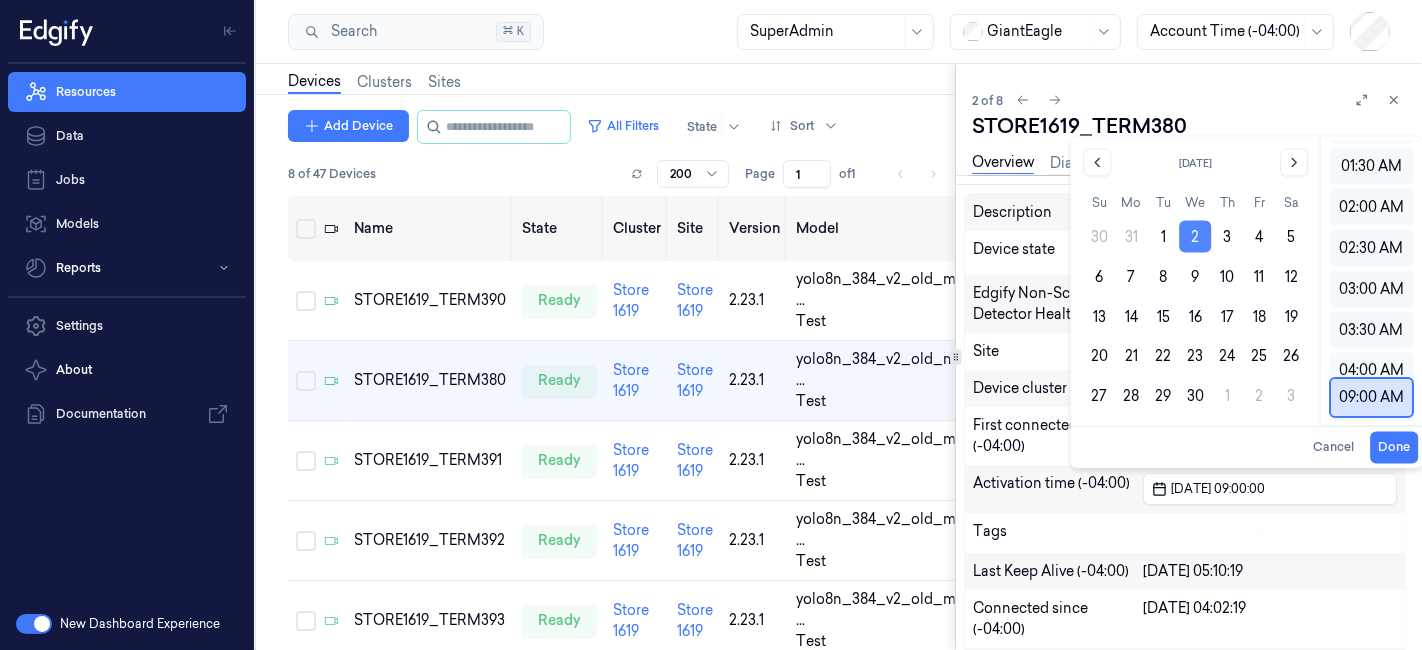 click on "2" at bounding box center (1195, 237) 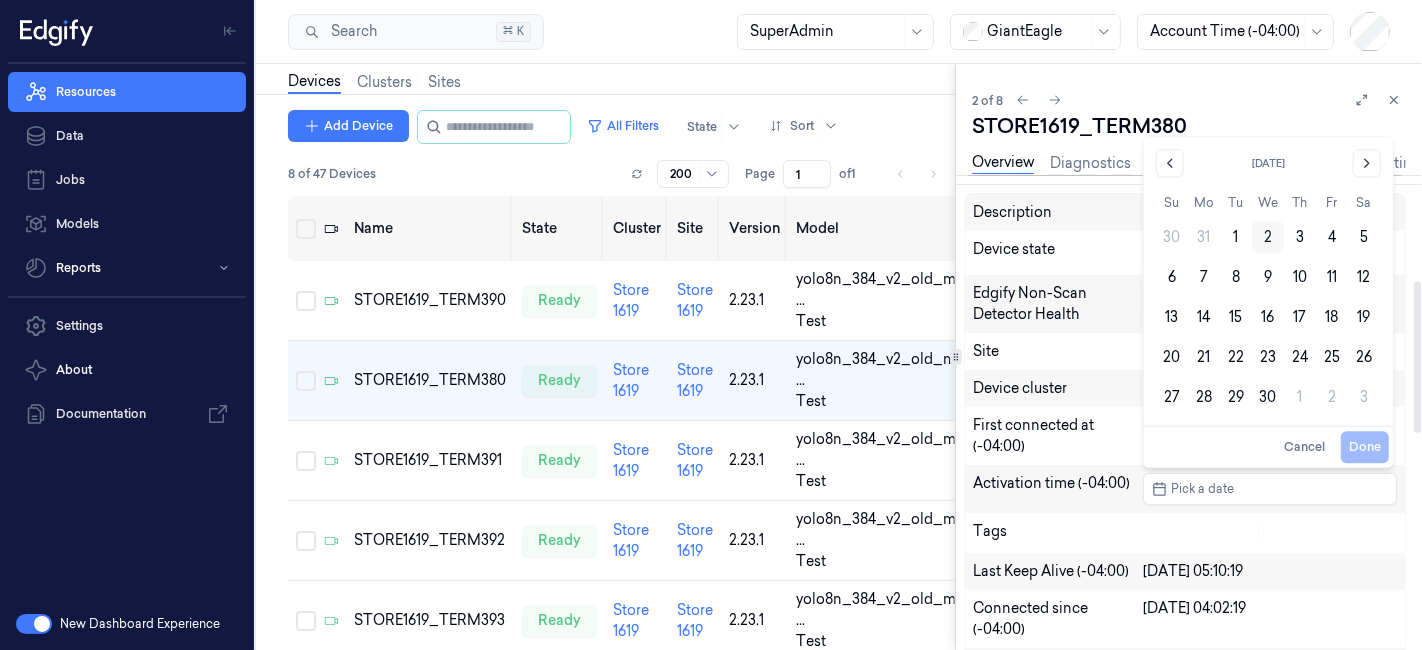 click on "2" at bounding box center (1268, 237) 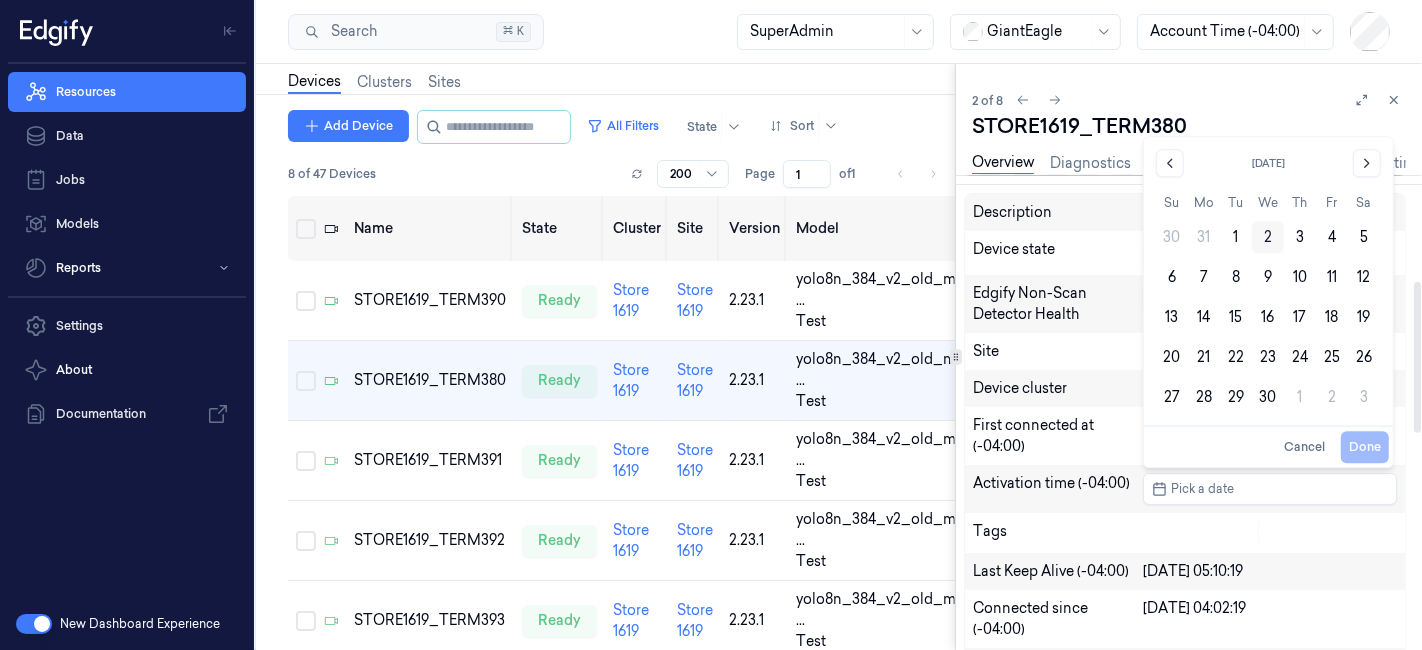 type on "02/04/2025 00:00:00" 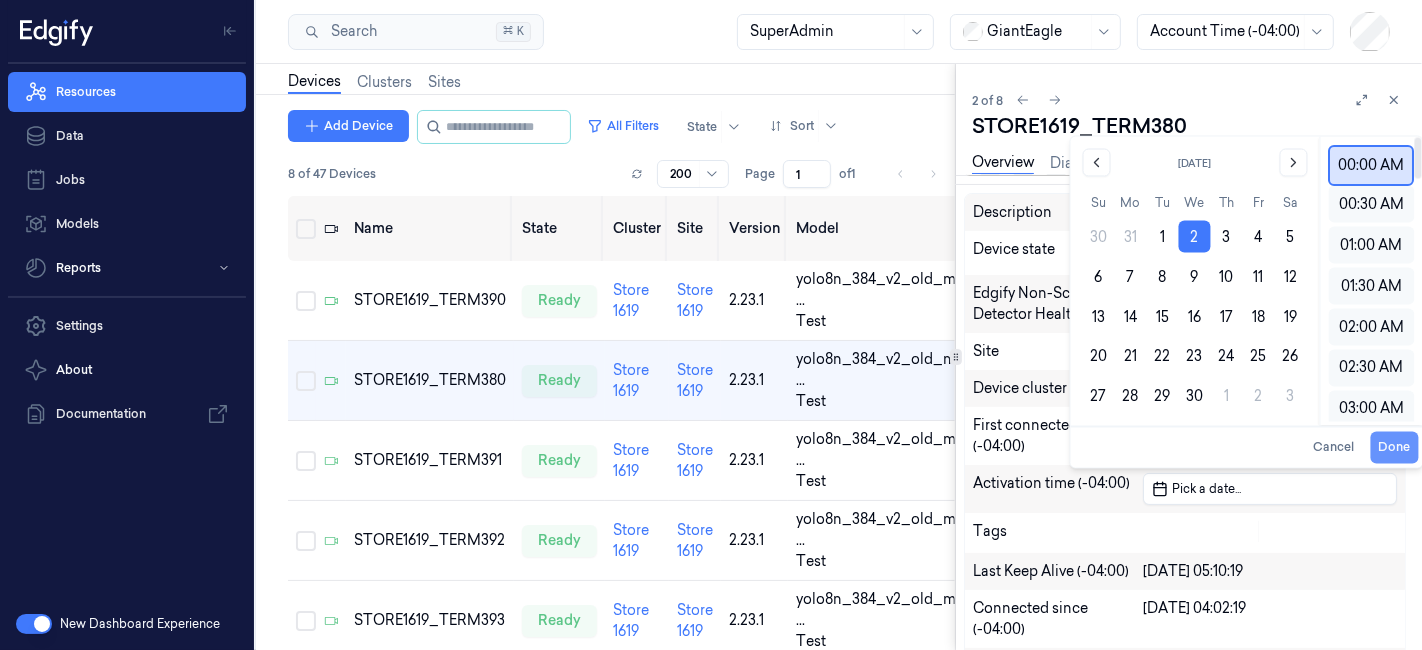 click on "First connected at (-04:00) 26/08/2024 12:22:36" at bounding box center [1185, 436] 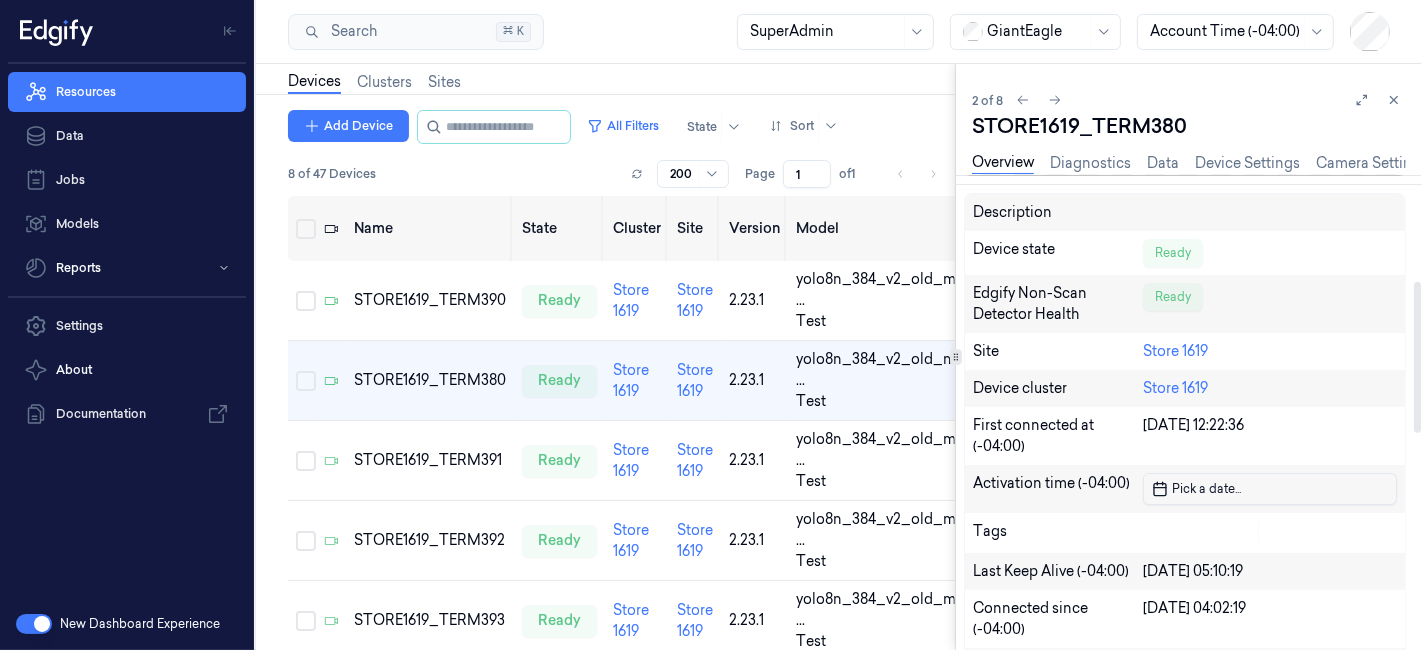 click on "Pick a date  ..." at bounding box center [1270, 489] 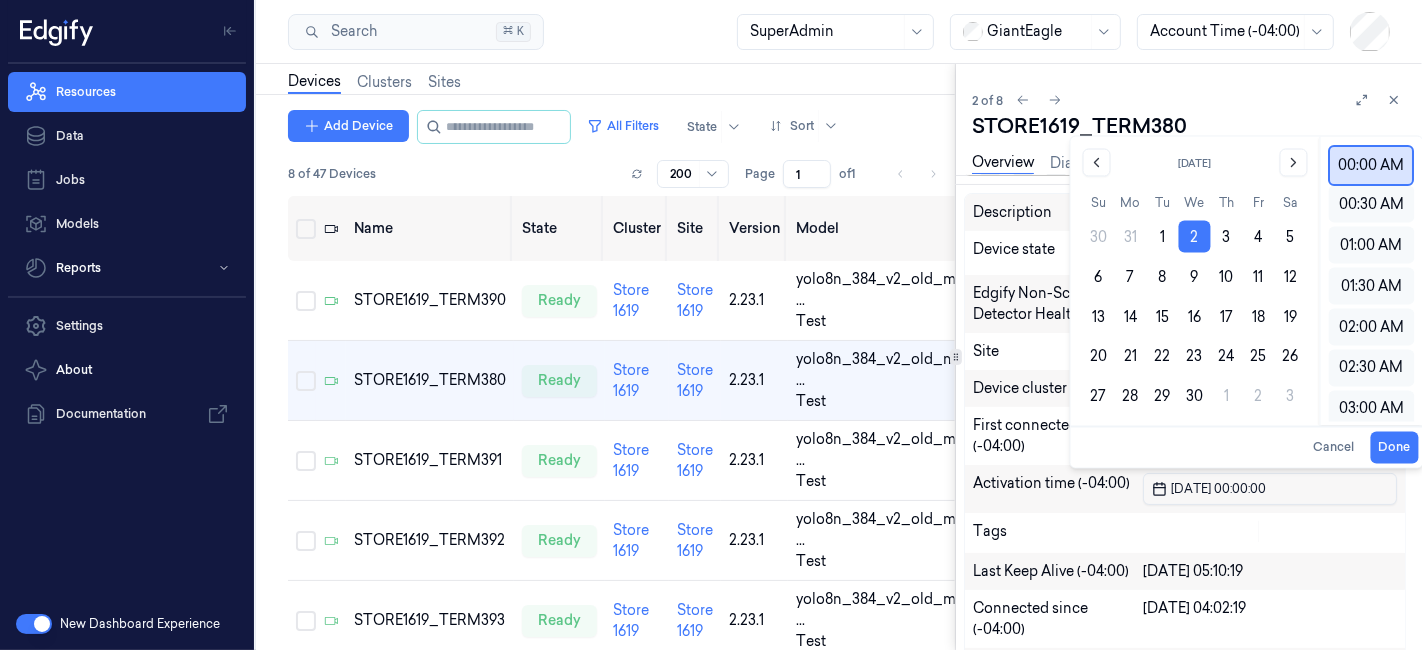 click at bounding box center (1270, 489) 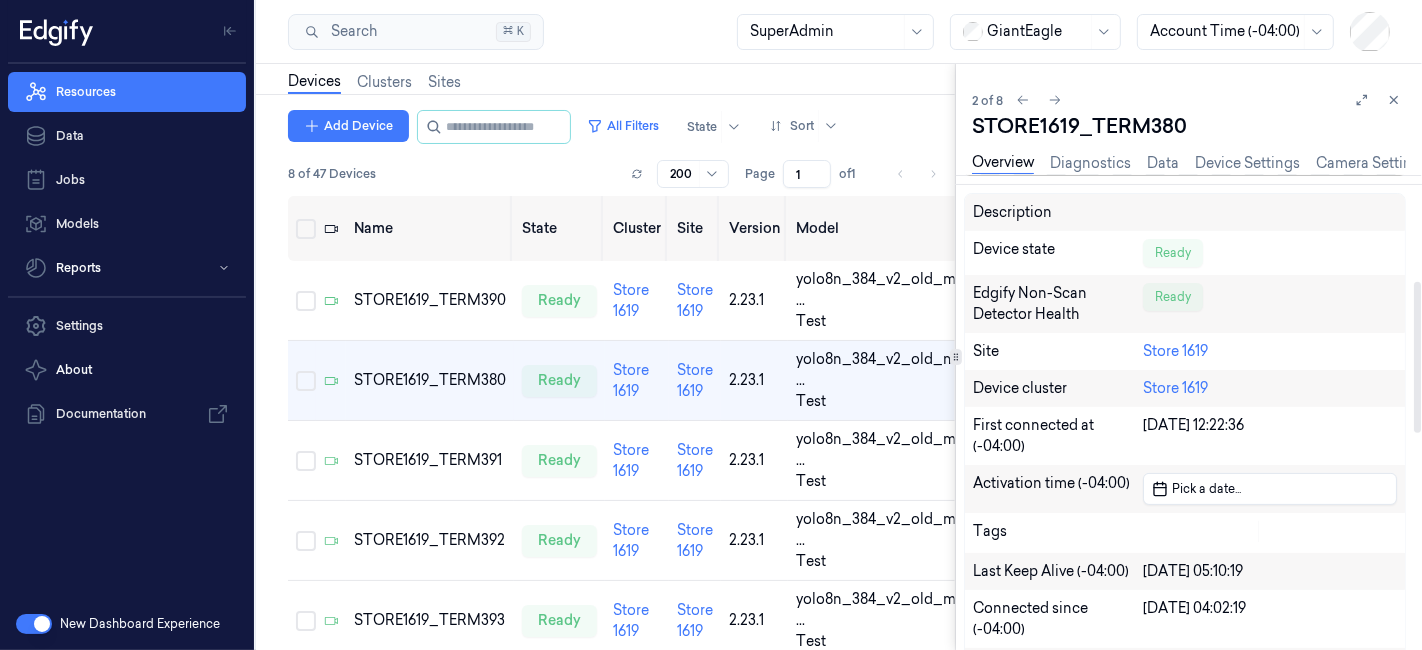 click on "Activation time (-04:00)" at bounding box center [1058, 489] 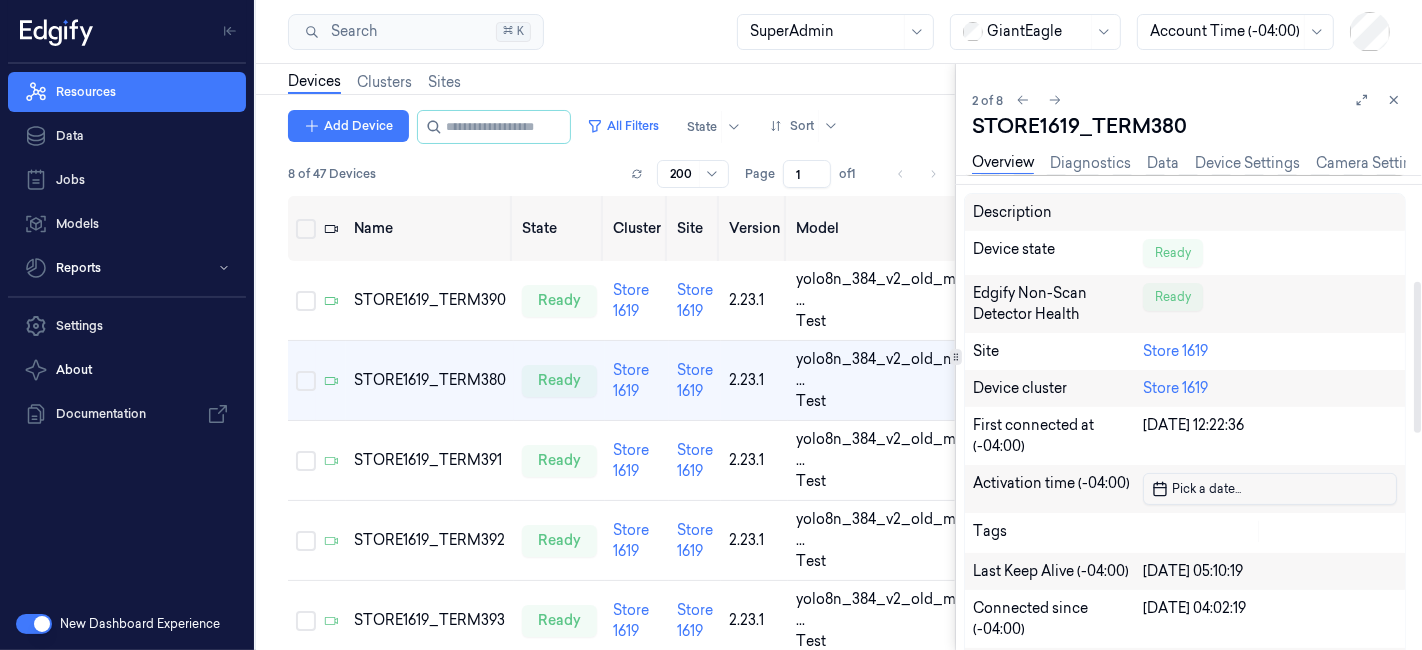 click on "Pick a date  ..." at bounding box center [1204, 488] 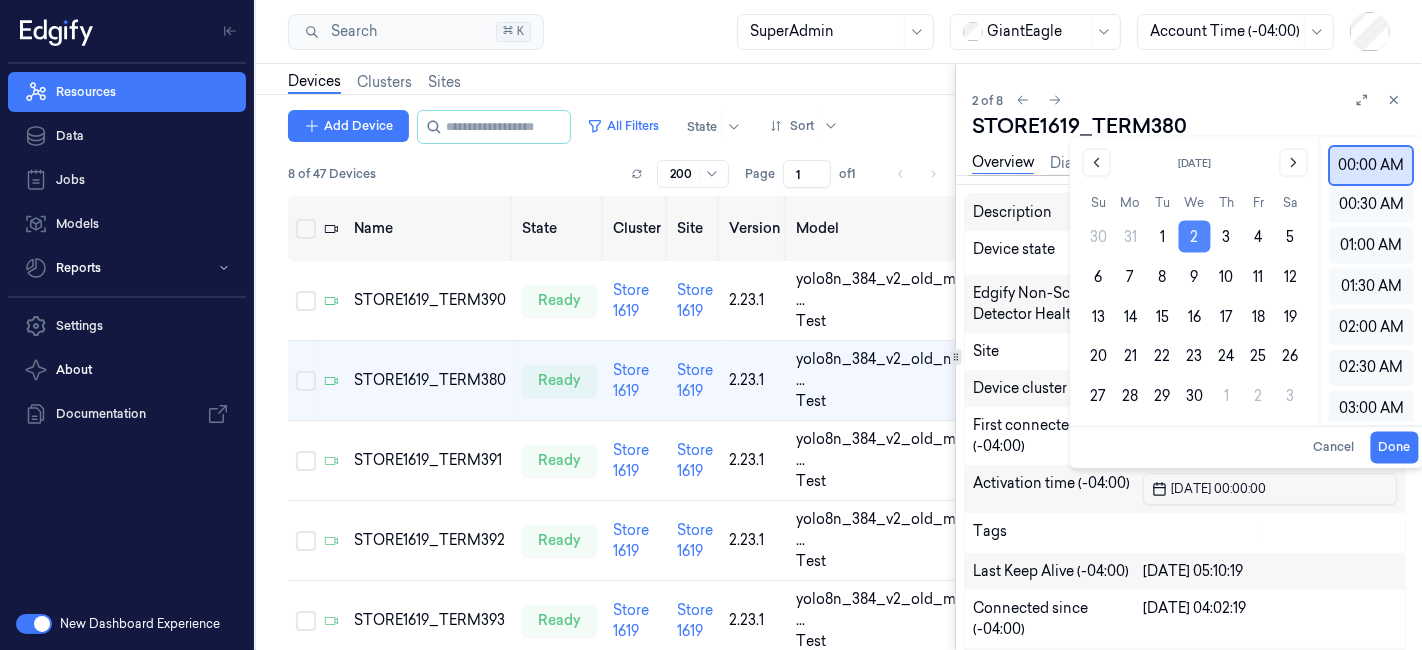 click on "2" at bounding box center [1195, 237] 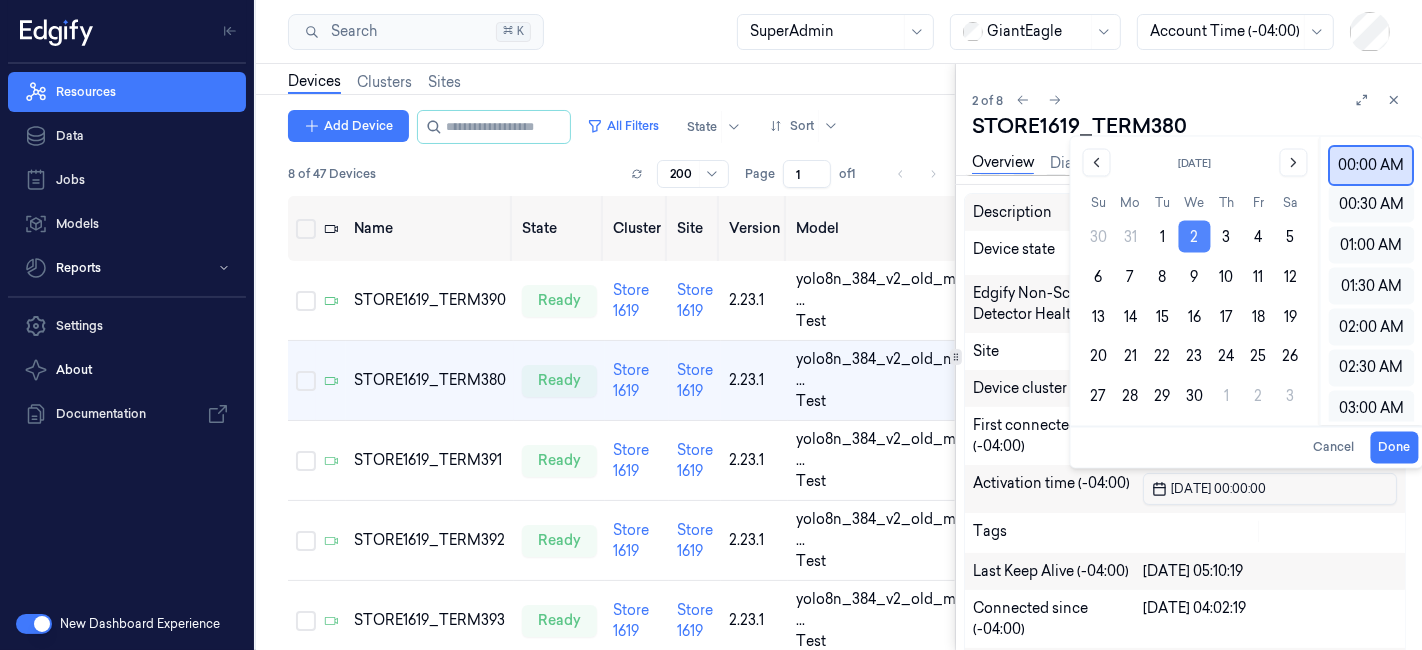 type 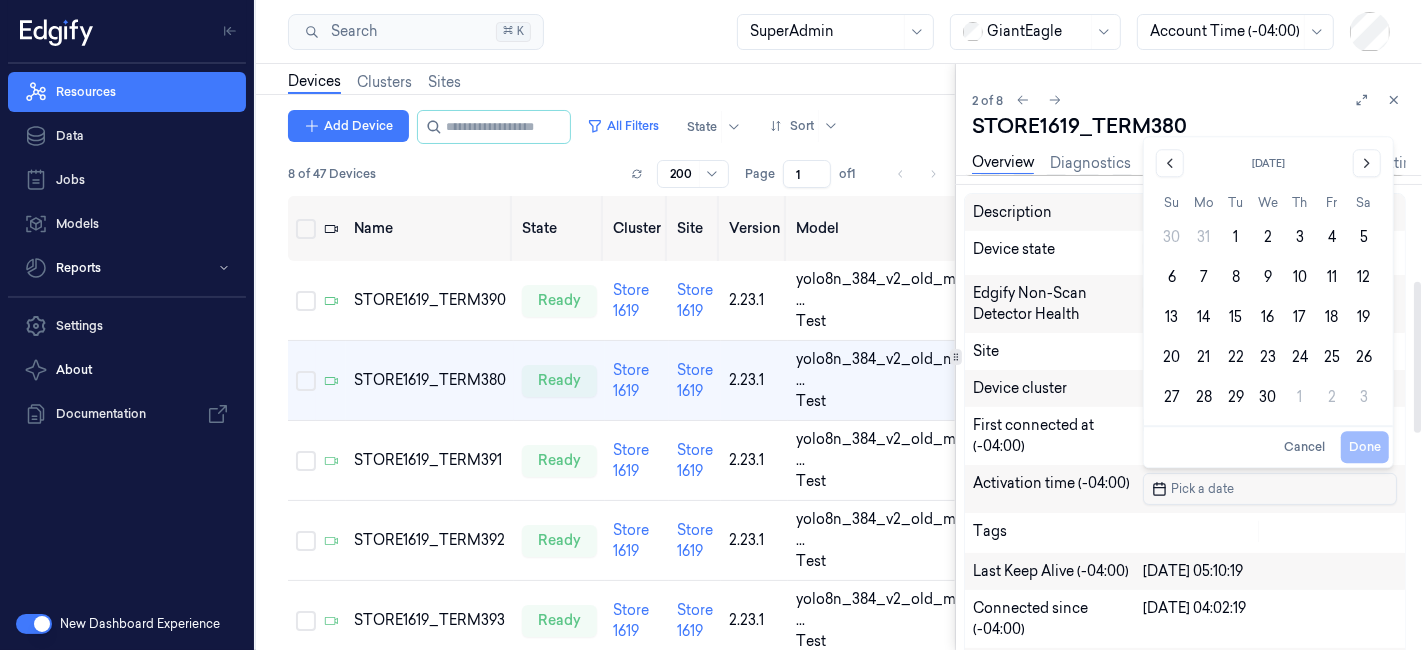 click on "Done Cancel" at bounding box center [1332, 447] 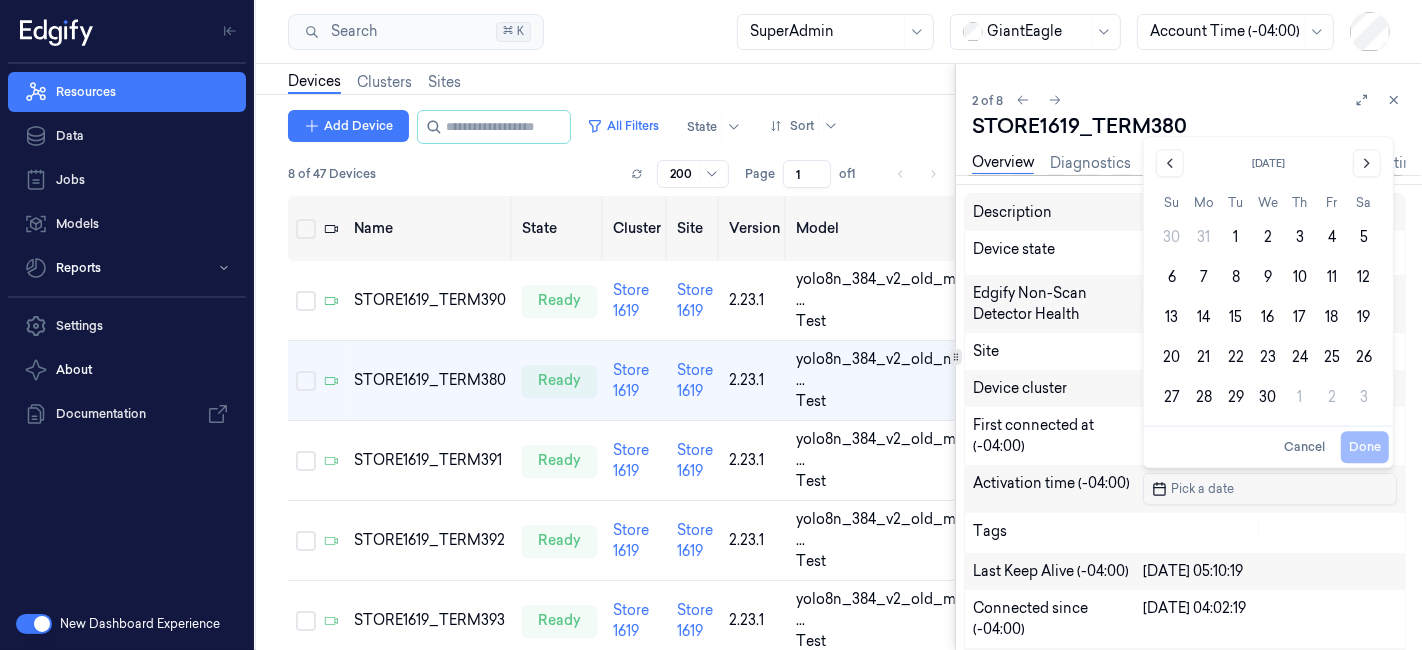 click at bounding box center [1277, 489] 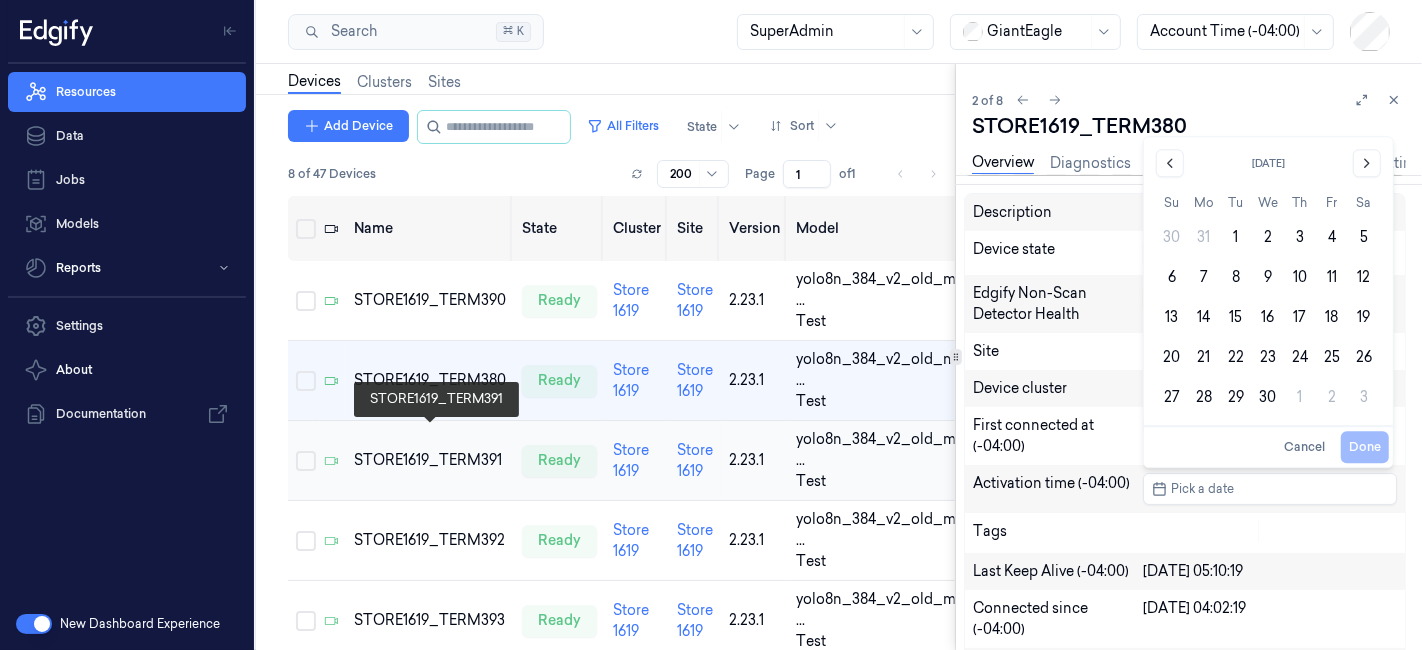 click on "STORE1619_TERM391" at bounding box center [430, 460] 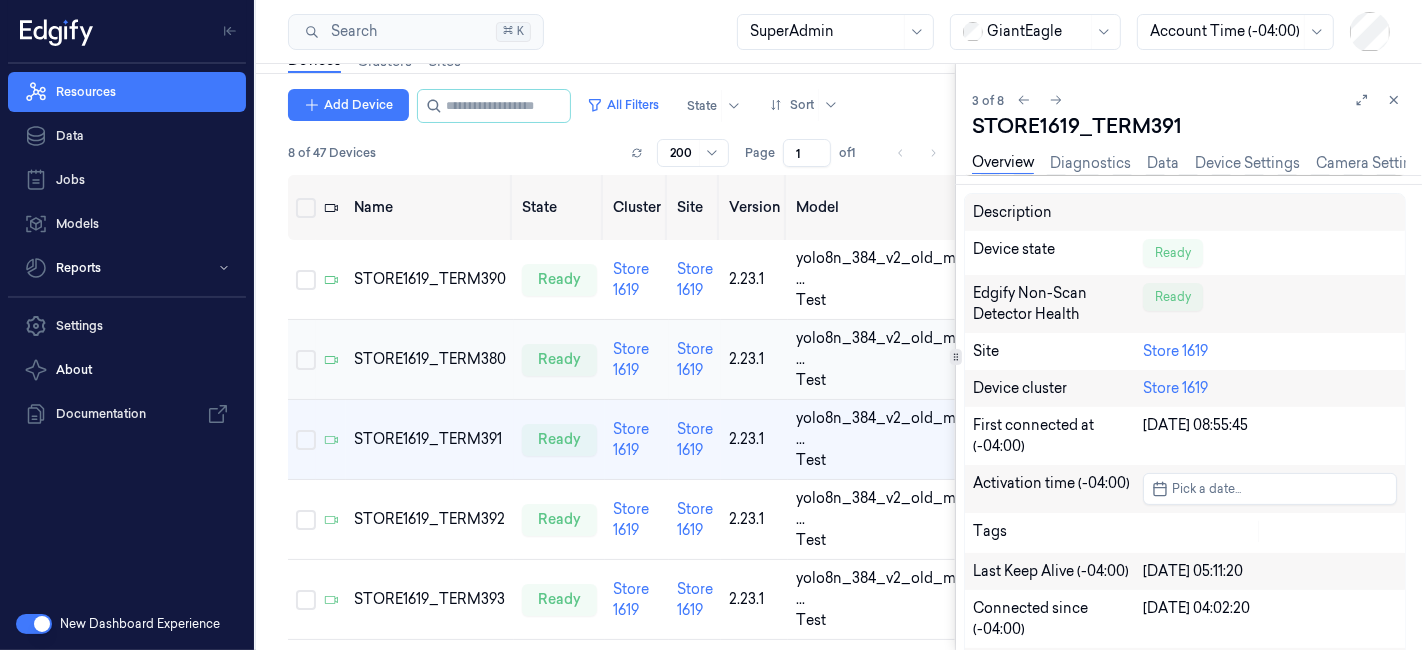 scroll, scrollTop: 0, scrollLeft: 0, axis: both 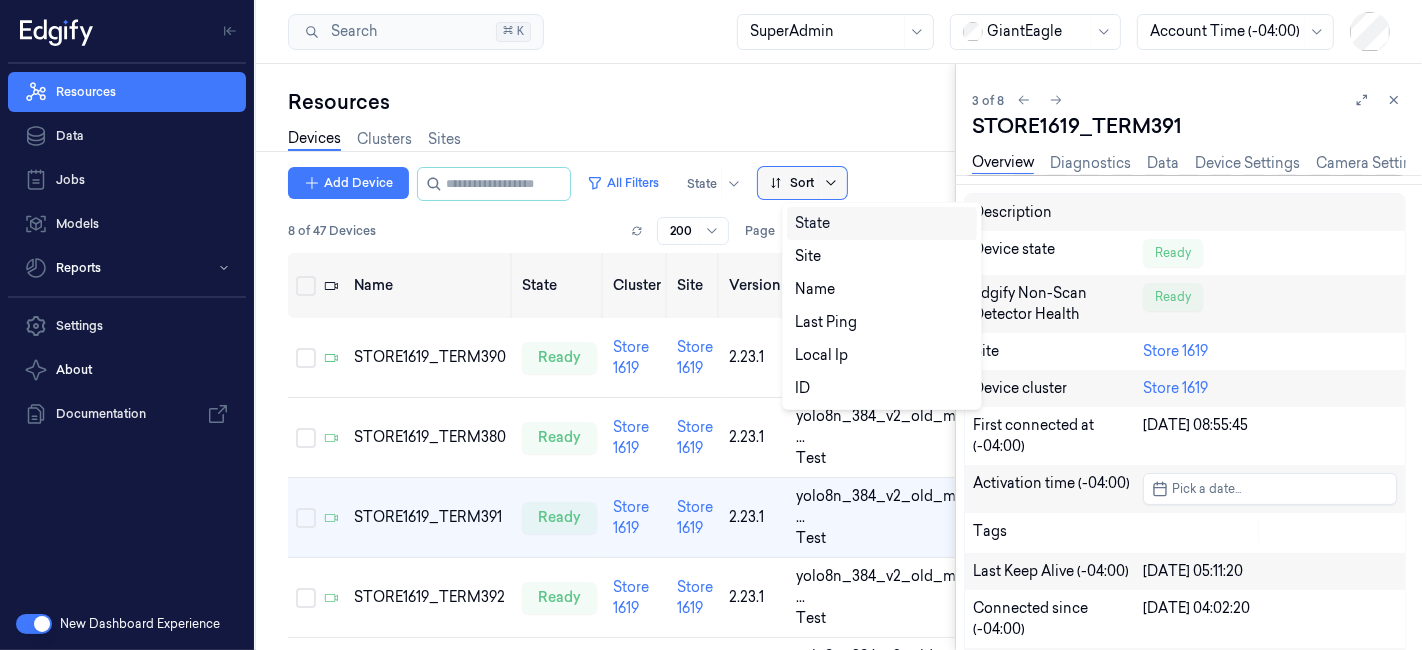 click 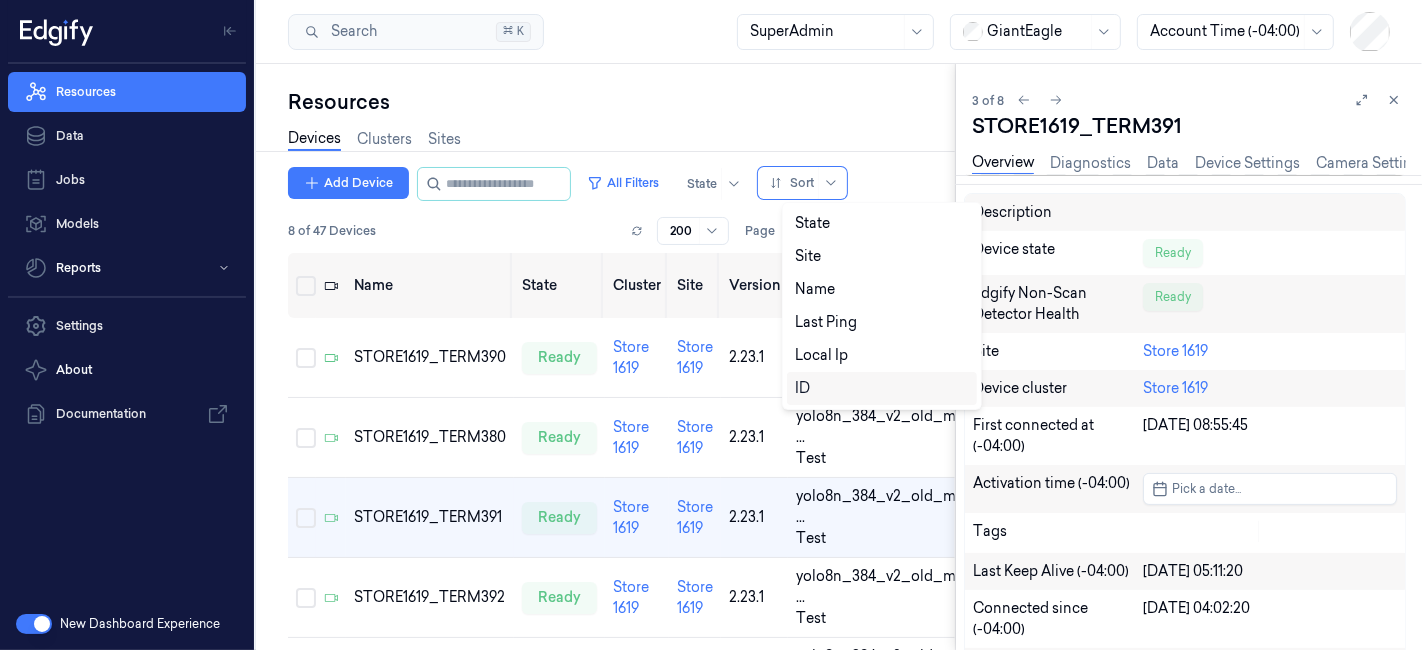 click on "ID" at bounding box center (882, 388) 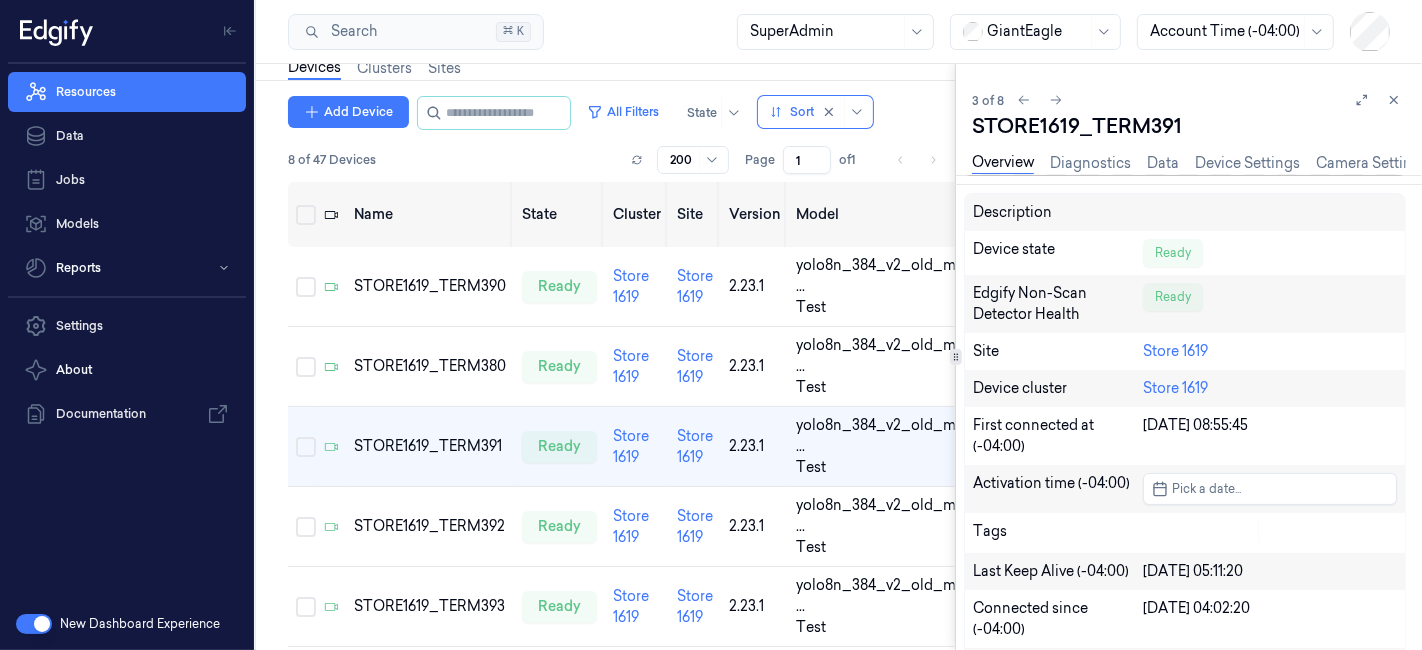 scroll, scrollTop: 137, scrollLeft: 0, axis: vertical 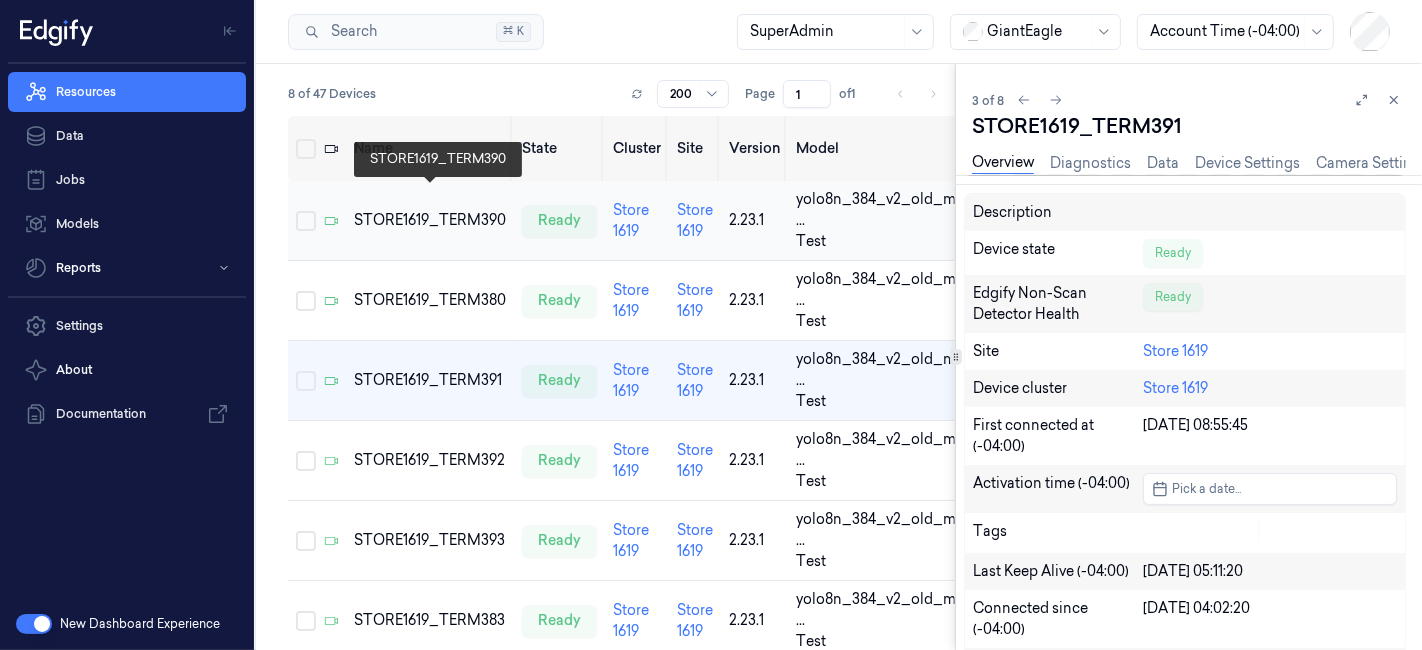 click on "STORE1619_TERM390" at bounding box center (430, 220) 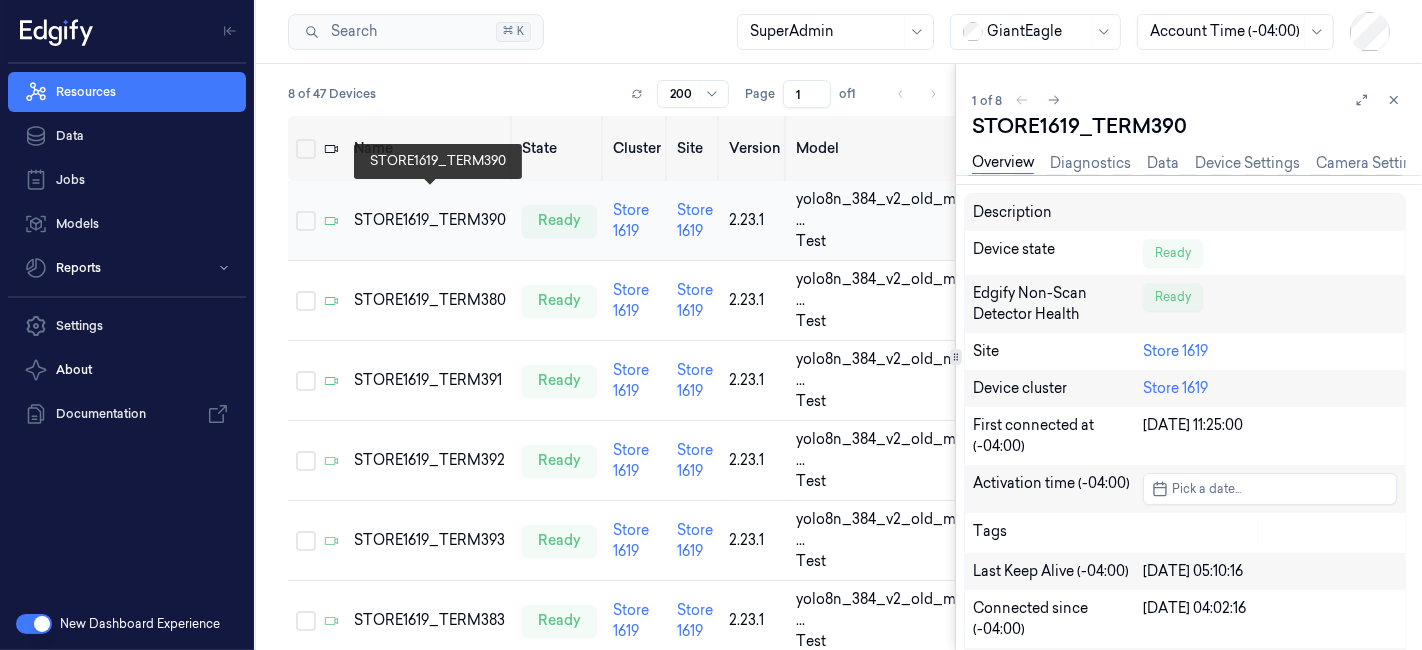 scroll, scrollTop: 0, scrollLeft: 0, axis: both 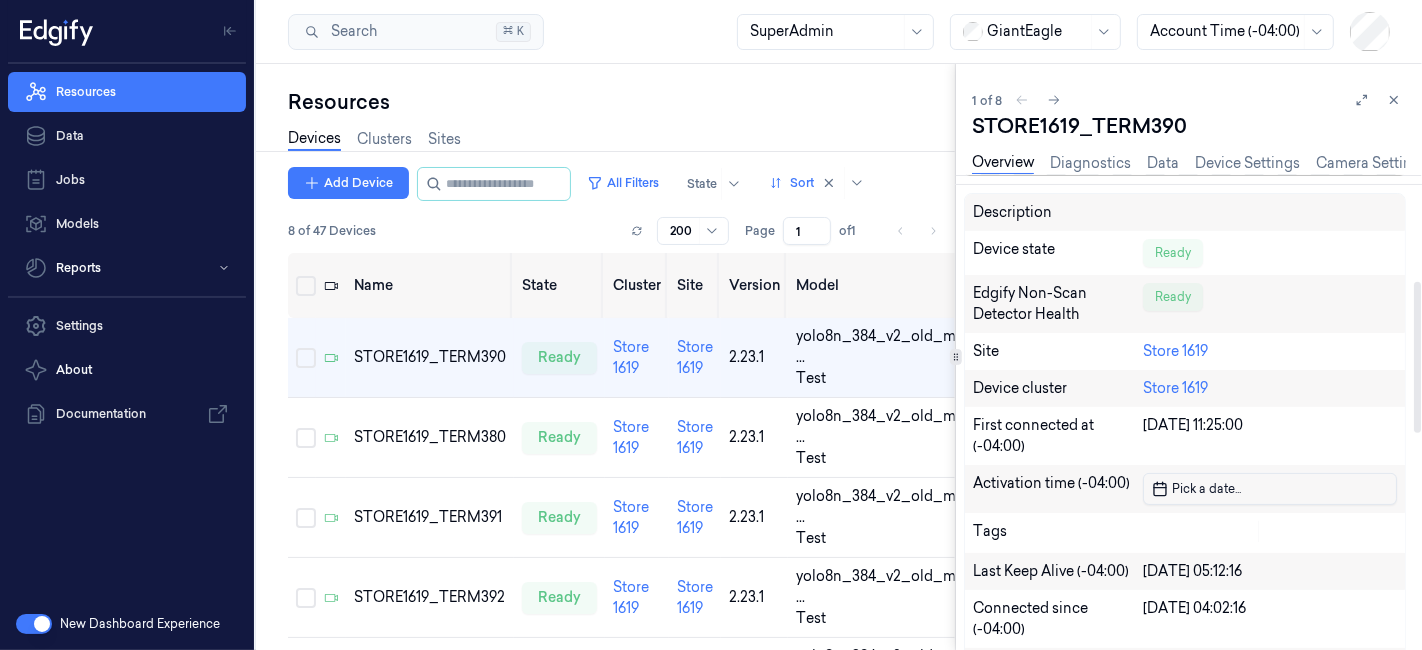 click on "Pick a date  ..." at bounding box center (1204, 488) 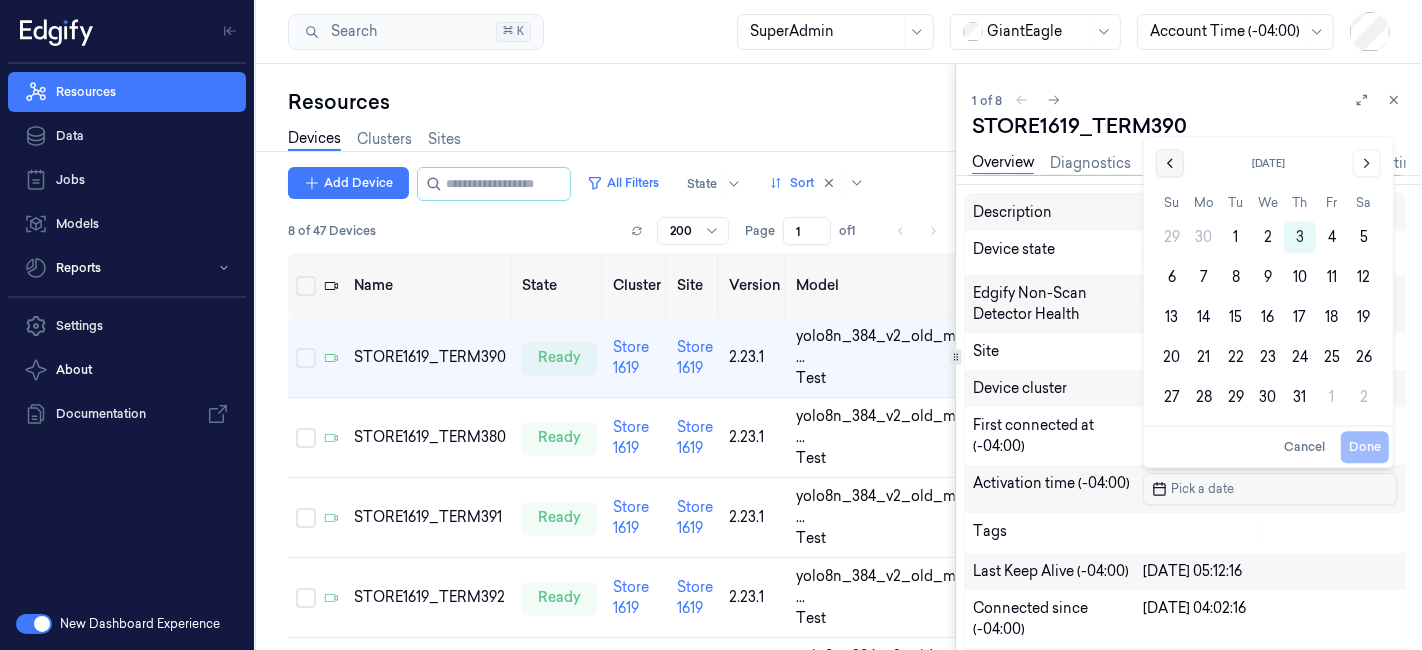 click 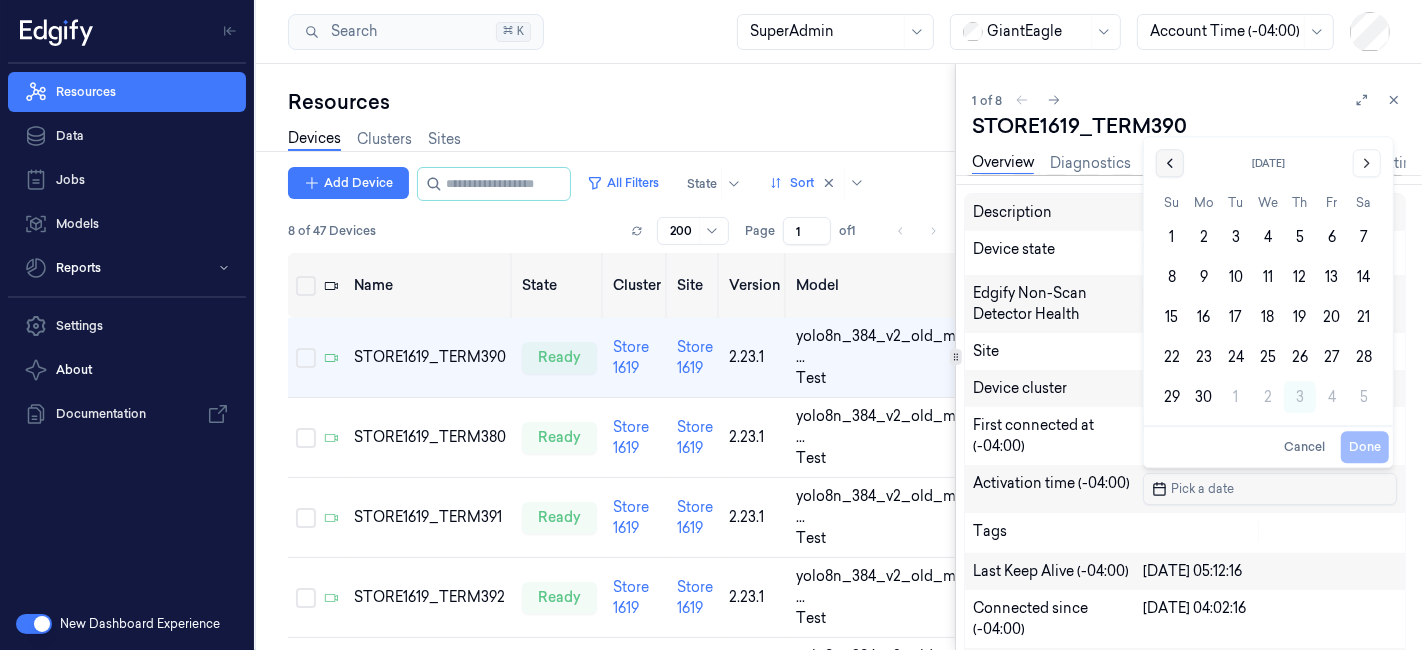 click 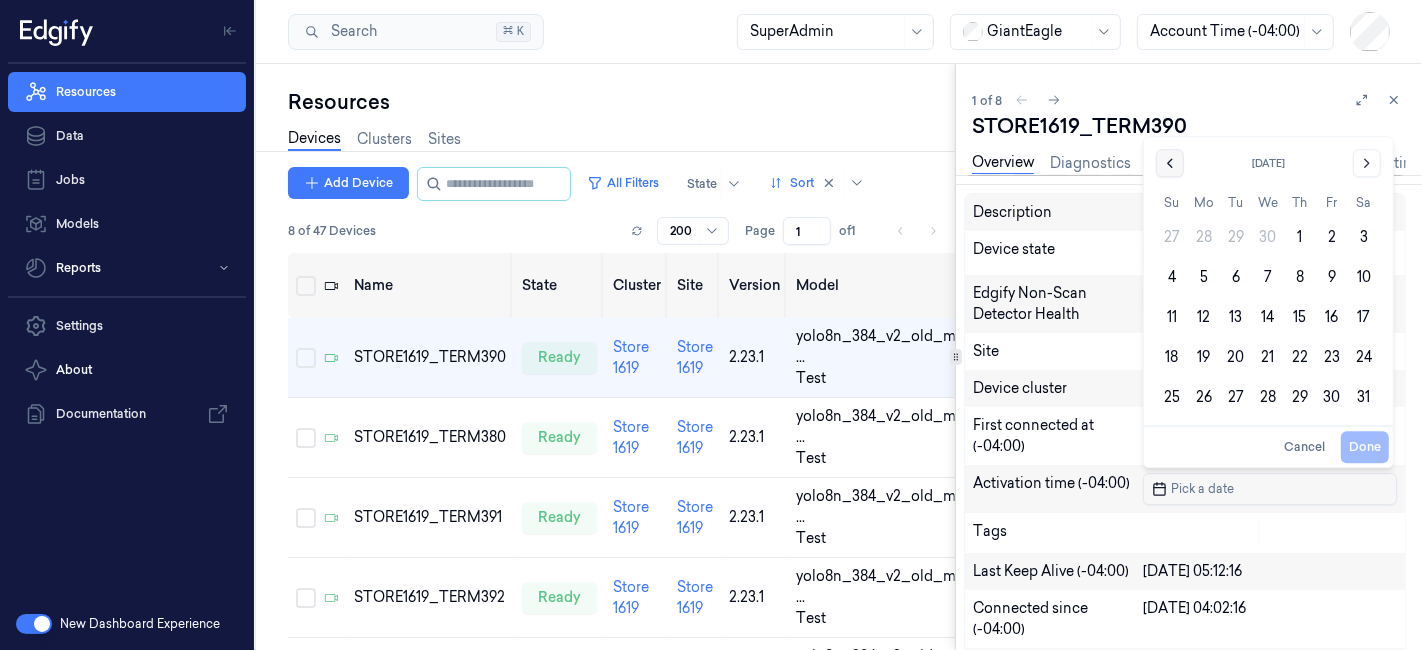 click 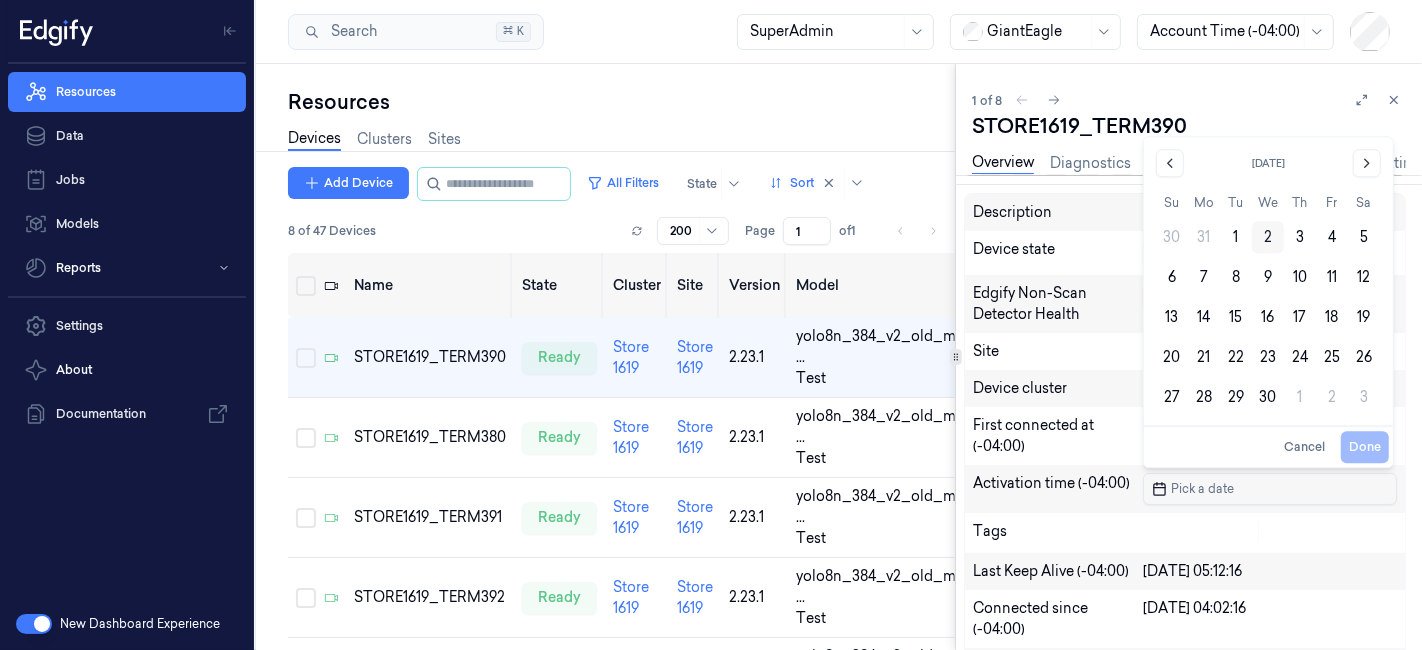 click on "2" at bounding box center [1268, 237] 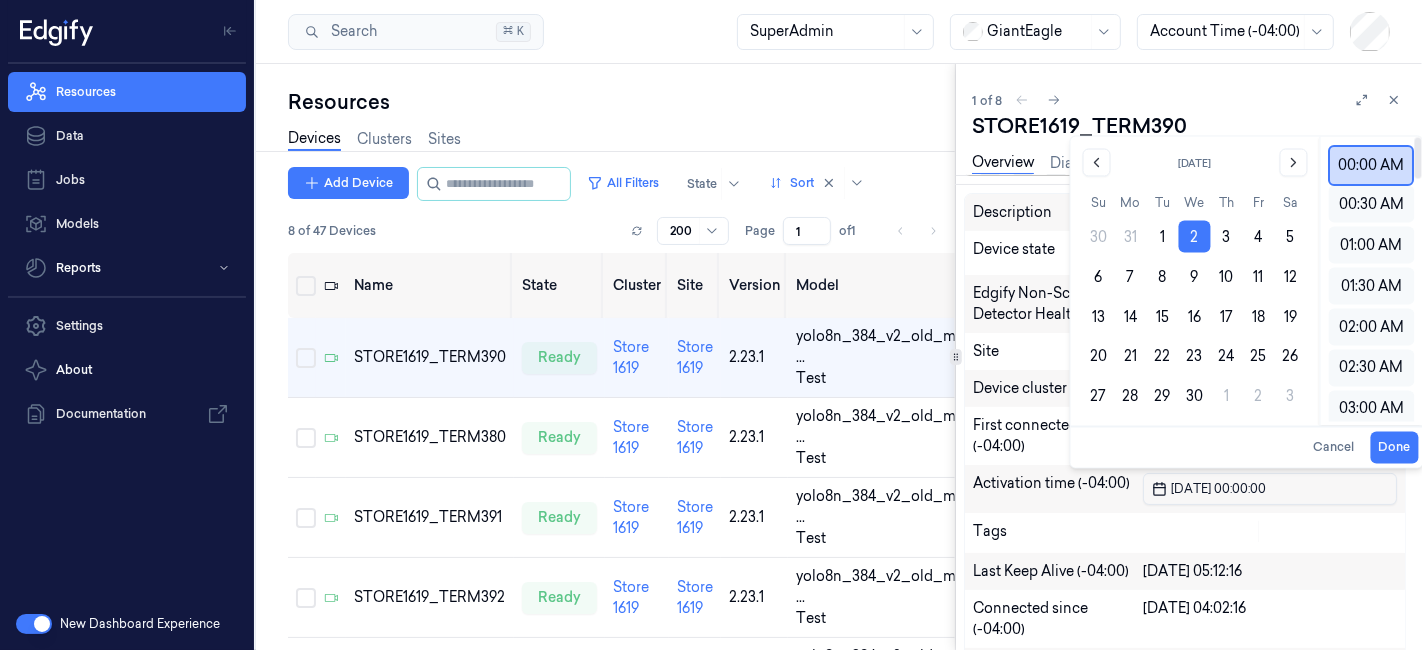 click on "00:00 AM" at bounding box center [1371, 165] 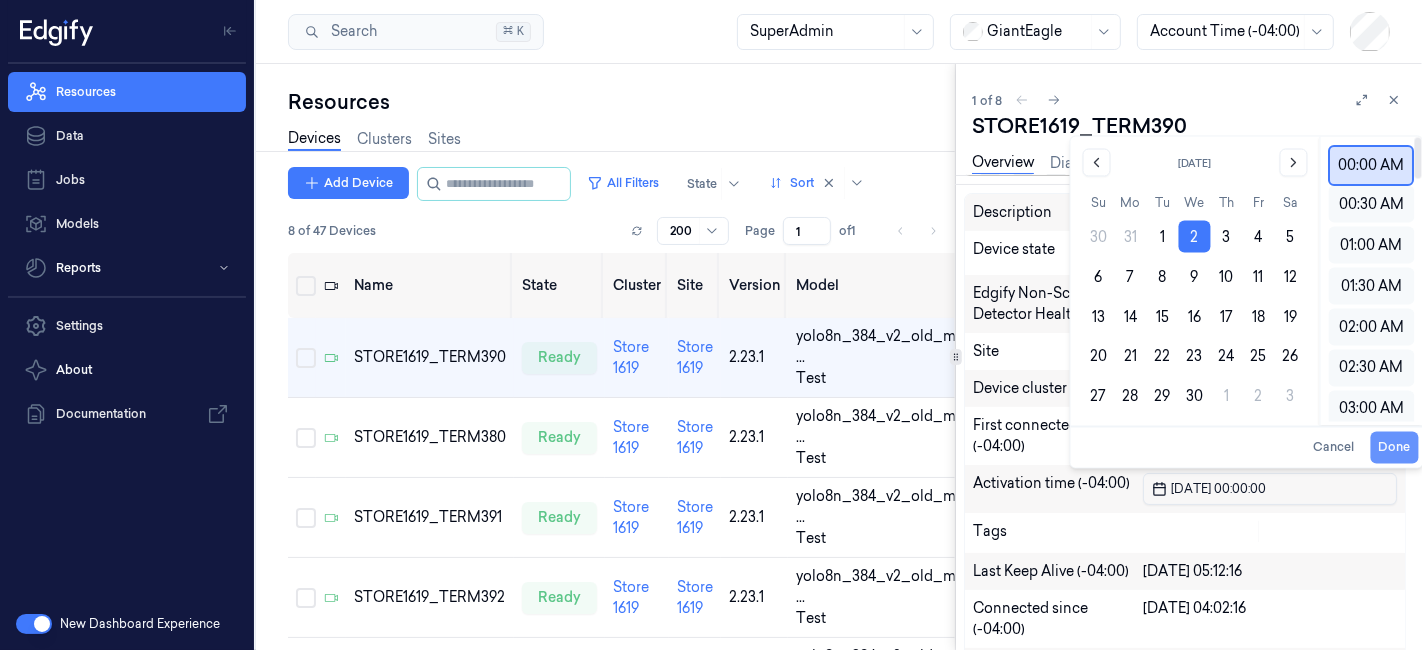 click on "Done" at bounding box center [1394, 448] 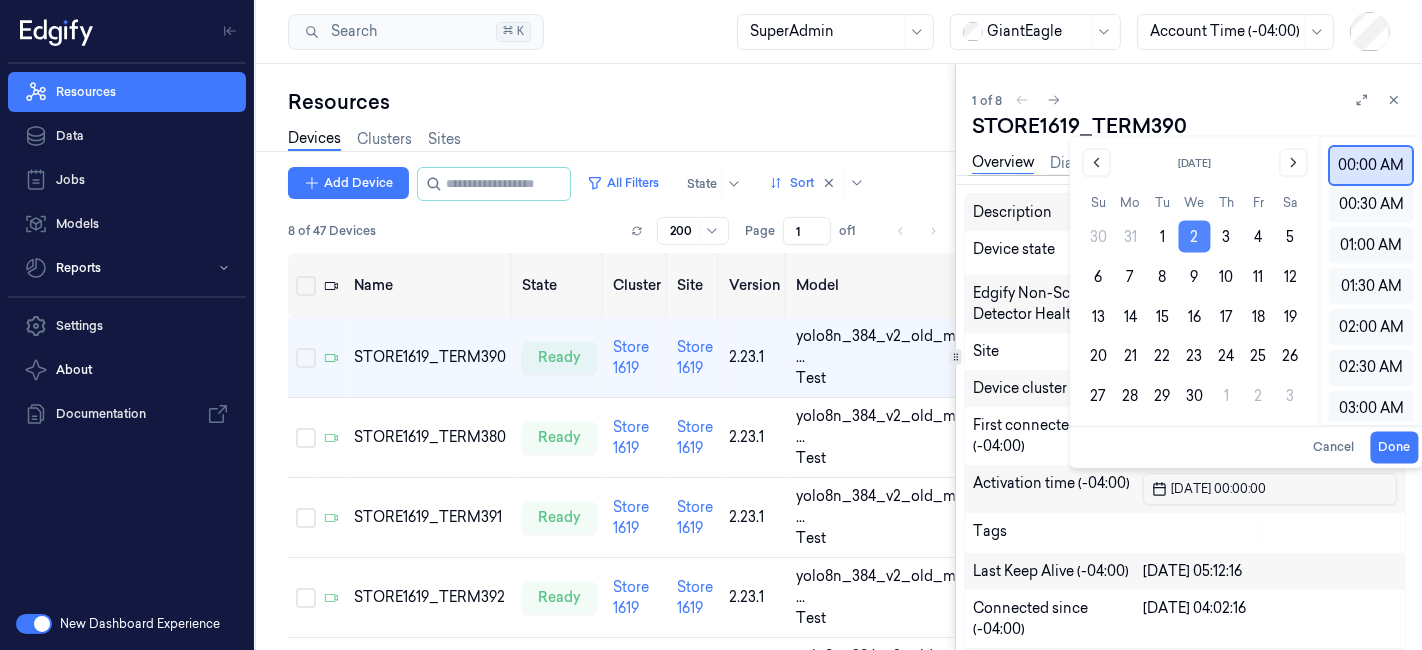 click on "2" at bounding box center (1195, 237) 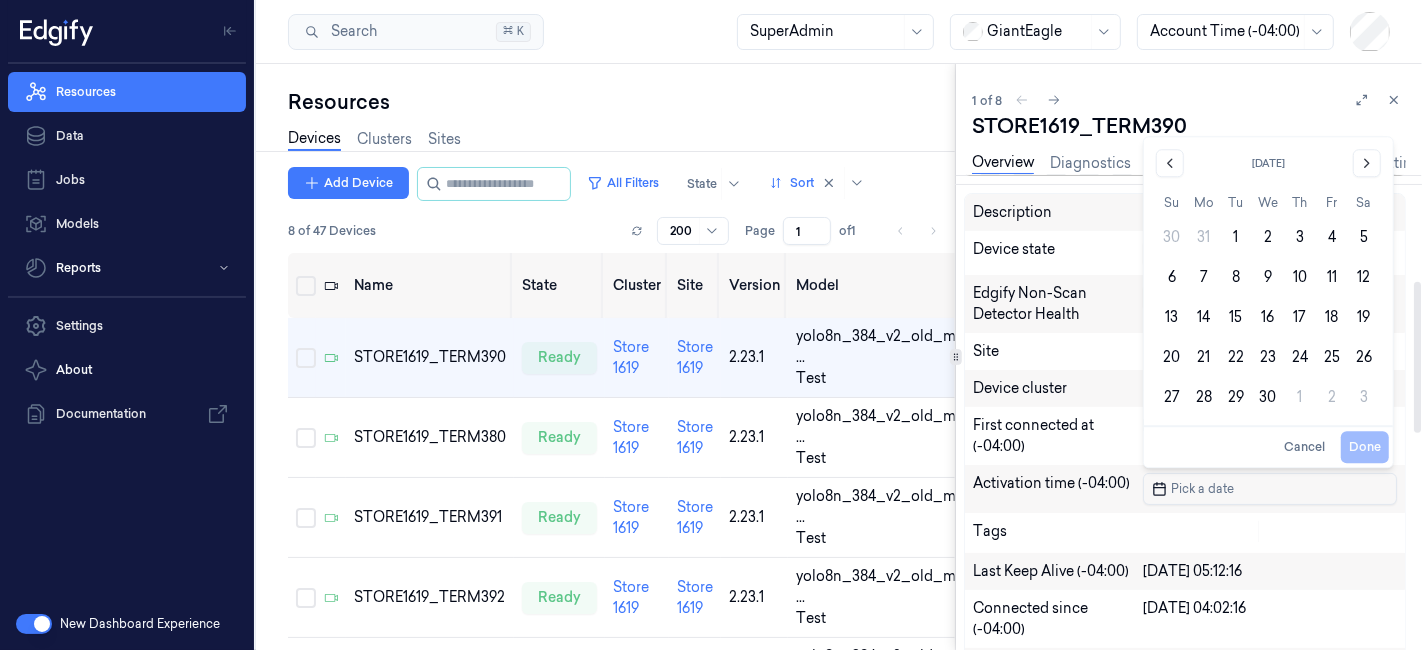click on "Done Cancel" at bounding box center (1332, 447) 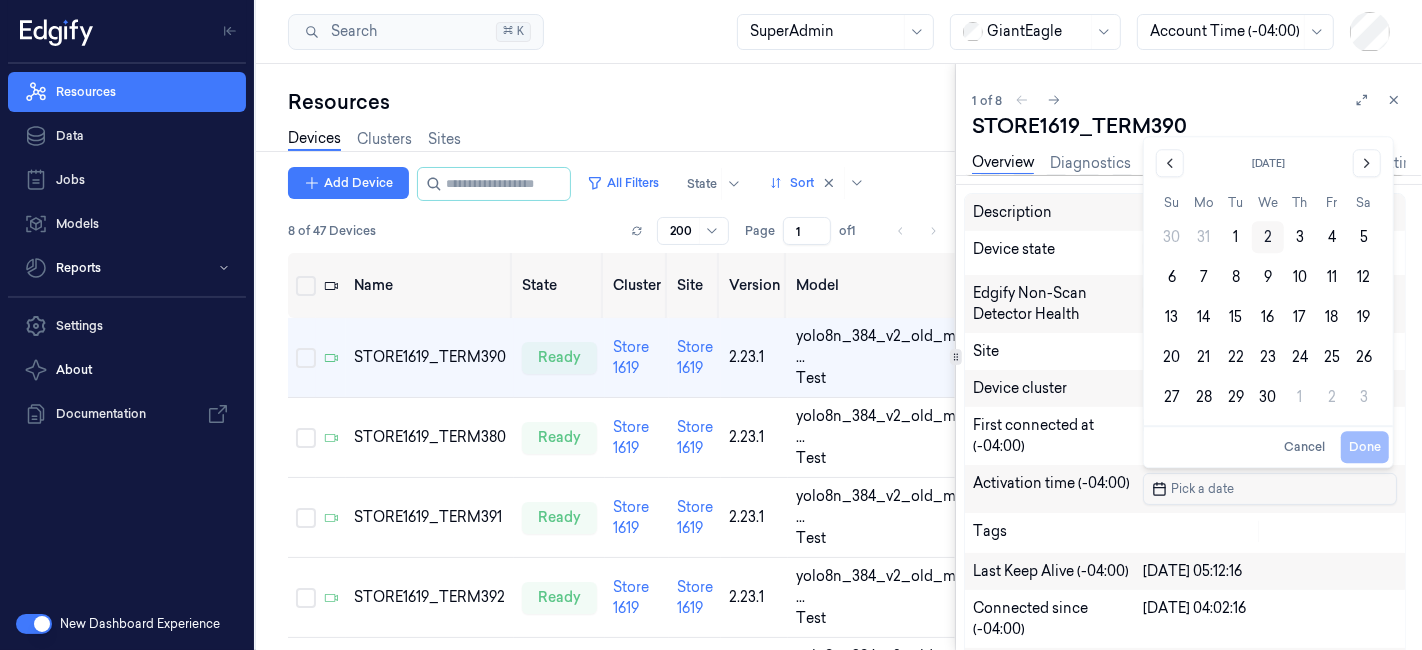 click on "2" at bounding box center (1268, 237) 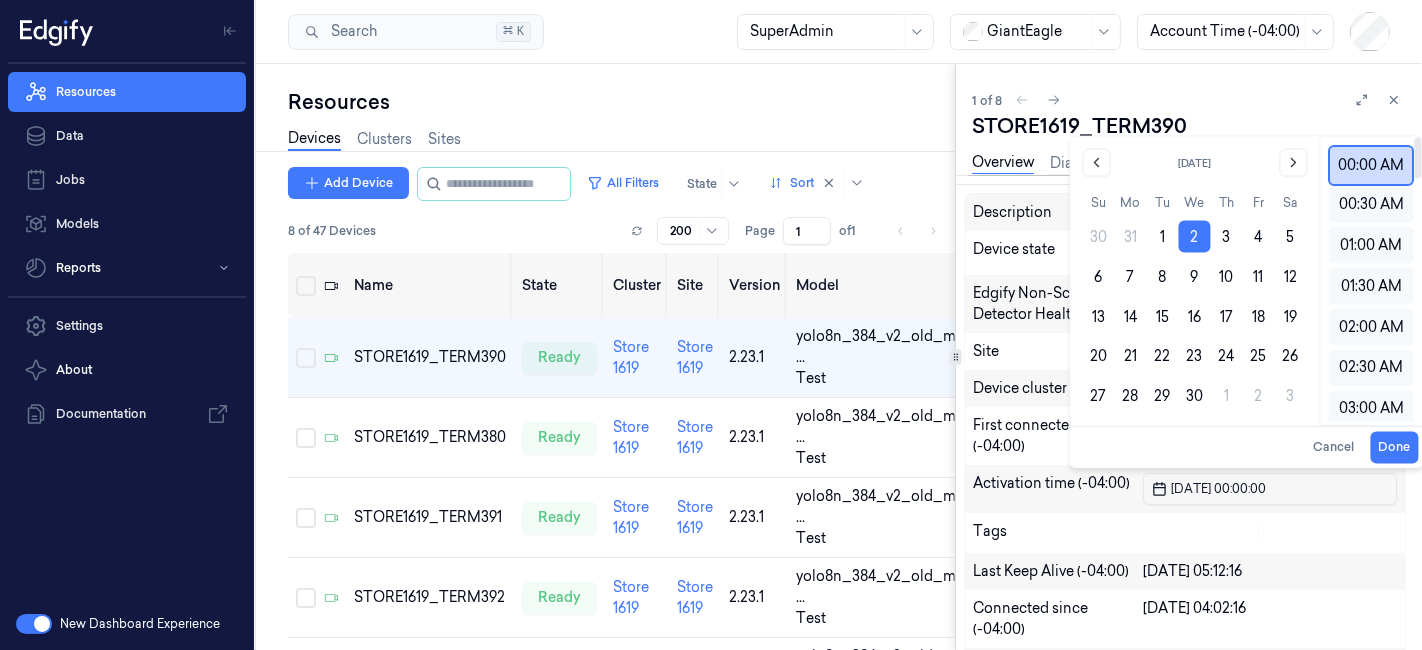 click on "00:00 AM" at bounding box center [1371, 165] 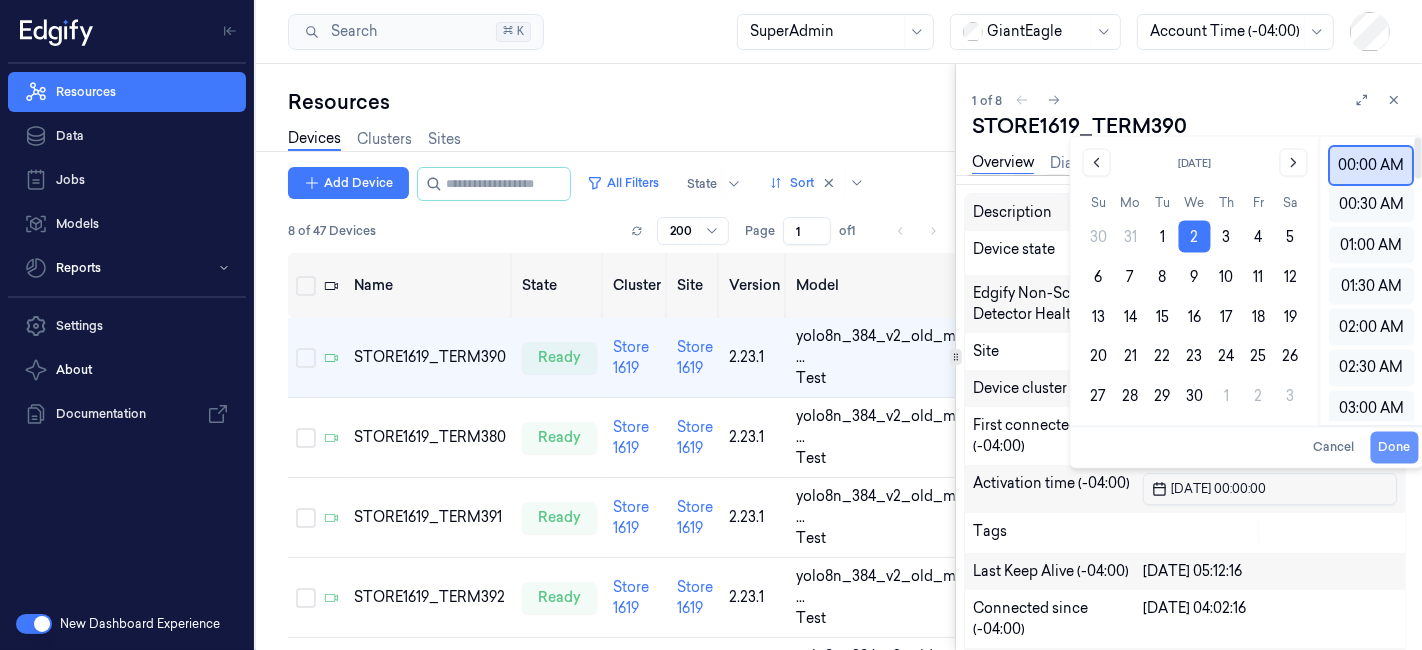 click on "Done" at bounding box center [1394, 448] 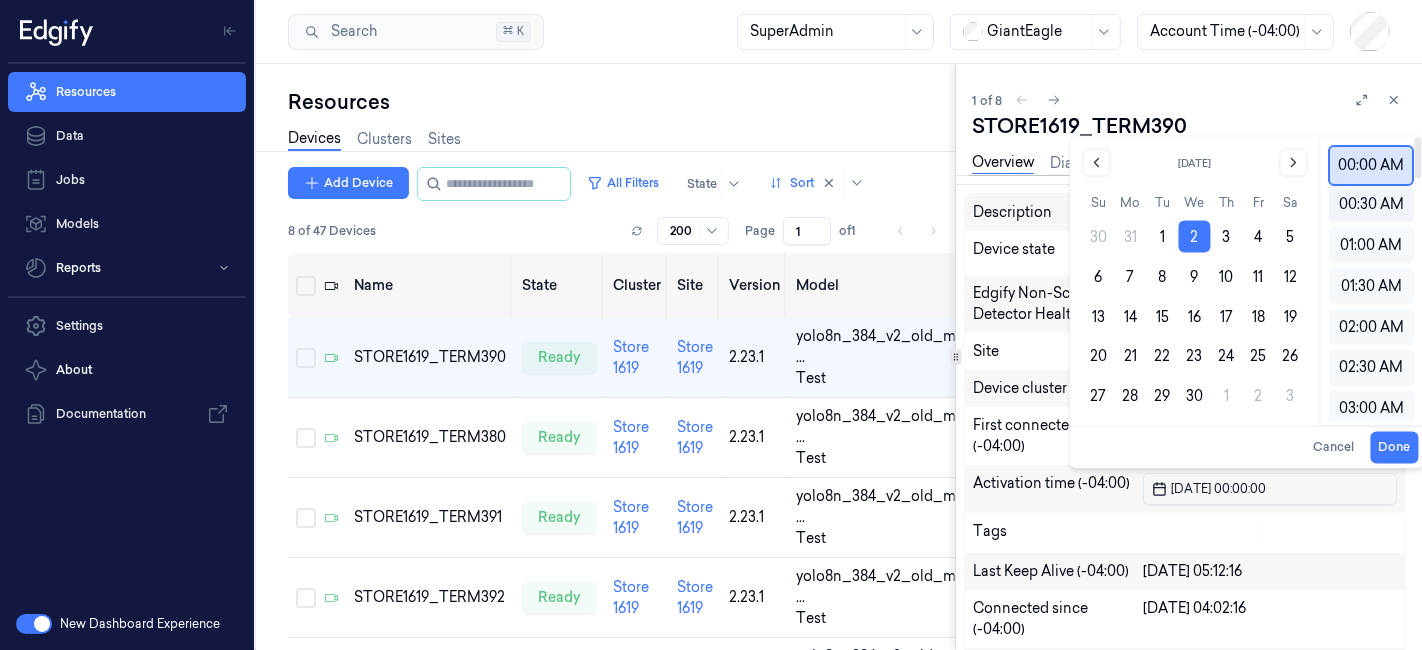 click on "00:30 AM" at bounding box center [1371, 204] 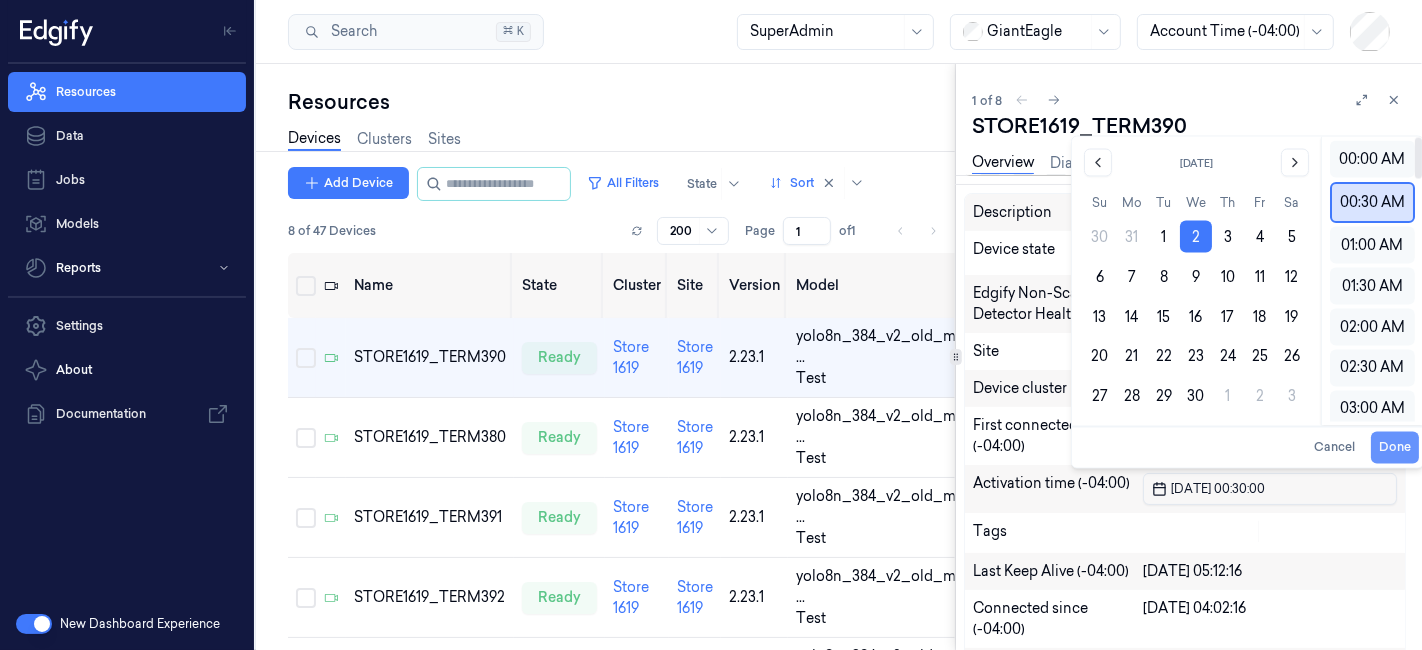 click on "Done" at bounding box center [1395, 448] 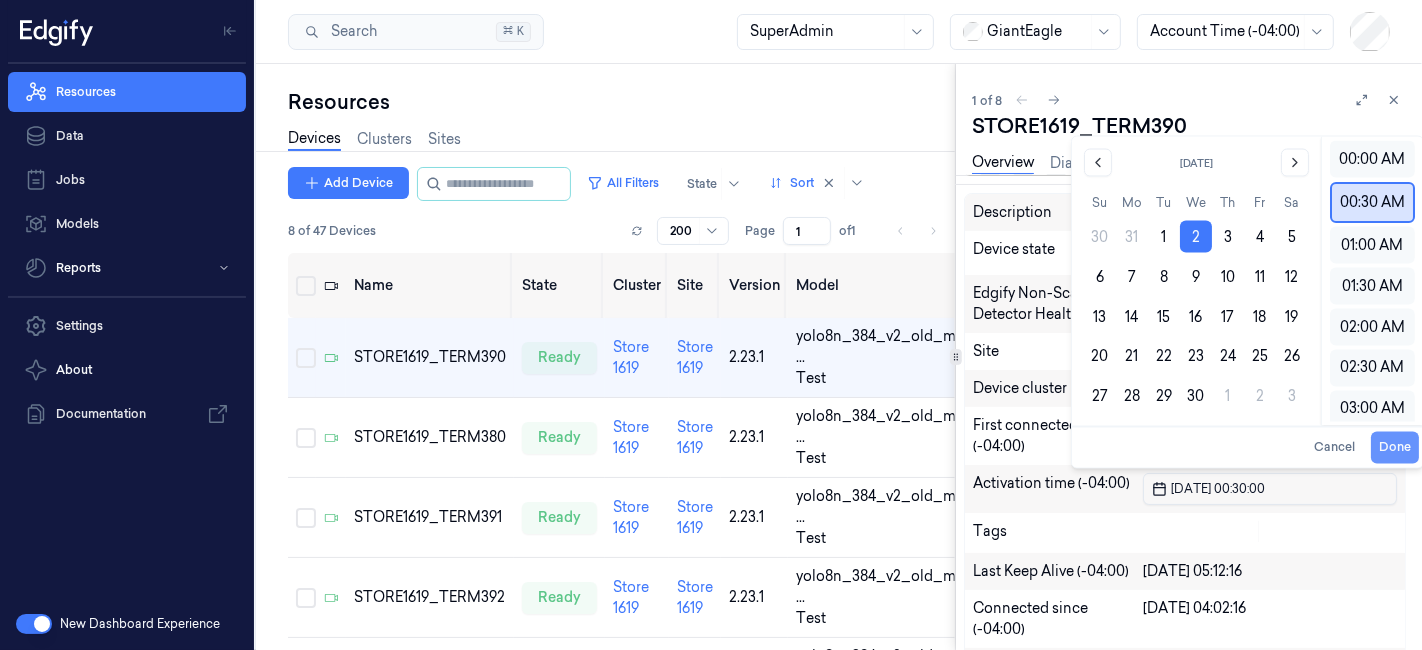 click on "Done" at bounding box center [1395, 448] 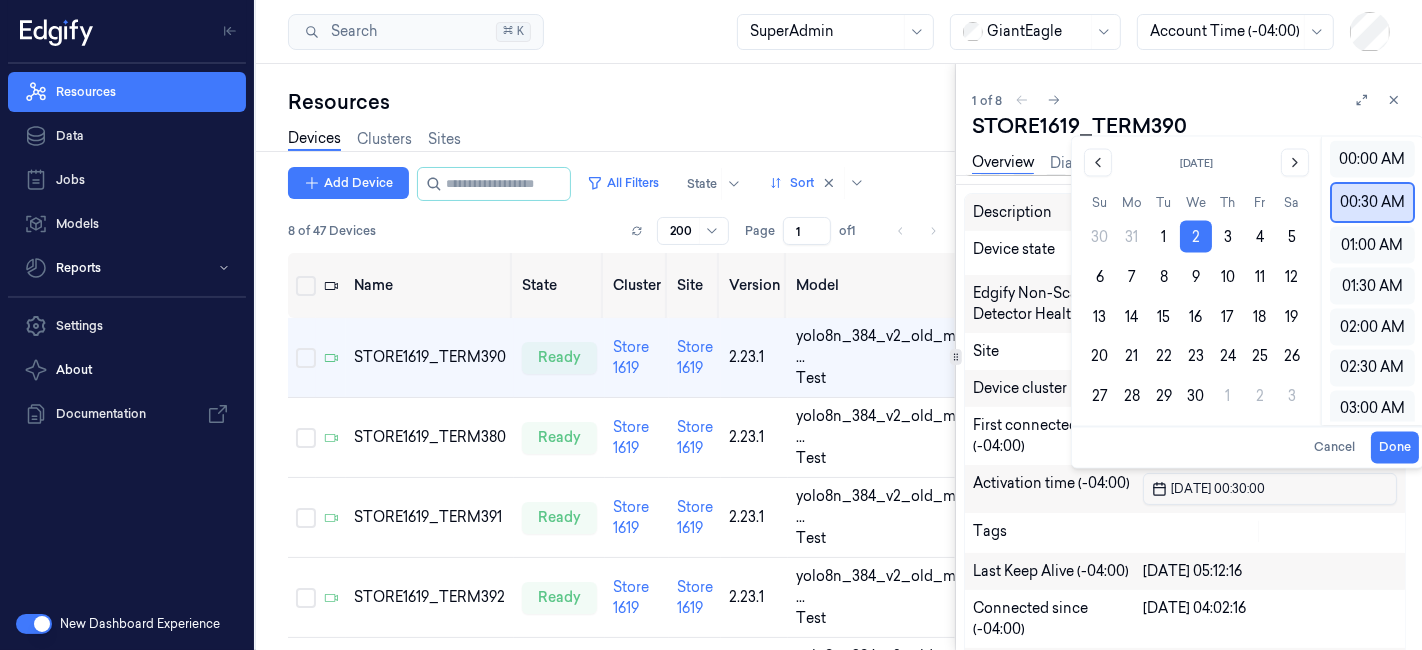 click on "Done Cancel" at bounding box center [1247, 447] 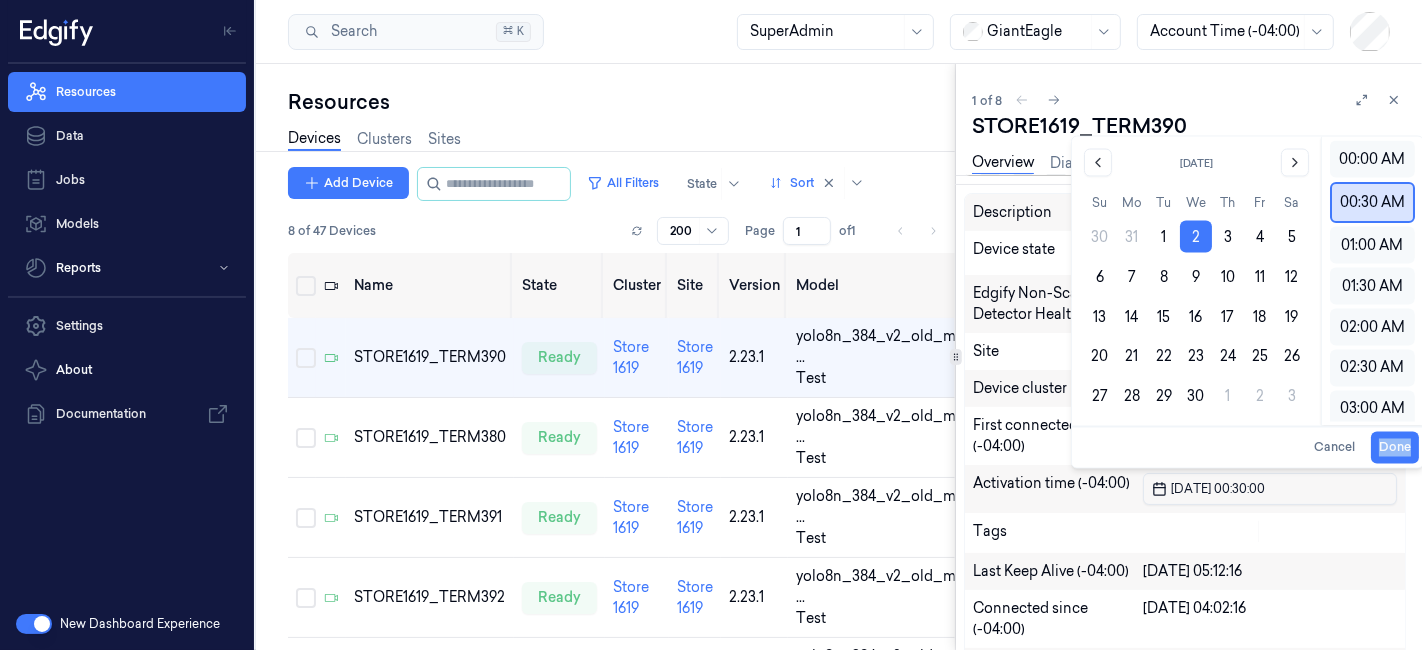 click on "Done Cancel" at bounding box center (1247, 447) 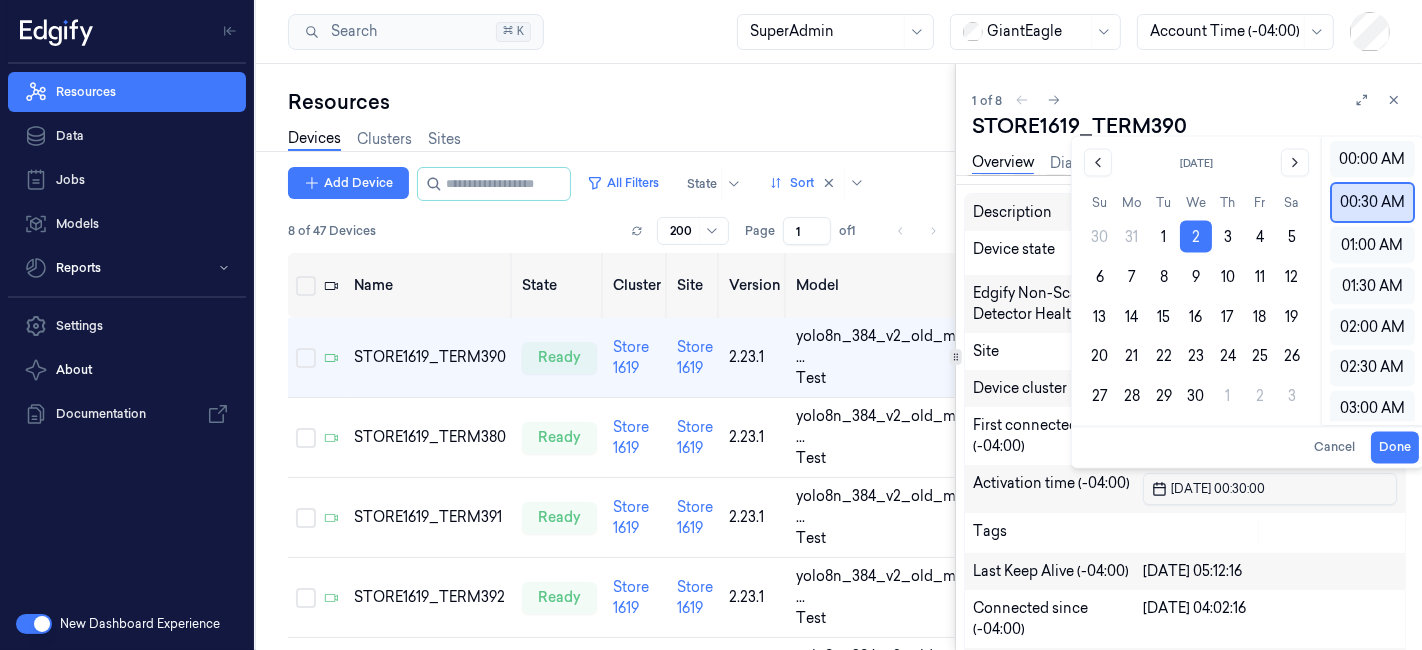click on "Done Cancel" at bounding box center (1247, 447) 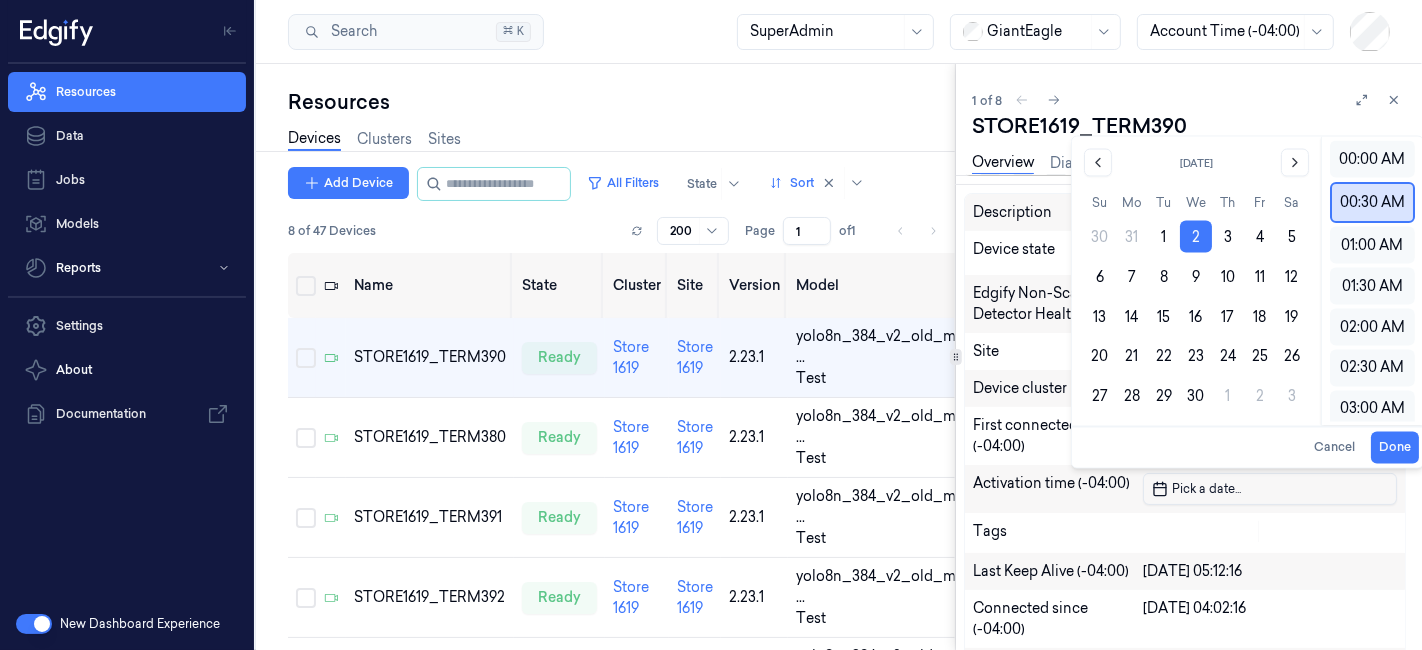 click on "Tags" at bounding box center [1185, 533] 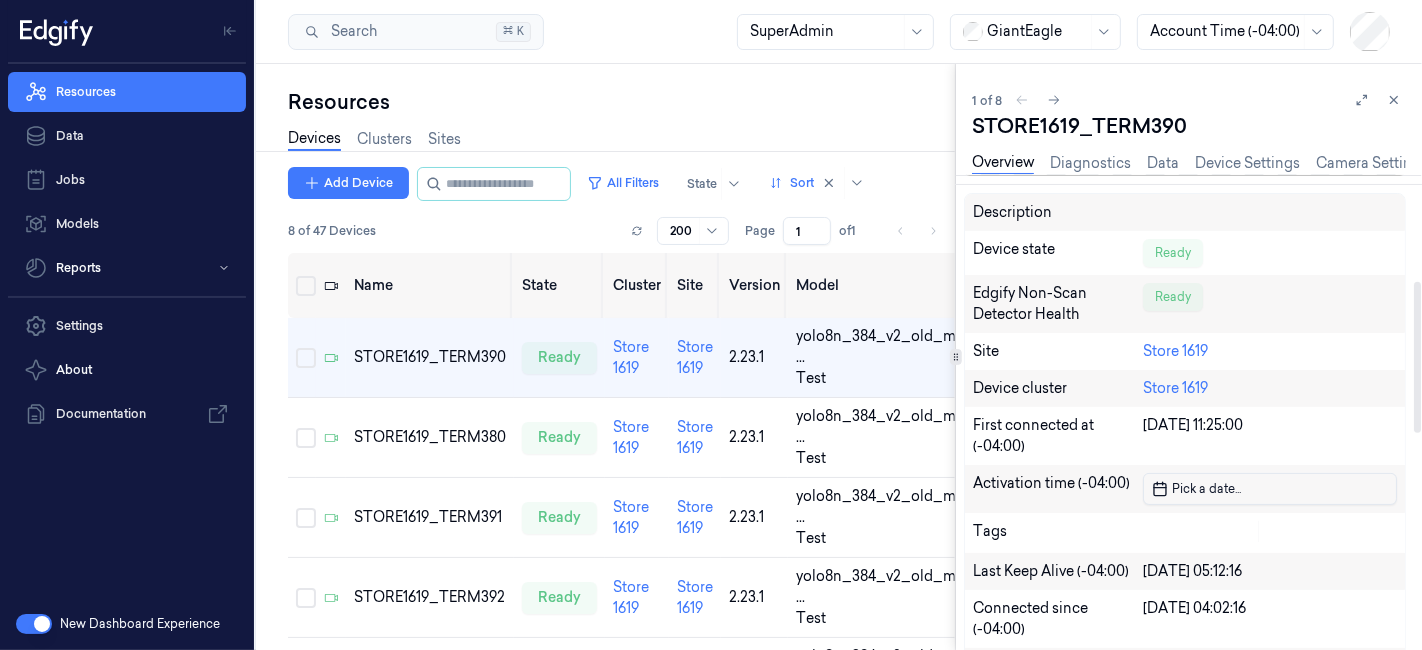 click on "Pick a date  ..." at bounding box center [1270, 489] 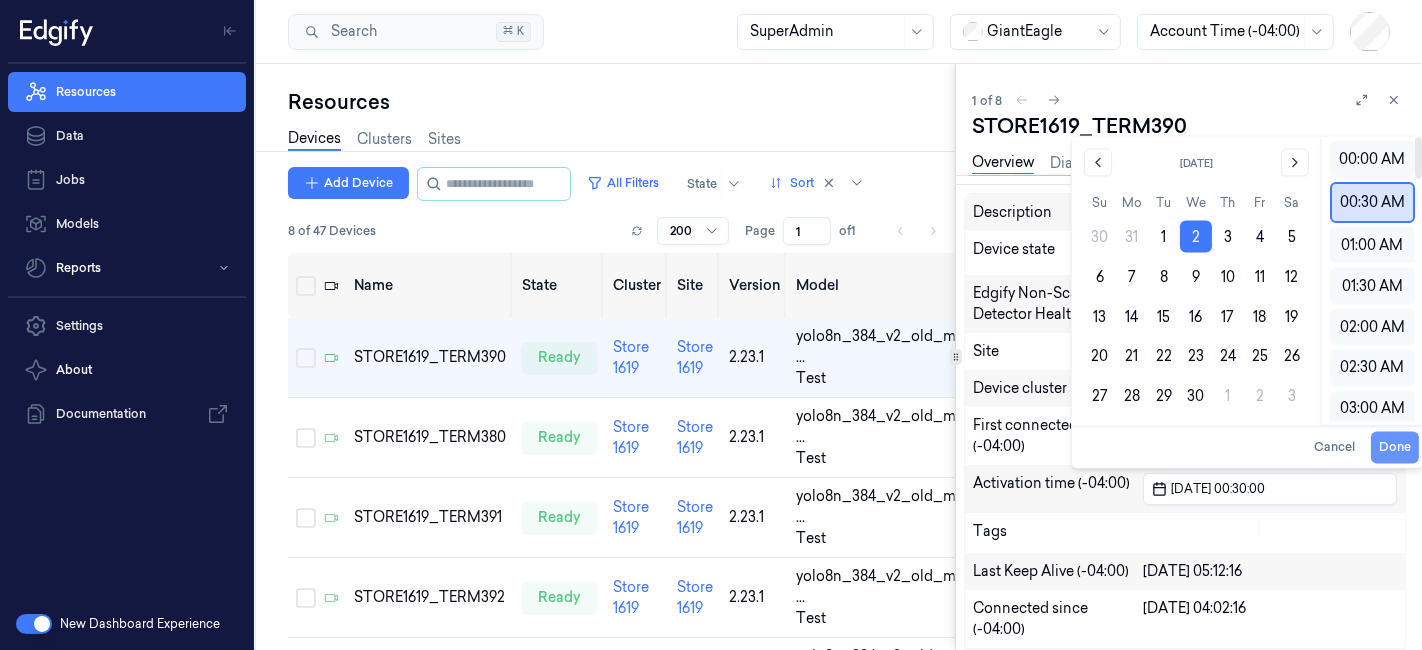 click on "Done" at bounding box center [1395, 448] 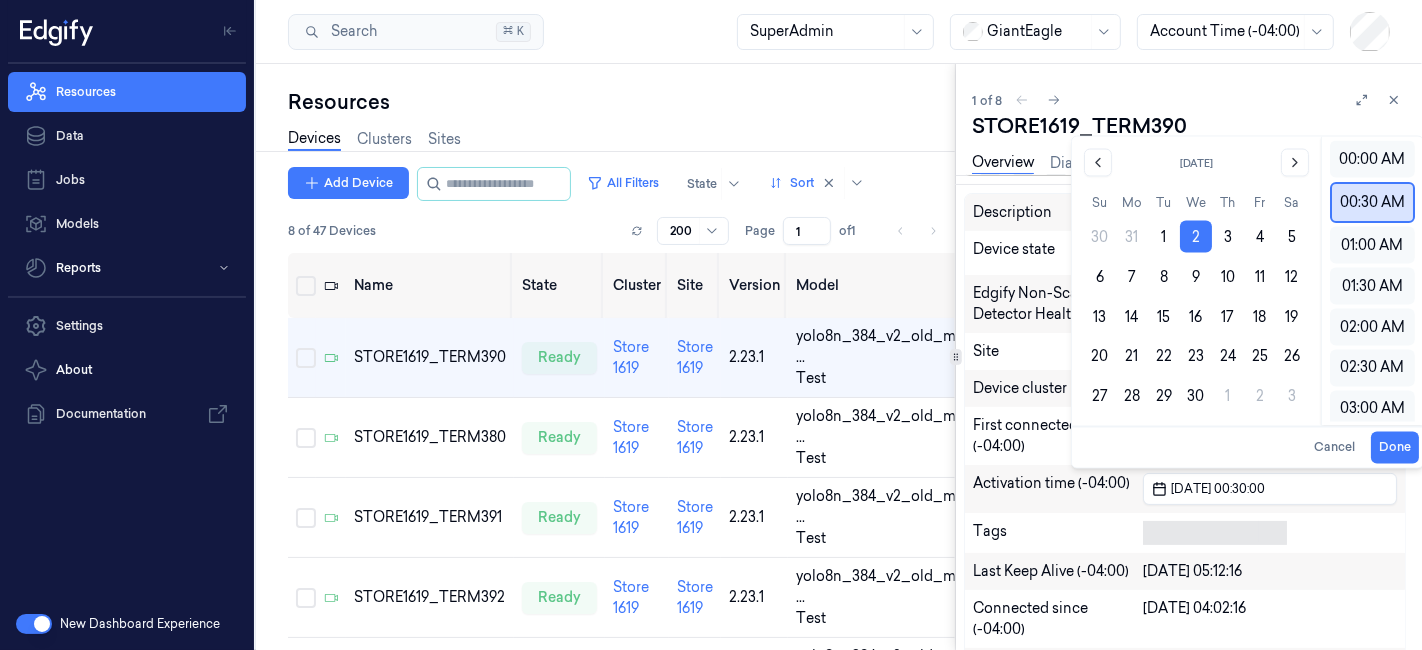 click at bounding box center (1215, 533) 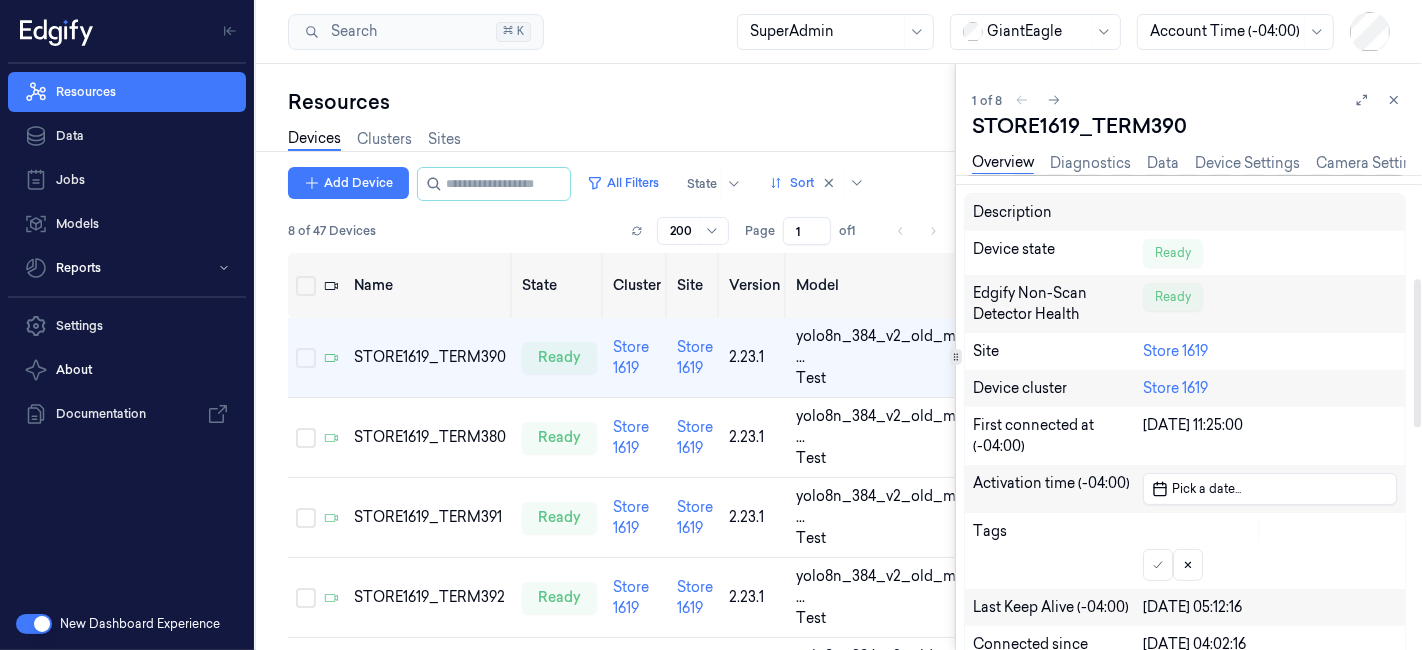click 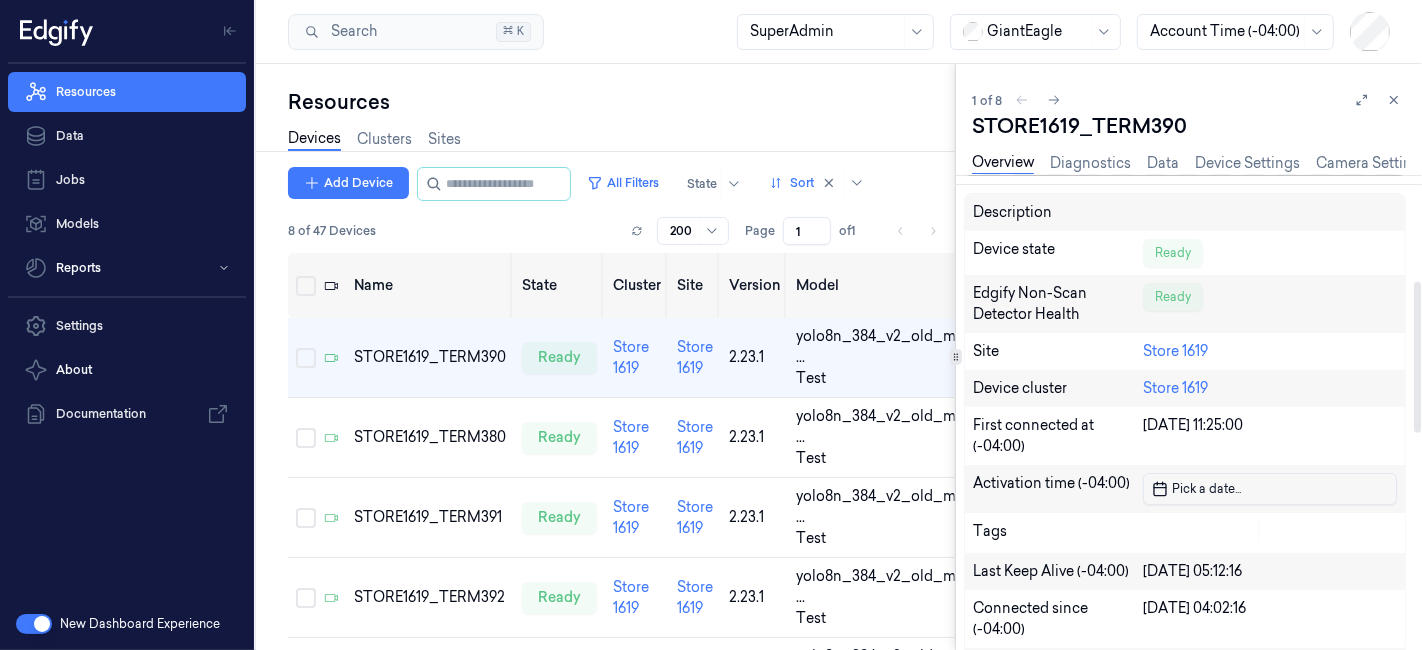 click on "Pick a date  ..." at bounding box center (1204, 488) 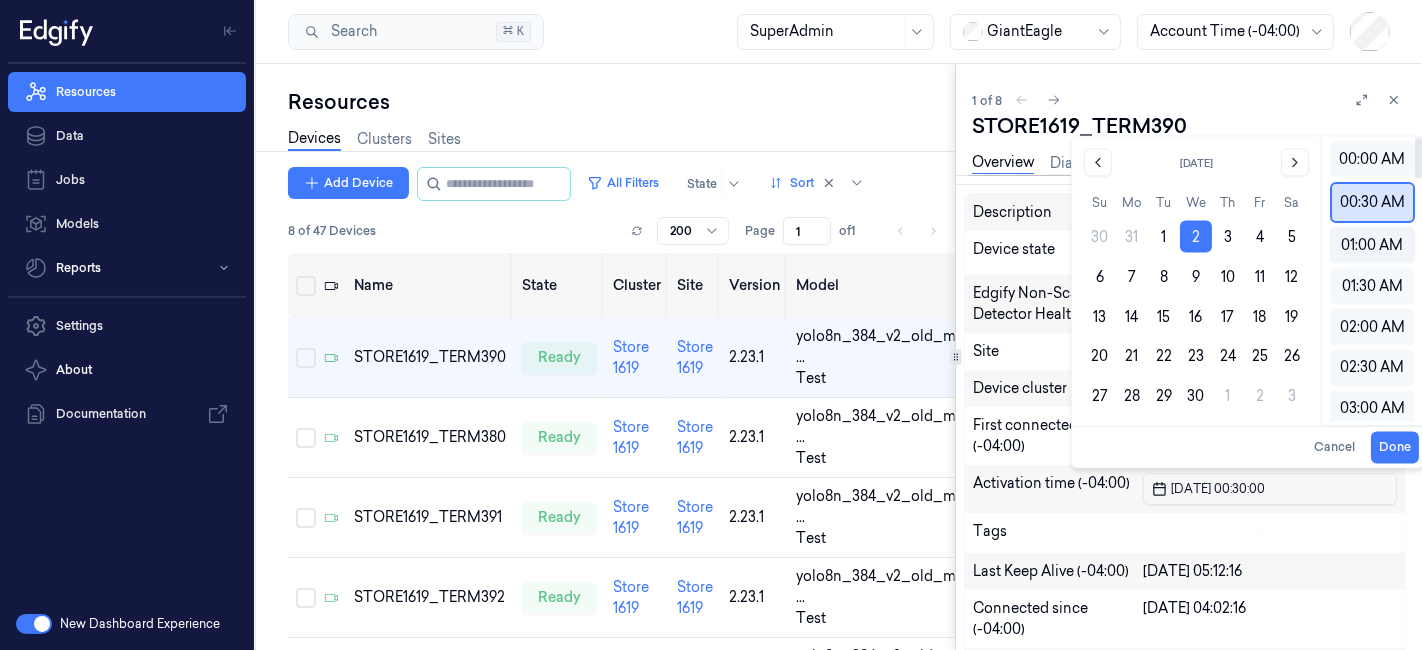 click on "01:00 AM" at bounding box center (1372, 245) 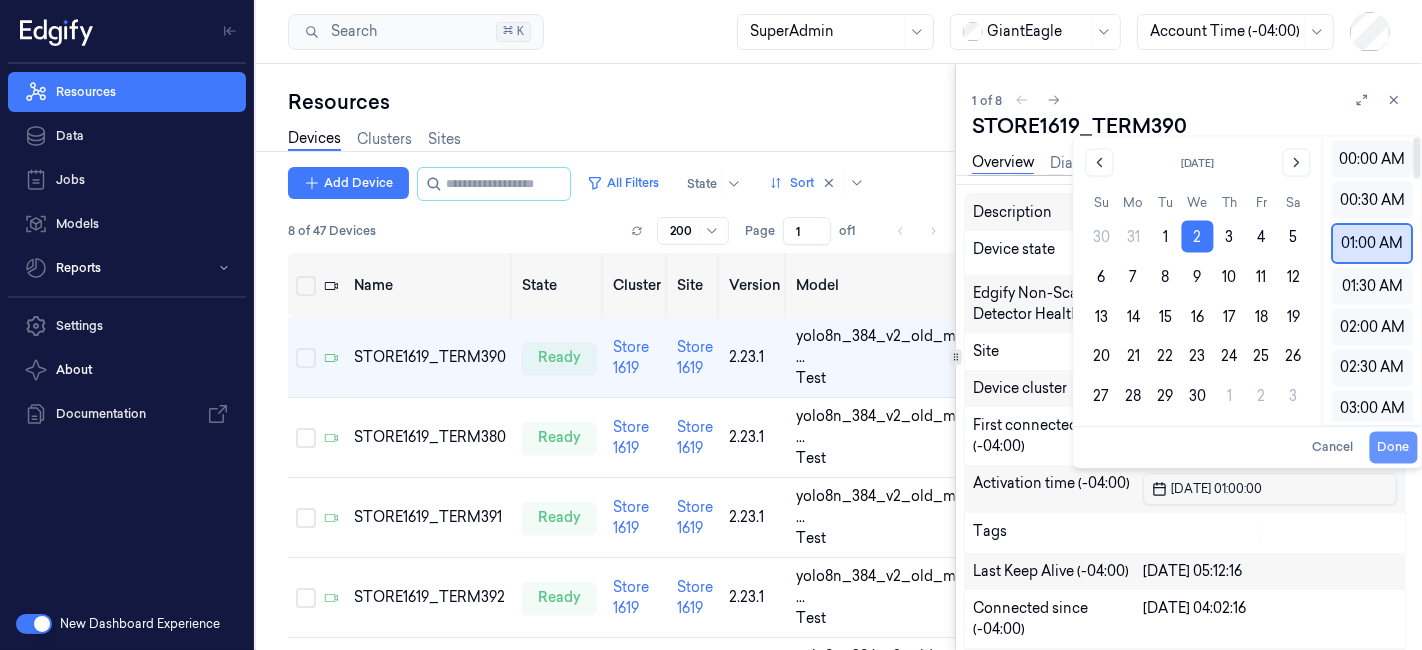 click on "Done" at bounding box center (1393, 448) 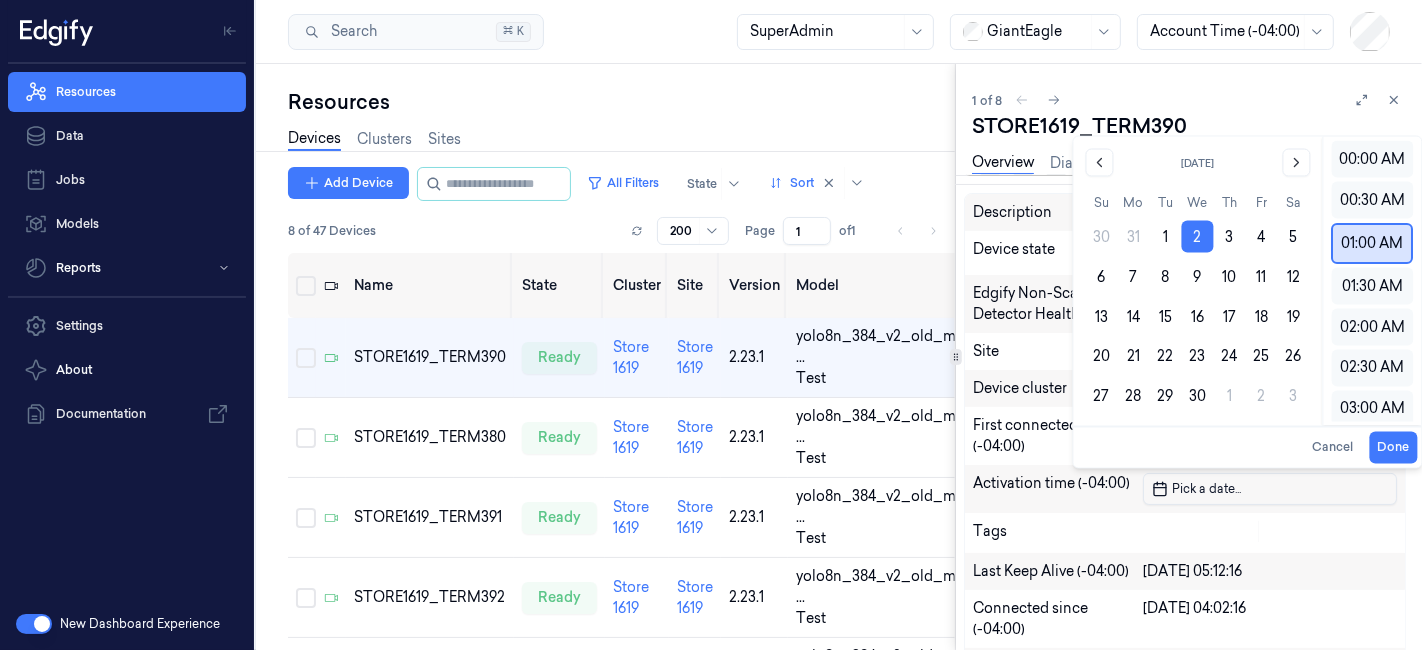 click on "Activation time (-04:00) Pick a date  ..." at bounding box center [1185, 489] 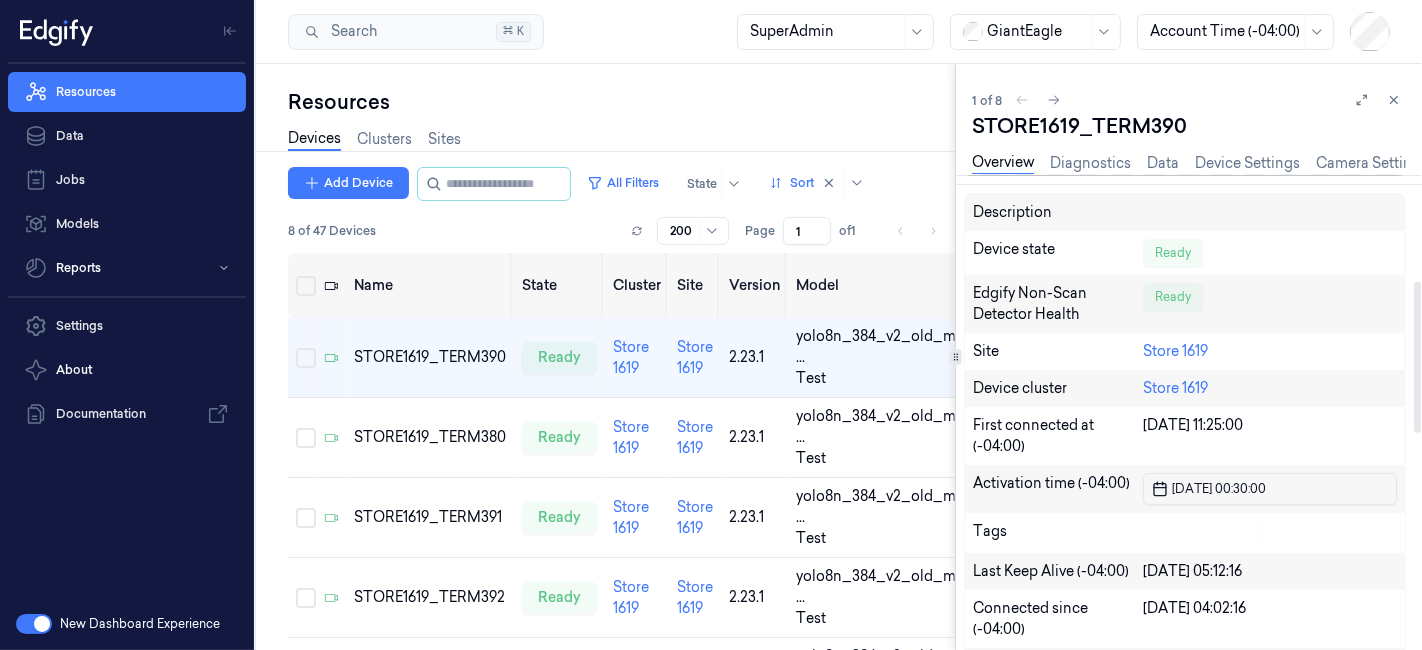 click on "02/04/2025 00:30:00" at bounding box center [1270, 489] 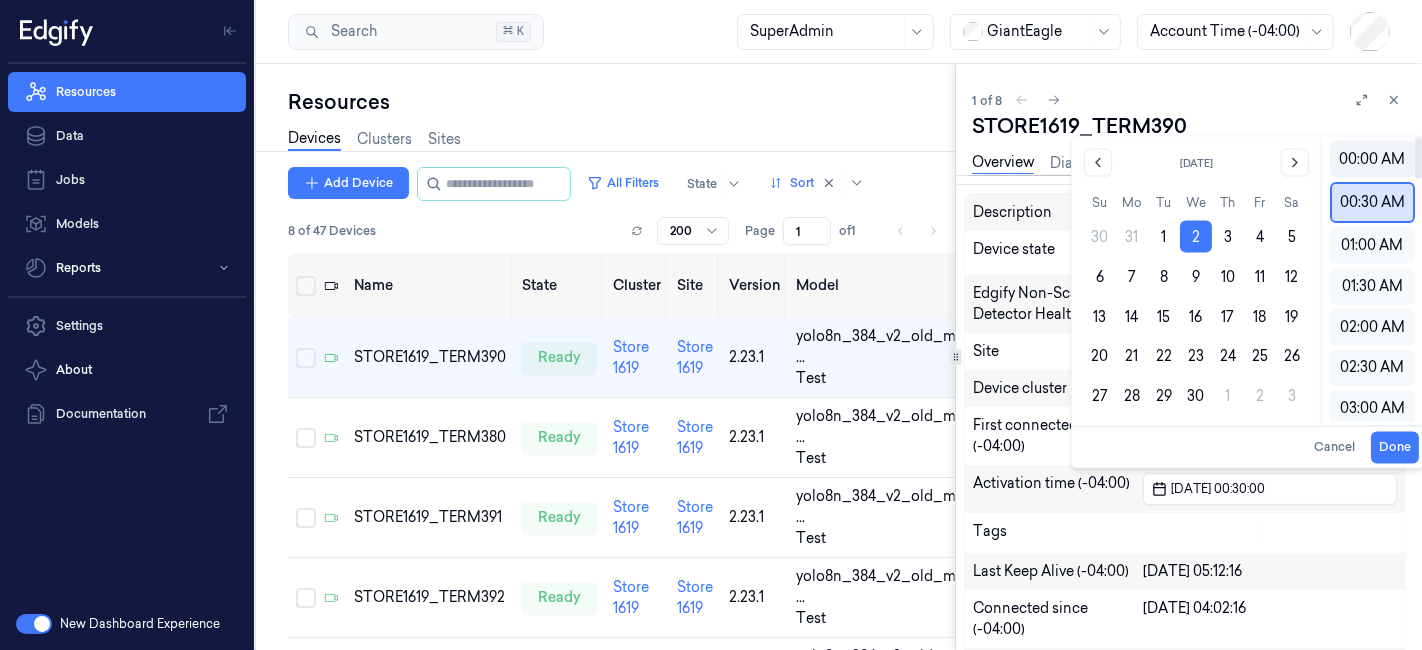 click on "00:00 AM" at bounding box center (1372, 159) 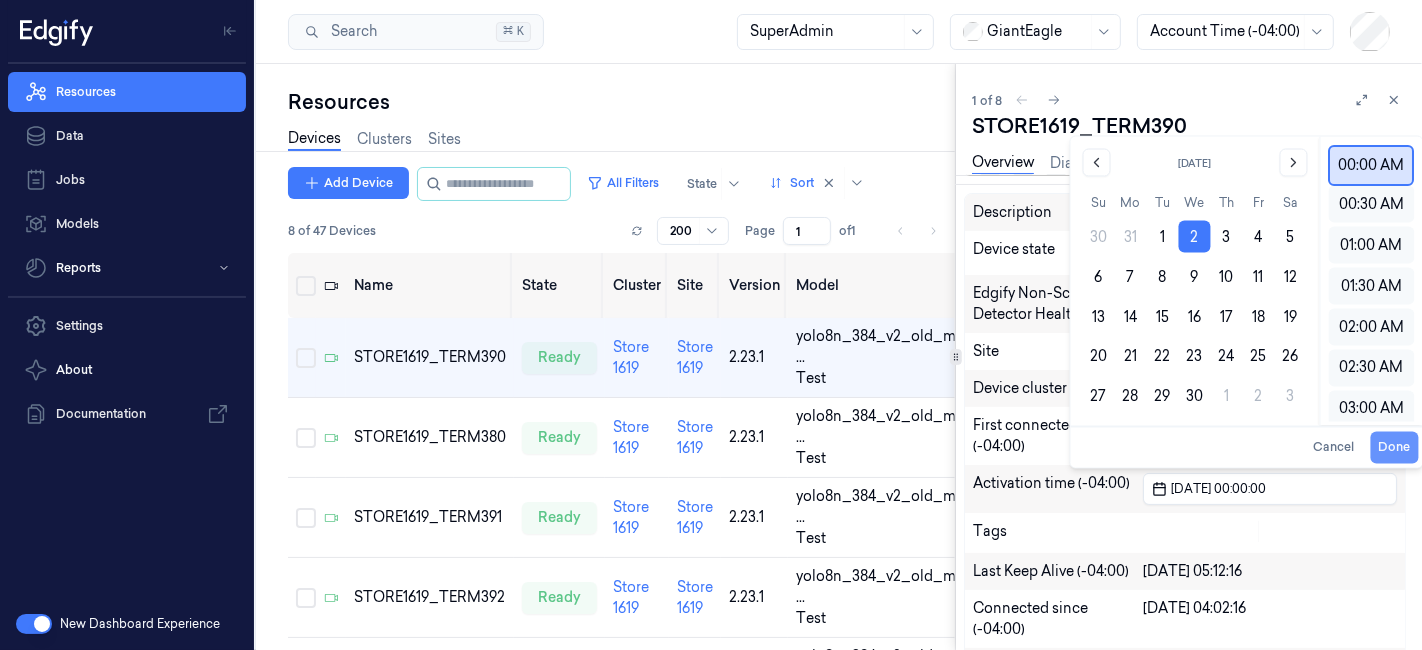 drag, startPoint x: 1391, startPoint y: 450, endPoint x: 1399, endPoint y: 457, distance: 10.630146 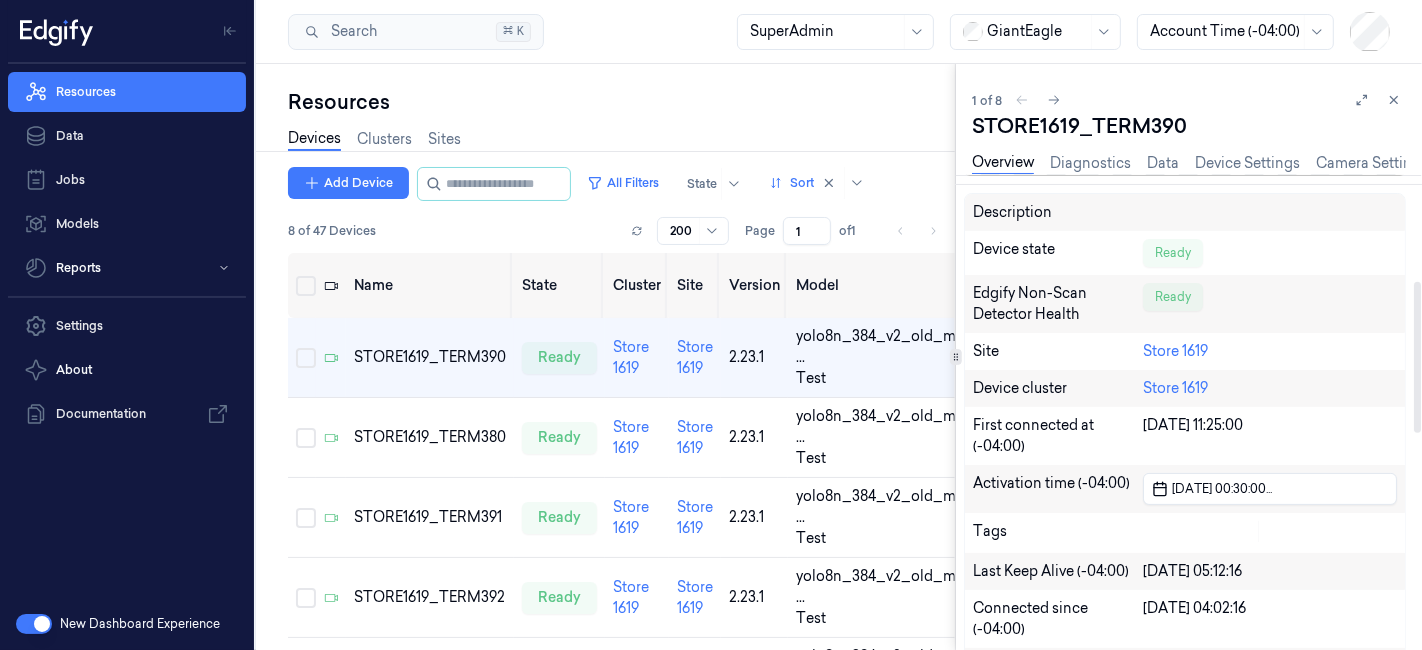 click at bounding box center [1417, 413] 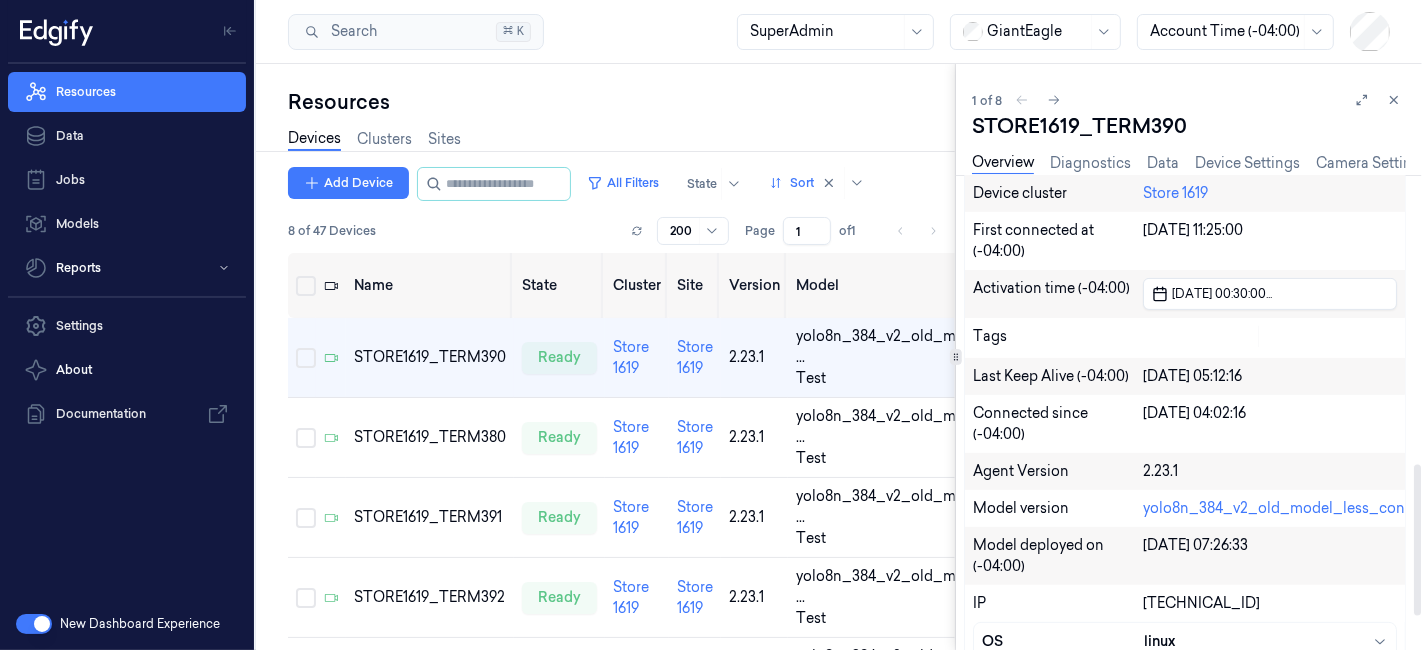 scroll, scrollTop: 461, scrollLeft: 0, axis: vertical 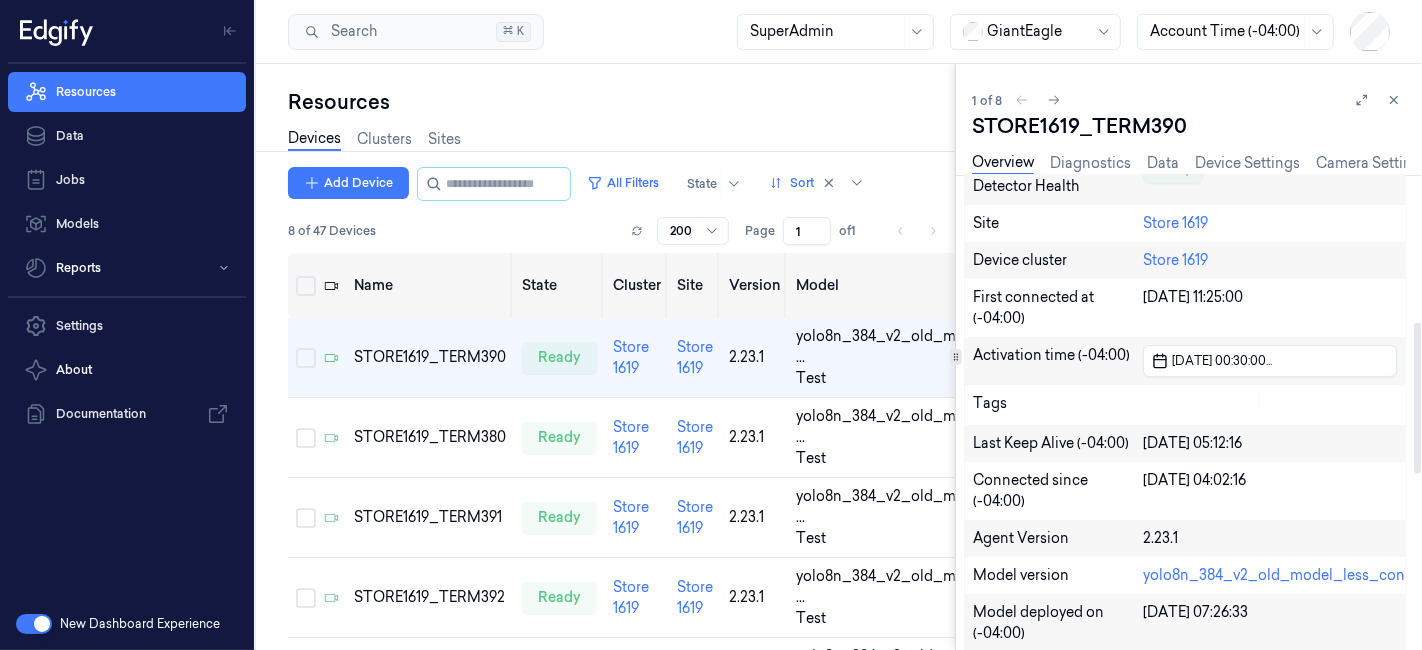 click at bounding box center (1270, 405) 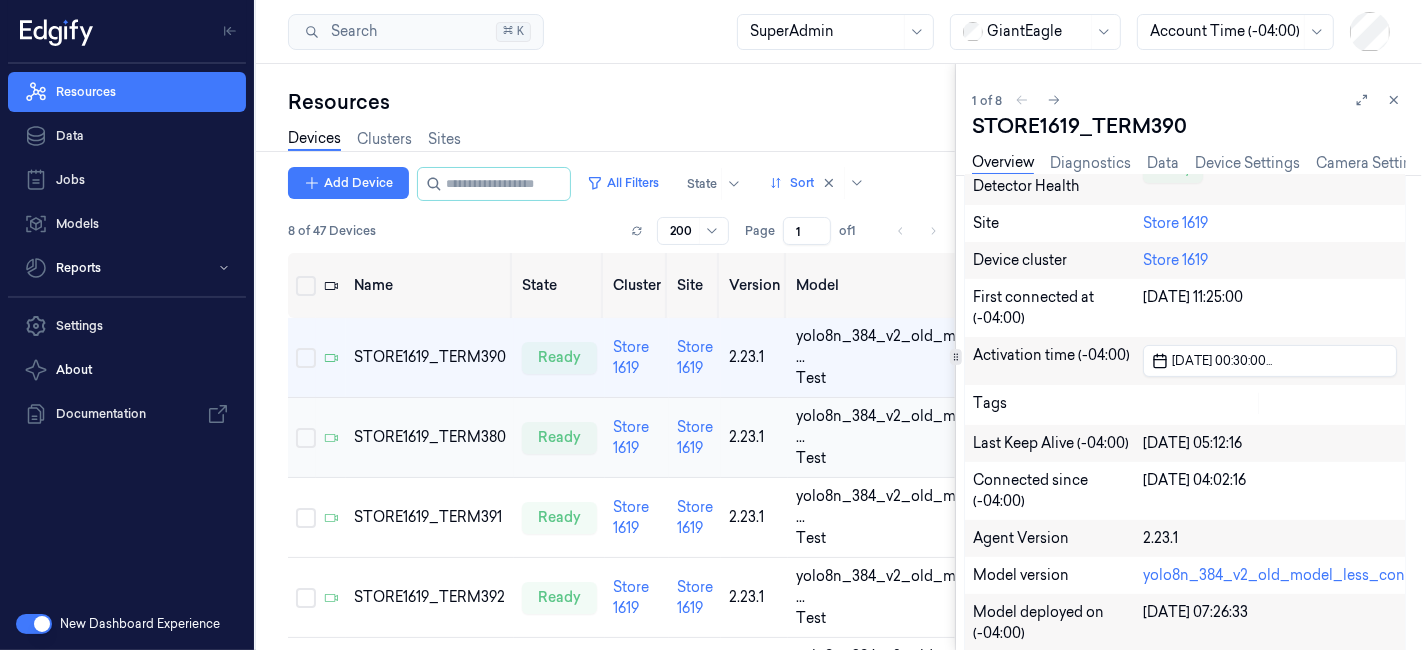 click on "STORE1619_TERM380" at bounding box center [430, 437] 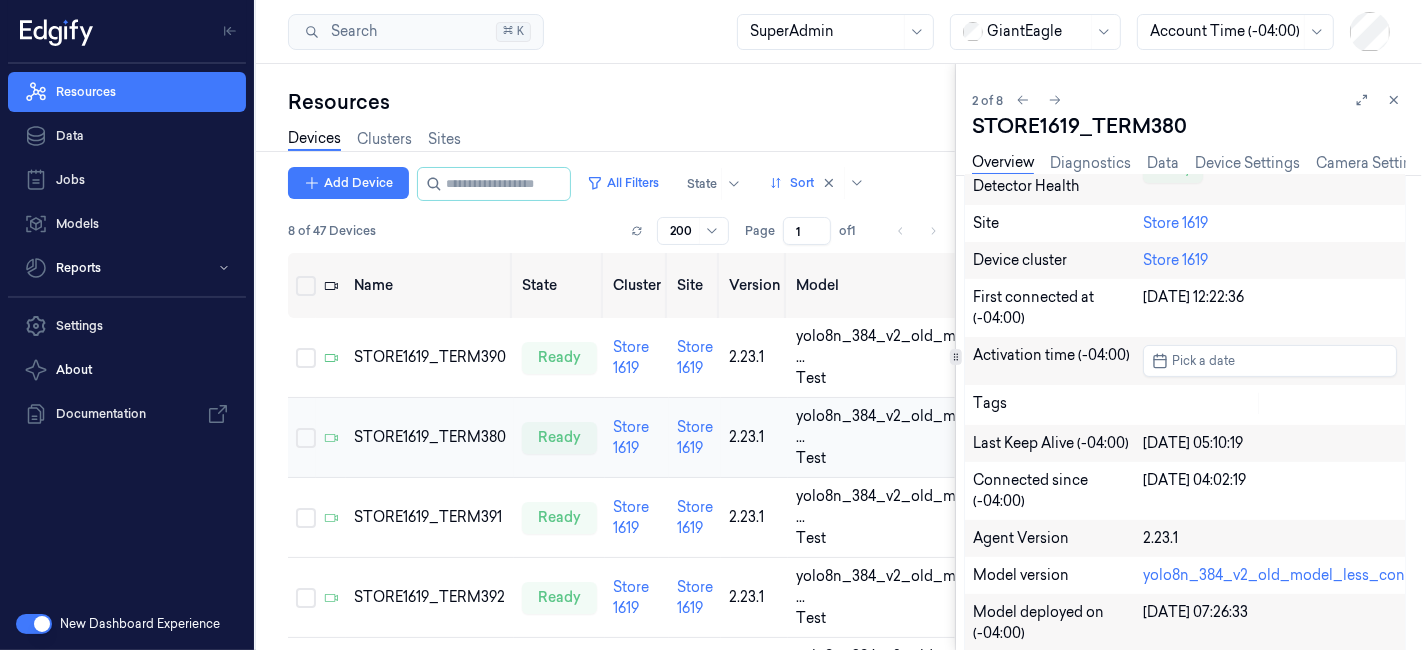 scroll, scrollTop: 57, scrollLeft: 0, axis: vertical 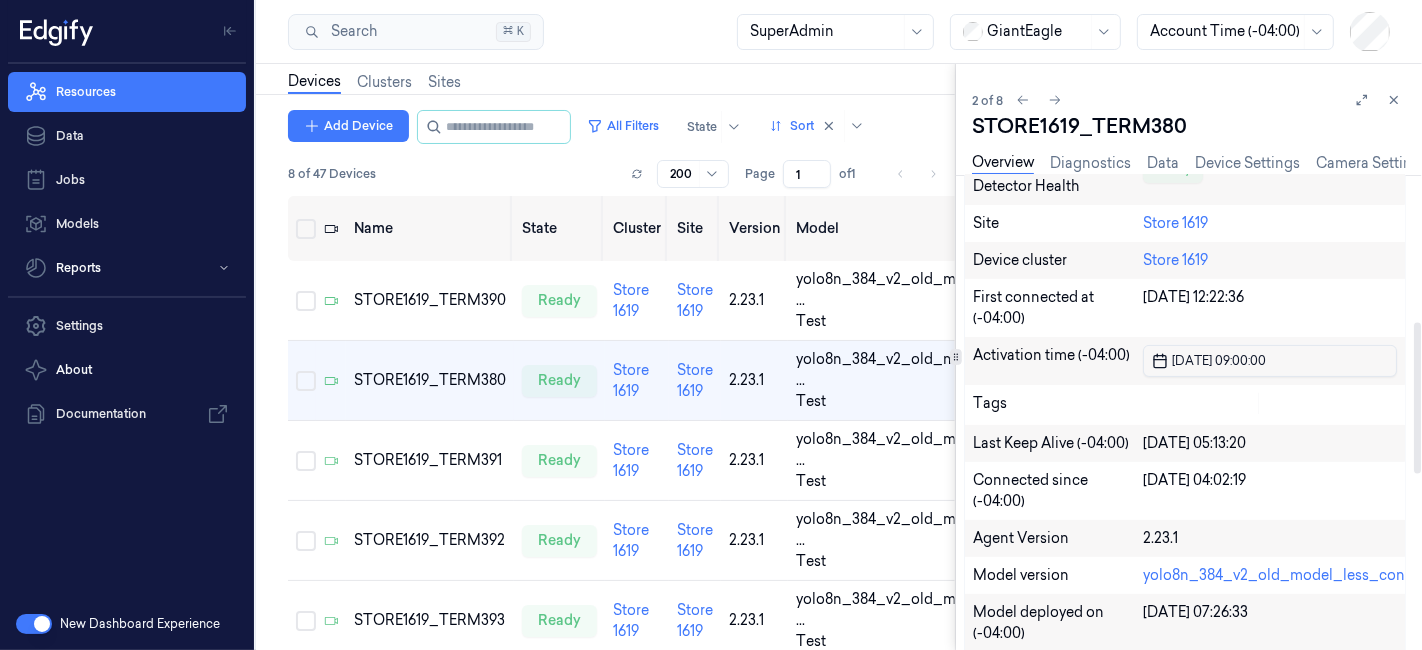 click on "02/04/2025 09:00:00" at bounding box center [1217, 360] 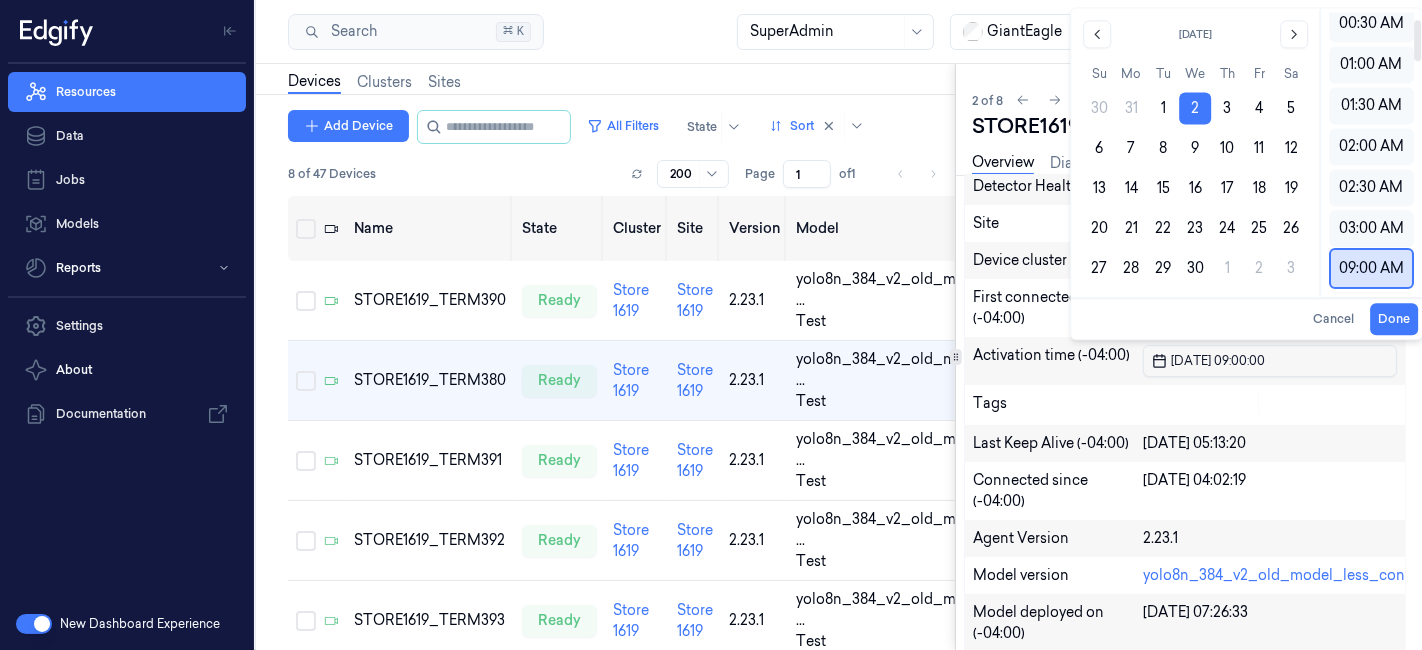 scroll, scrollTop: 0, scrollLeft: 0, axis: both 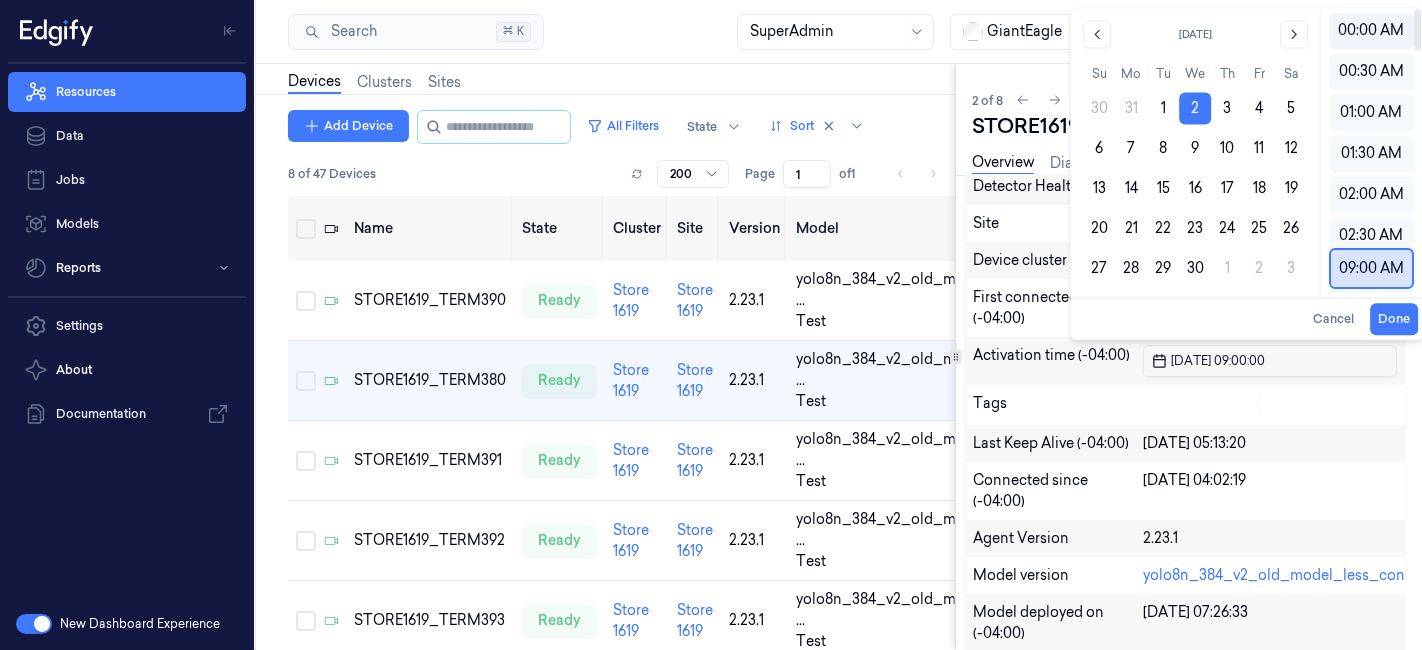click on "00:00 AM" at bounding box center (1371, 30) 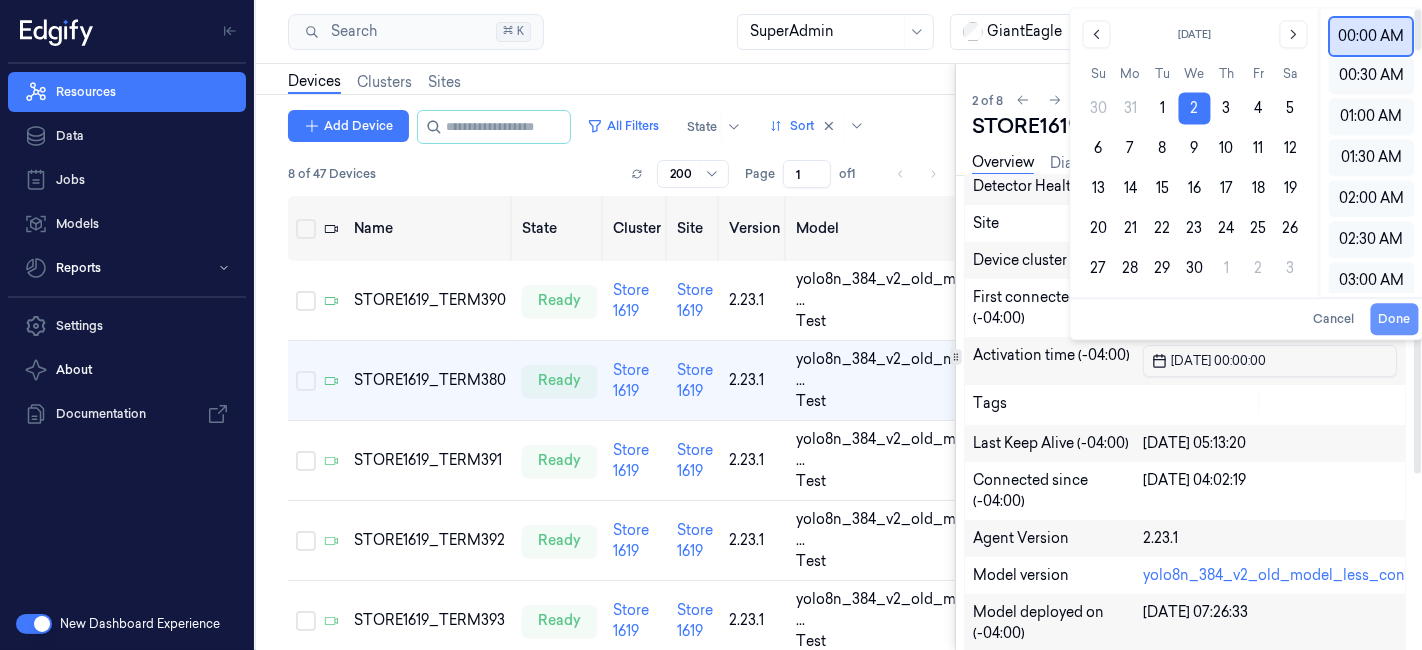 click on "Done" at bounding box center (1394, 319) 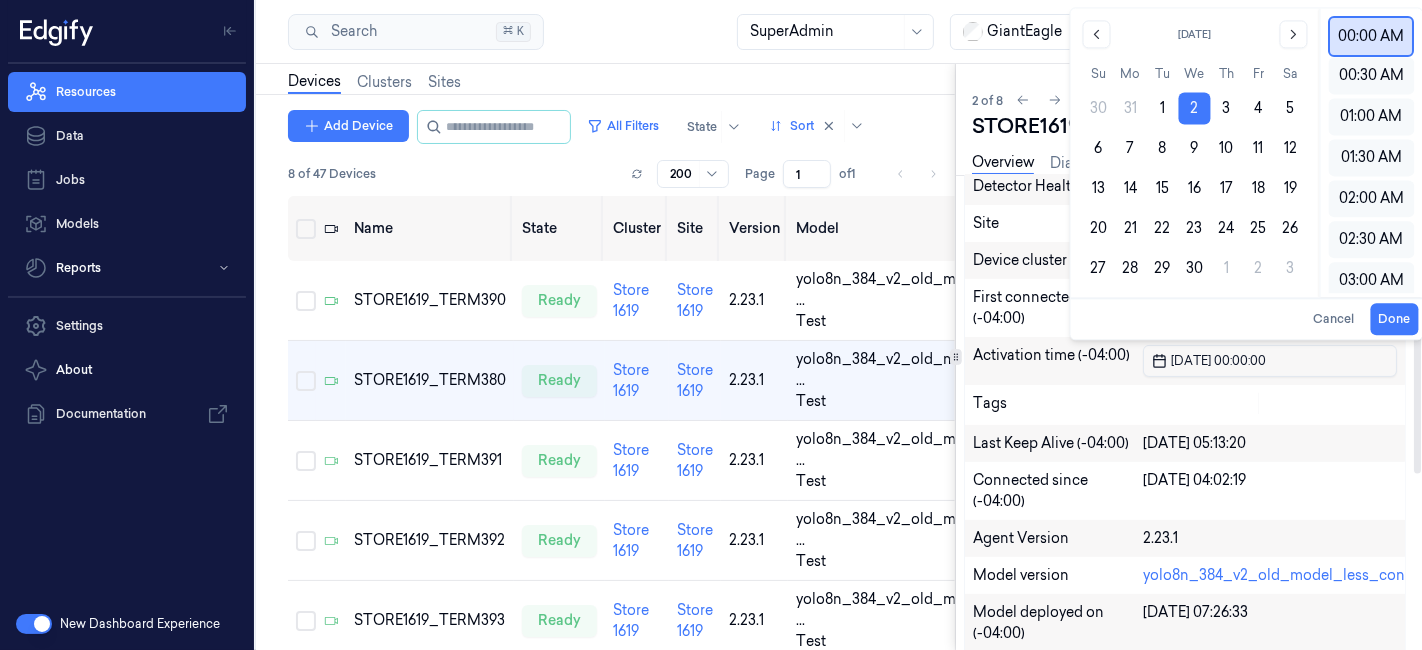 click on "Activation time (-04:00)" at bounding box center [1058, 361] 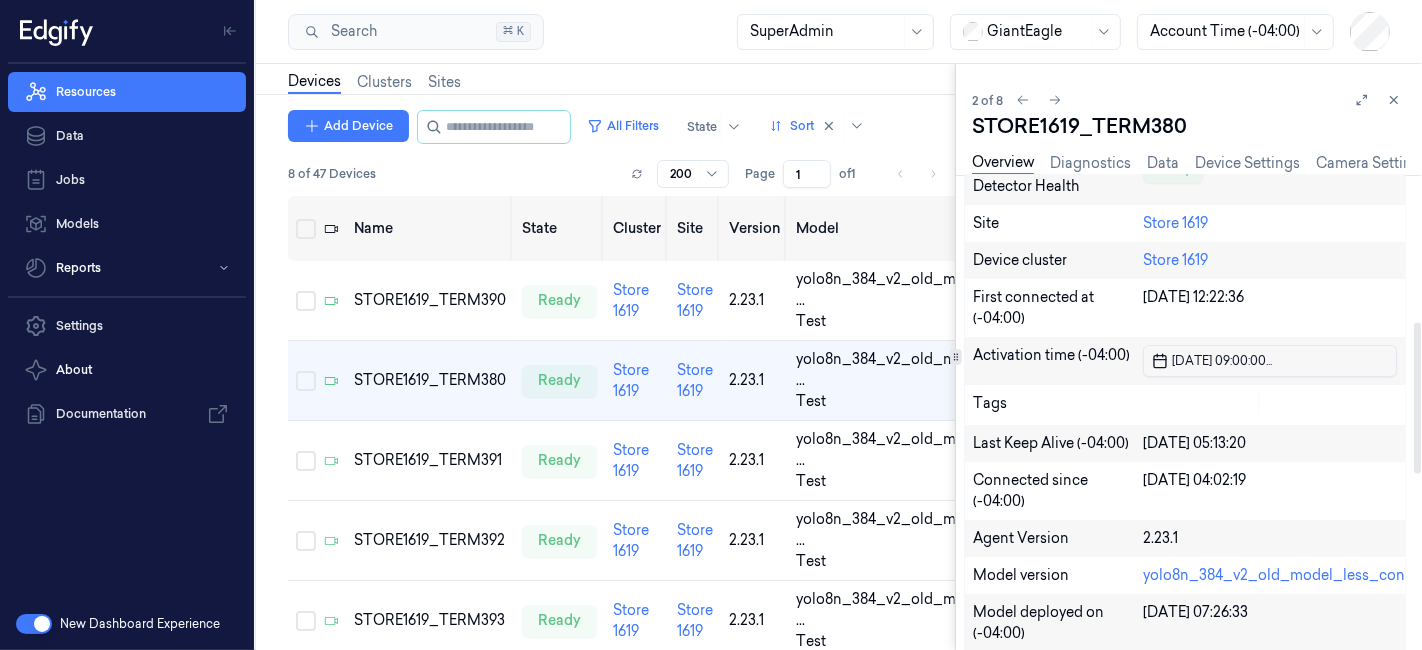 click on "02/04/2025 09:00:00  ..." at bounding box center [1220, 360] 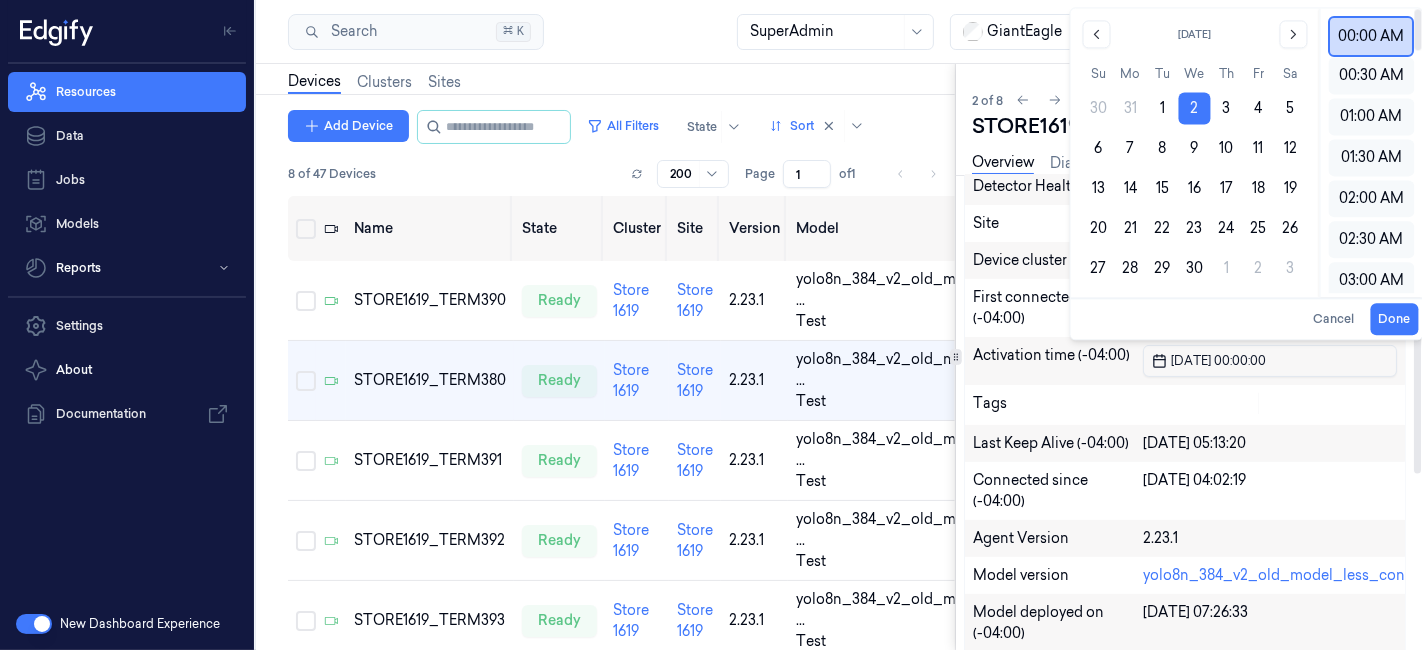 click on "00:00 AM" at bounding box center [1371, 36] 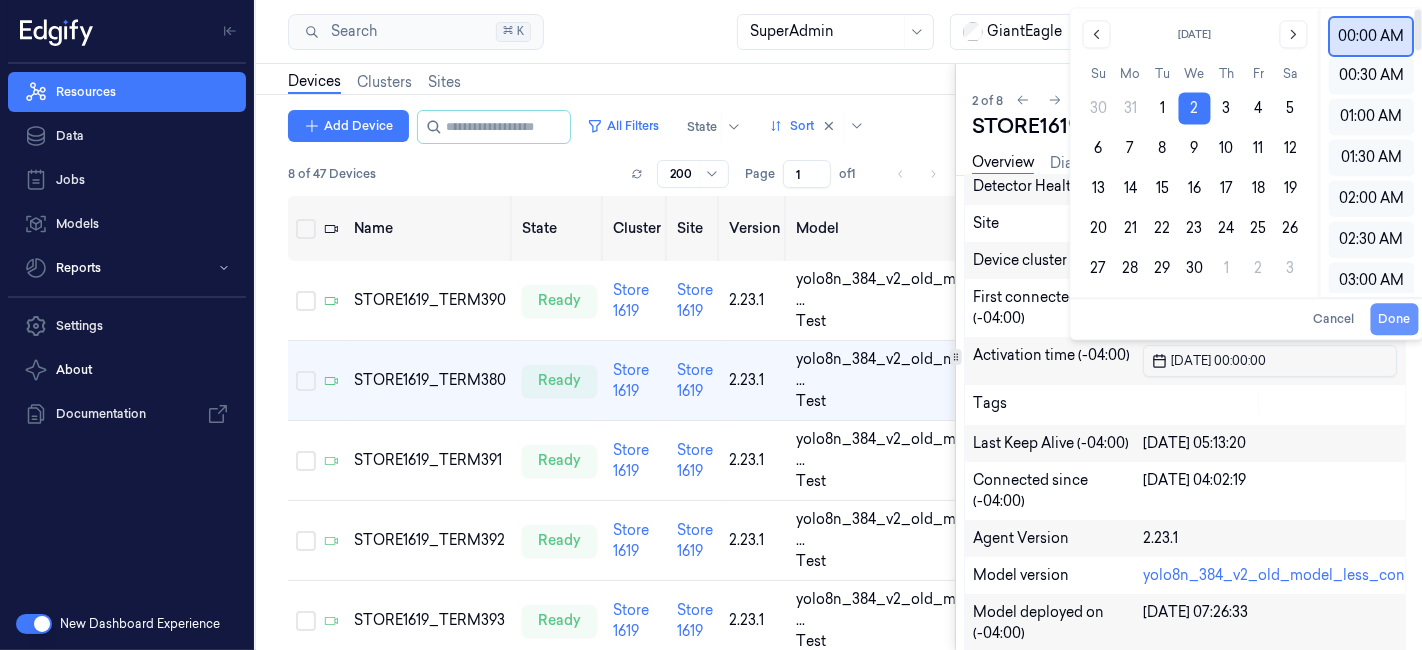 click on "Done" at bounding box center (1394, 319) 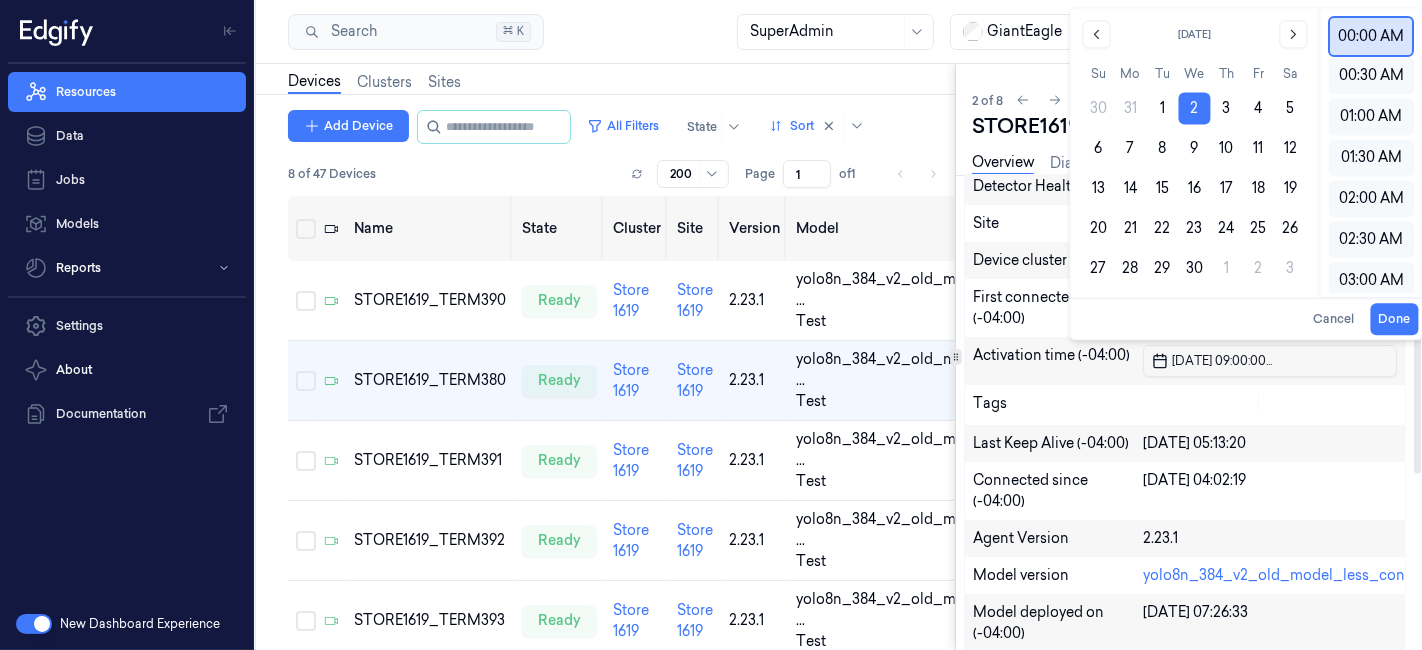 click on "Activation time (-04:00)" at bounding box center (1058, 361) 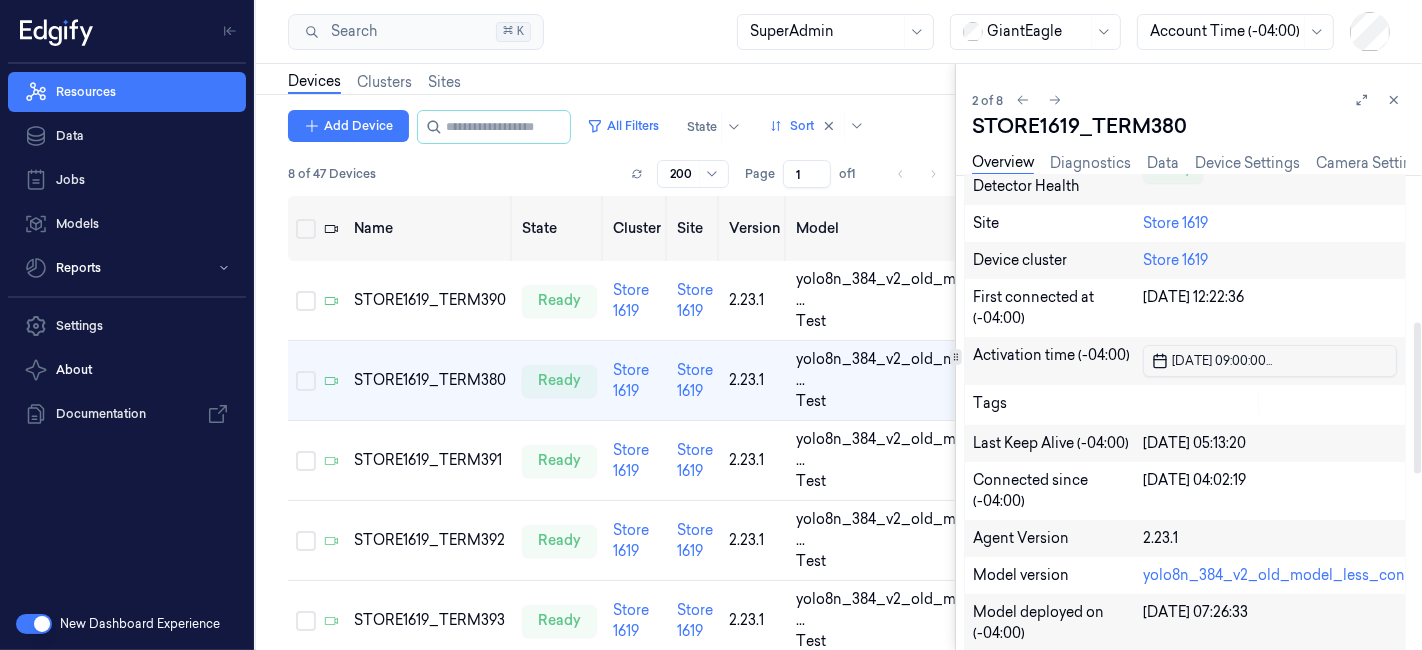 click on "02/04/2025 09:00:00  ..." at bounding box center (1220, 360) 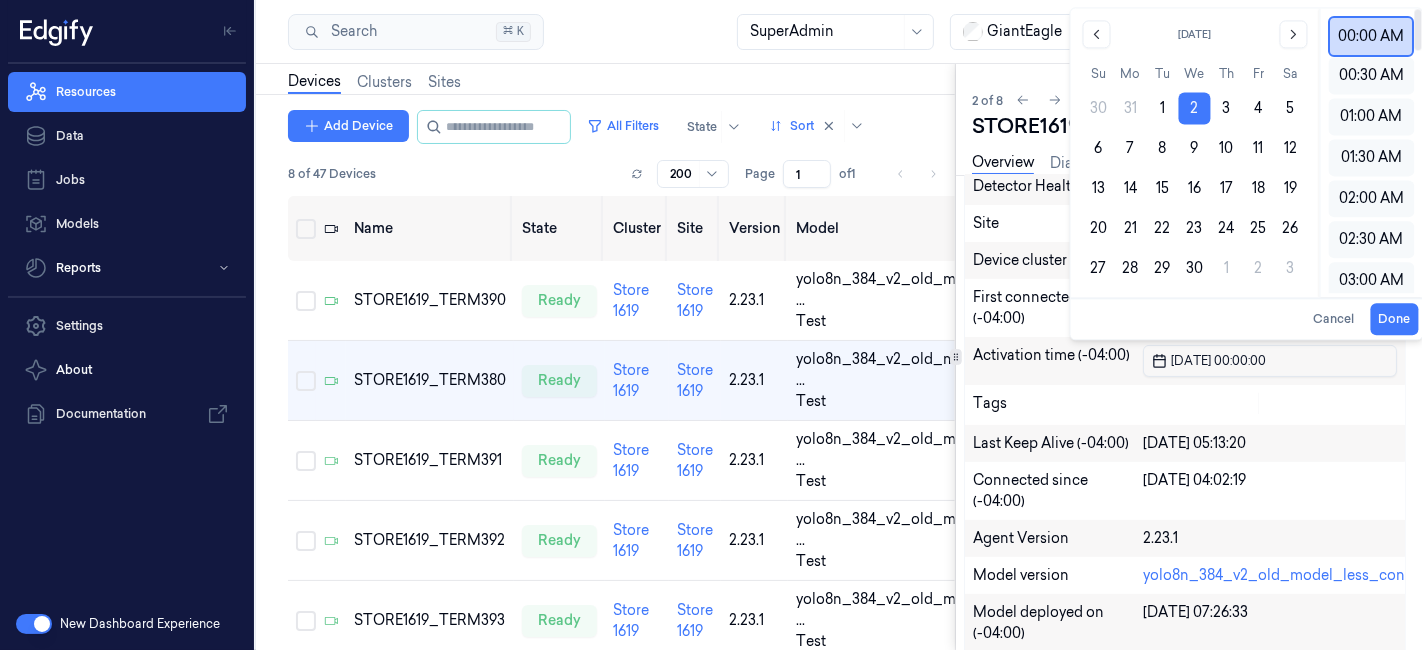 click on "00:00 AM" at bounding box center (1371, 36) 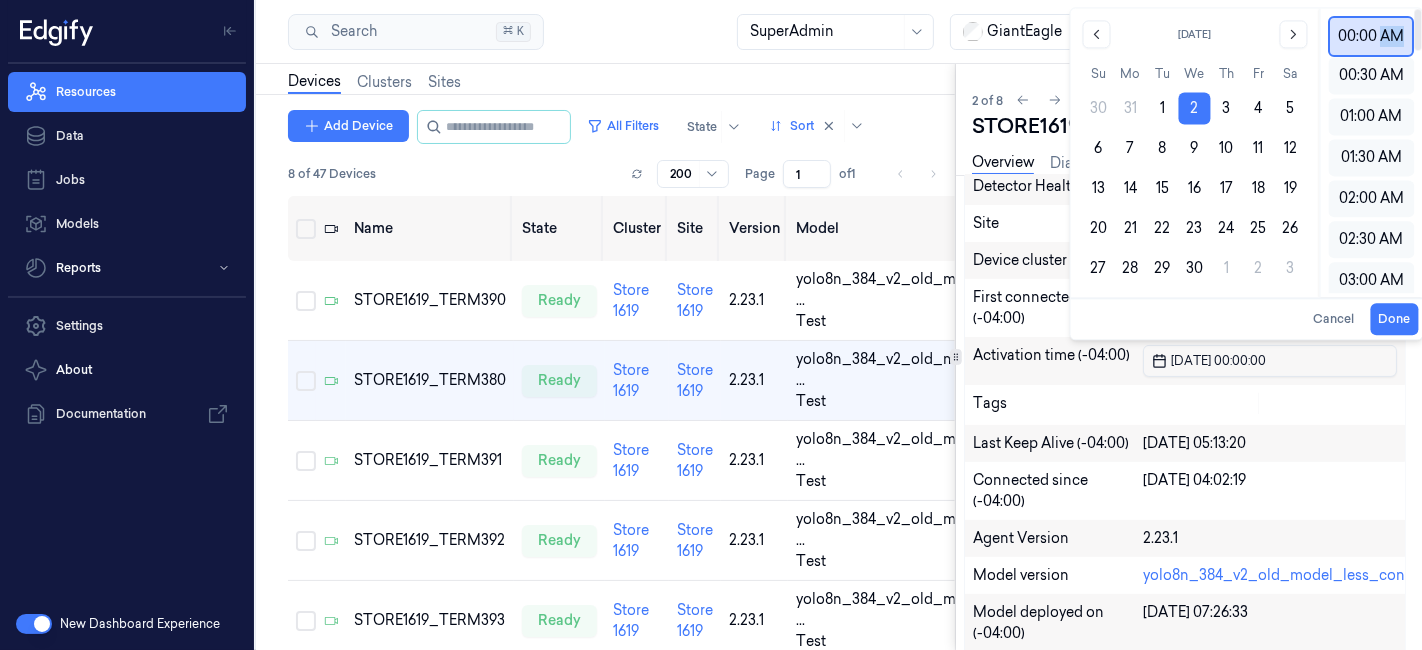 click on "00:00 AM" at bounding box center [1371, 36] 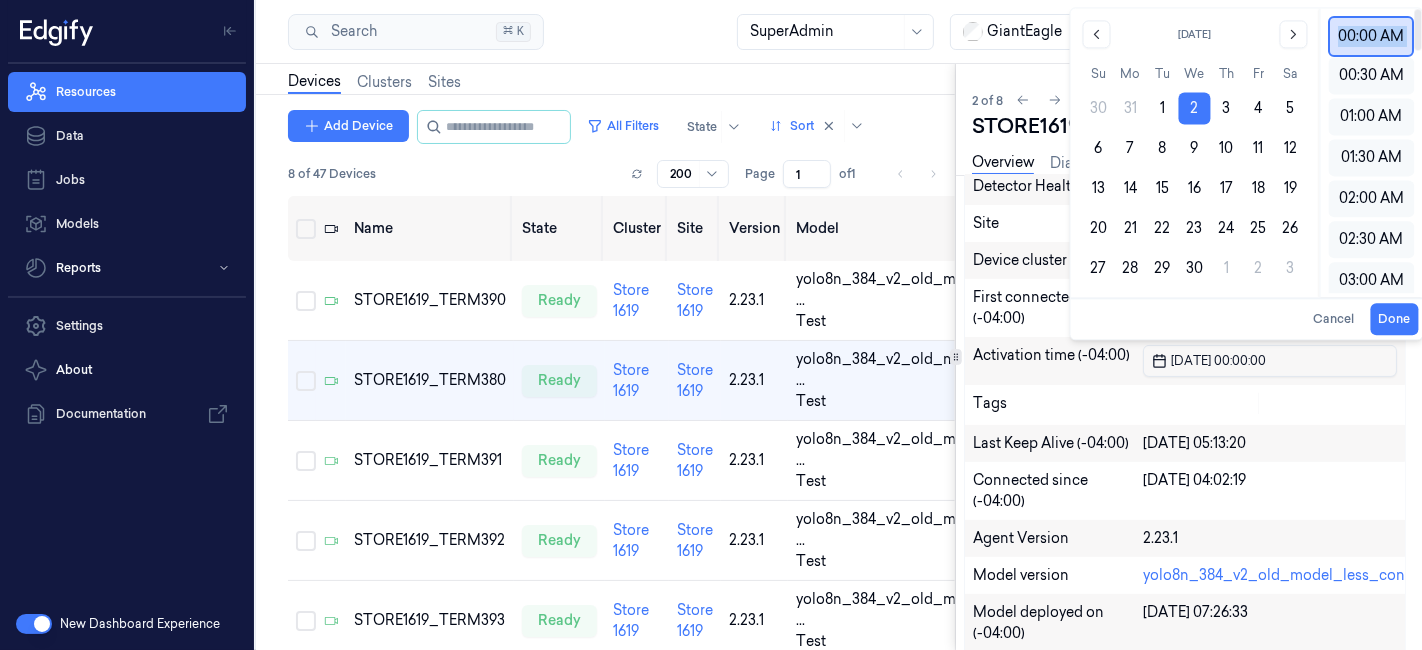 click on "00:00 AM" at bounding box center (1371, 36) 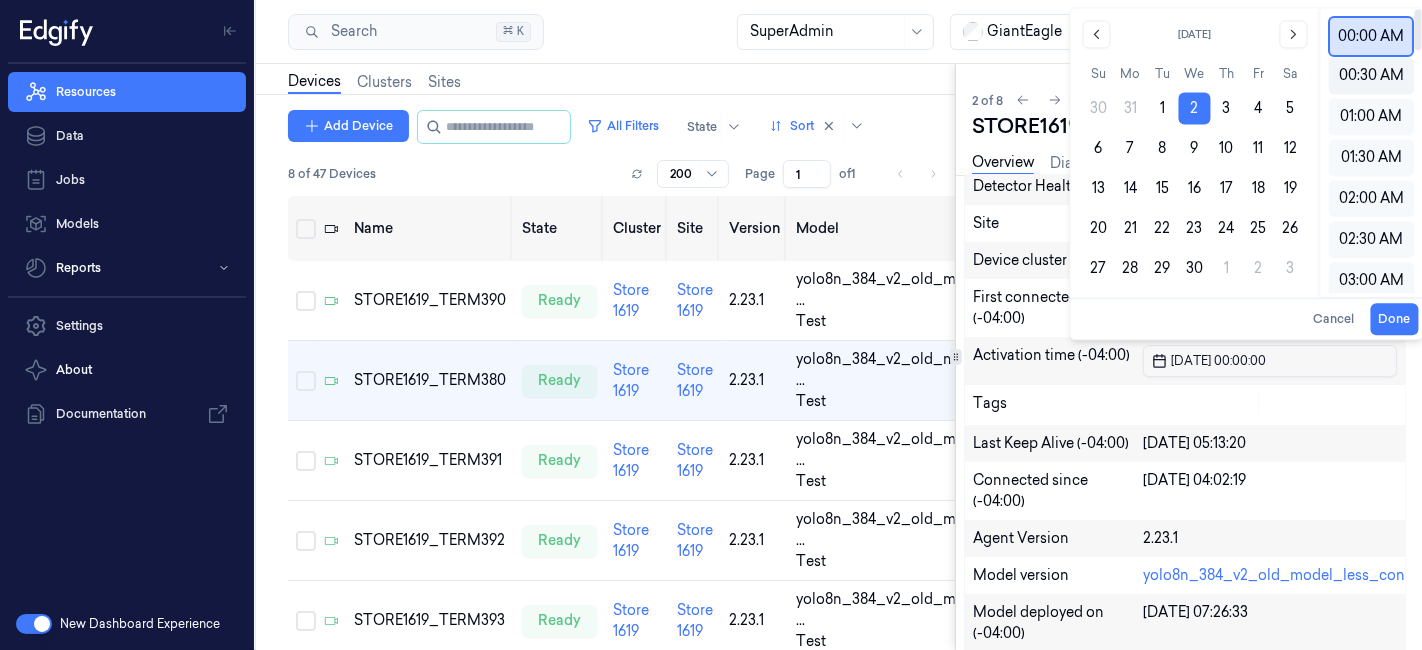 click on "00:30 AM" at bounding box center [1371, 75] 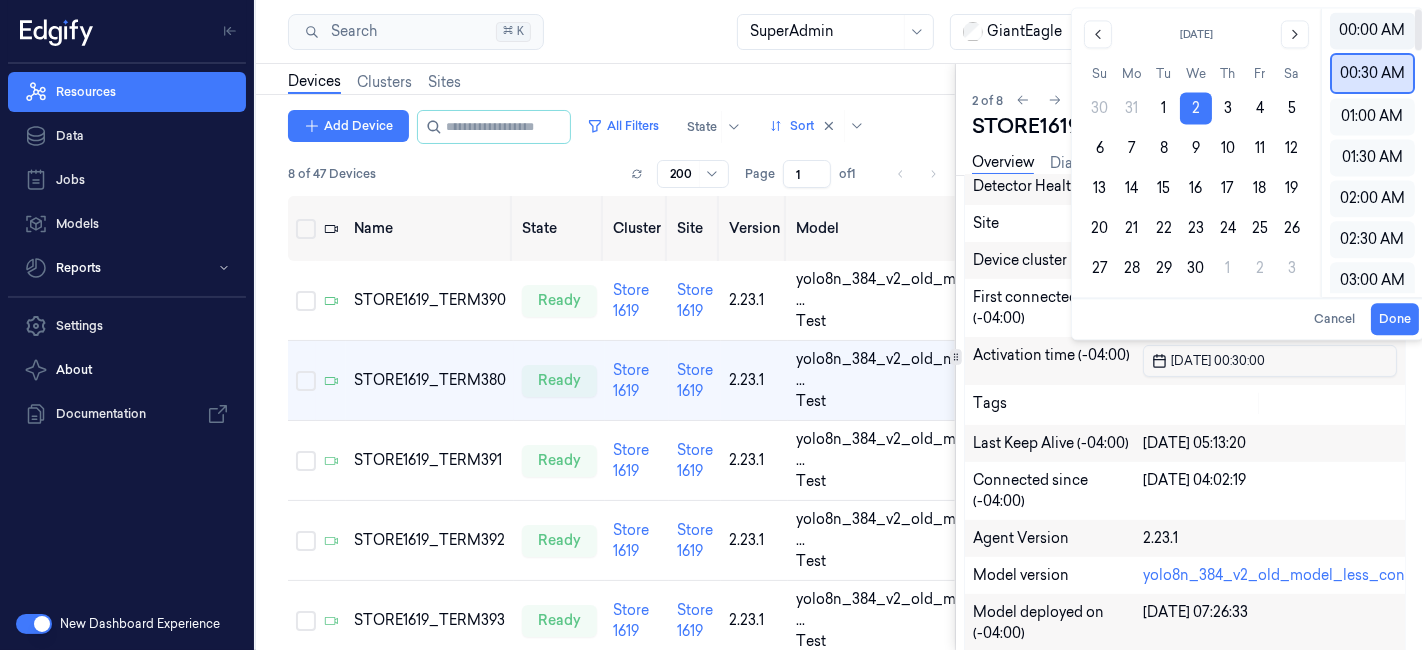 click on "00:00 AM" at bounding box center (1372, 30) 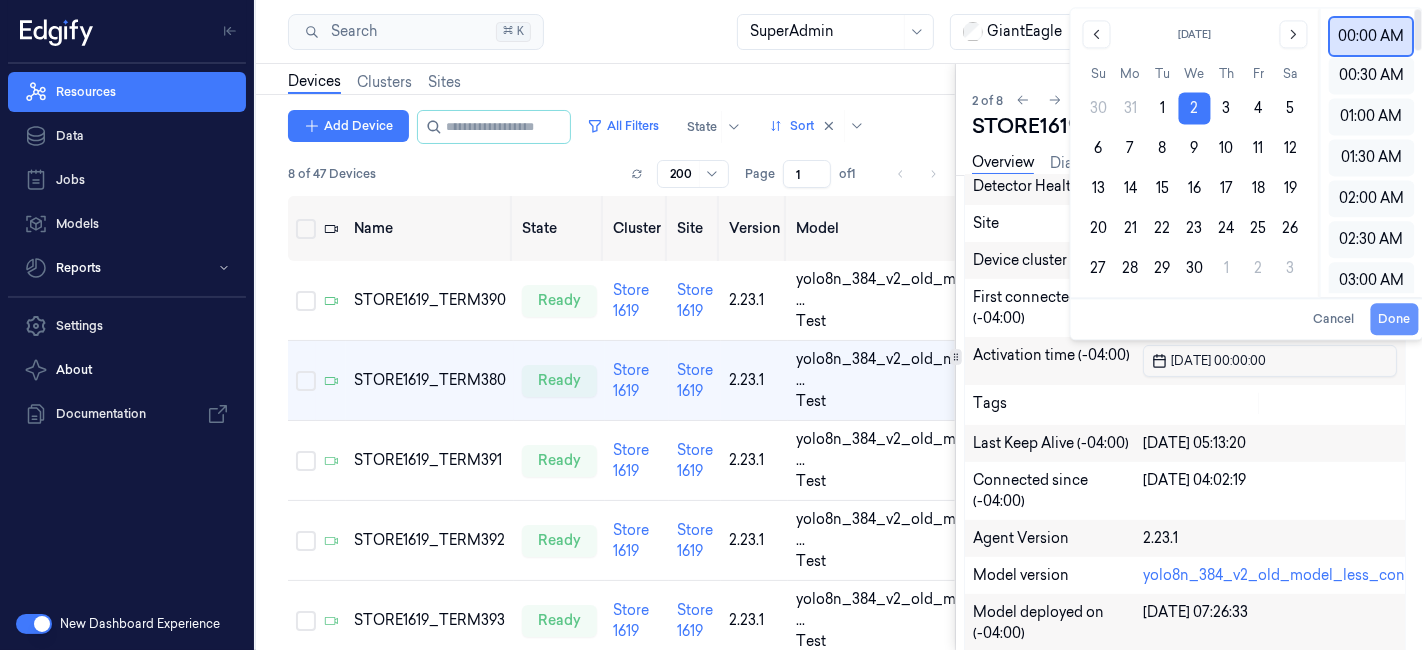 click on "Done" at bounding box center [1394, 319] 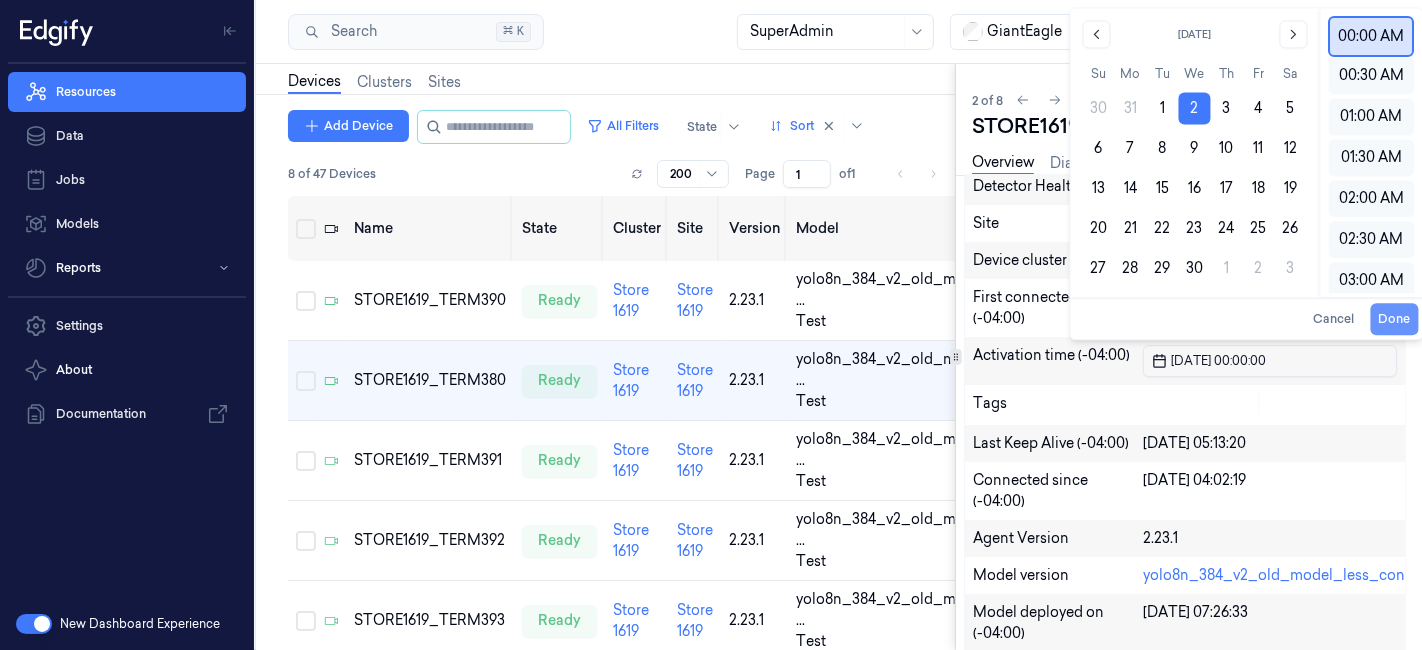click on "Done" at bounding box center [1394, 319] 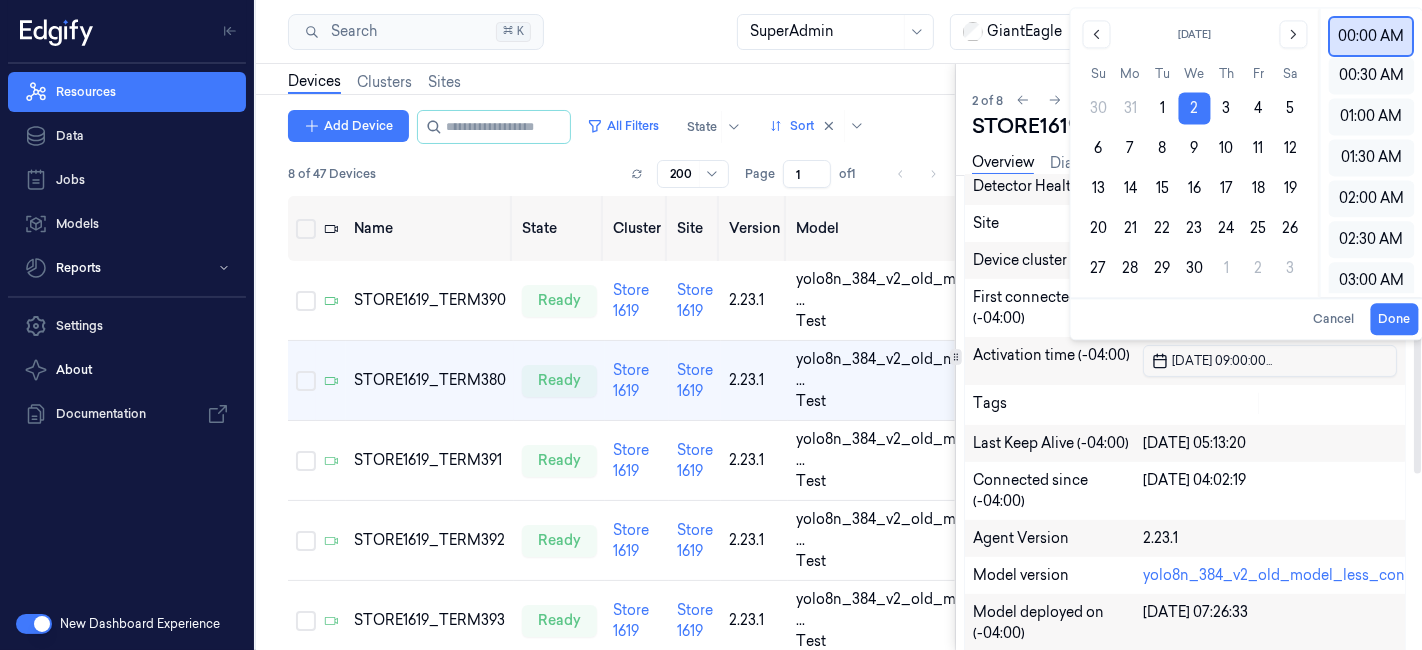 click on "Test Capture & Predict Description Device state Ready Edgify Non-Scan Detector Health Ready Site Store 1619 Device cluster Store 1619 First connected at (-04:00) 26/08/2024 12:22:36 Activation time (-04:00) 02/04/2025 09:00:00  ... Tags Last Keep Alive (-04:00) 03/07/2025 05:13:20 Connected since (-04:00) 03/07/2025 04:02:19 Agent Version 2.23.1 Model version yolo8n_384_v2_old_model_less_conf Model deployed on (-04:00) 02/04/2025 07:26:33 IP 172.19.0.2 OS linux Processor Intel(R) Core(TM) i5-9500E CPU @ 3.00GHz RAM 31.27 Gb GPU CoffeeLake-S GT2 [UHD Graphics 630] Disc size Total: 127.40 Gb   Used: 7.37 Gb   Free: 113.50 Gb Samples Storage Locked:  0 Used:  0 Active:  1.02 GB Total:  1.07 GB Video Storage Used:  0 Total:  1.07 GB Ports Management UI Agent Setup | Data Collector" at bounding box center [1177, 480] 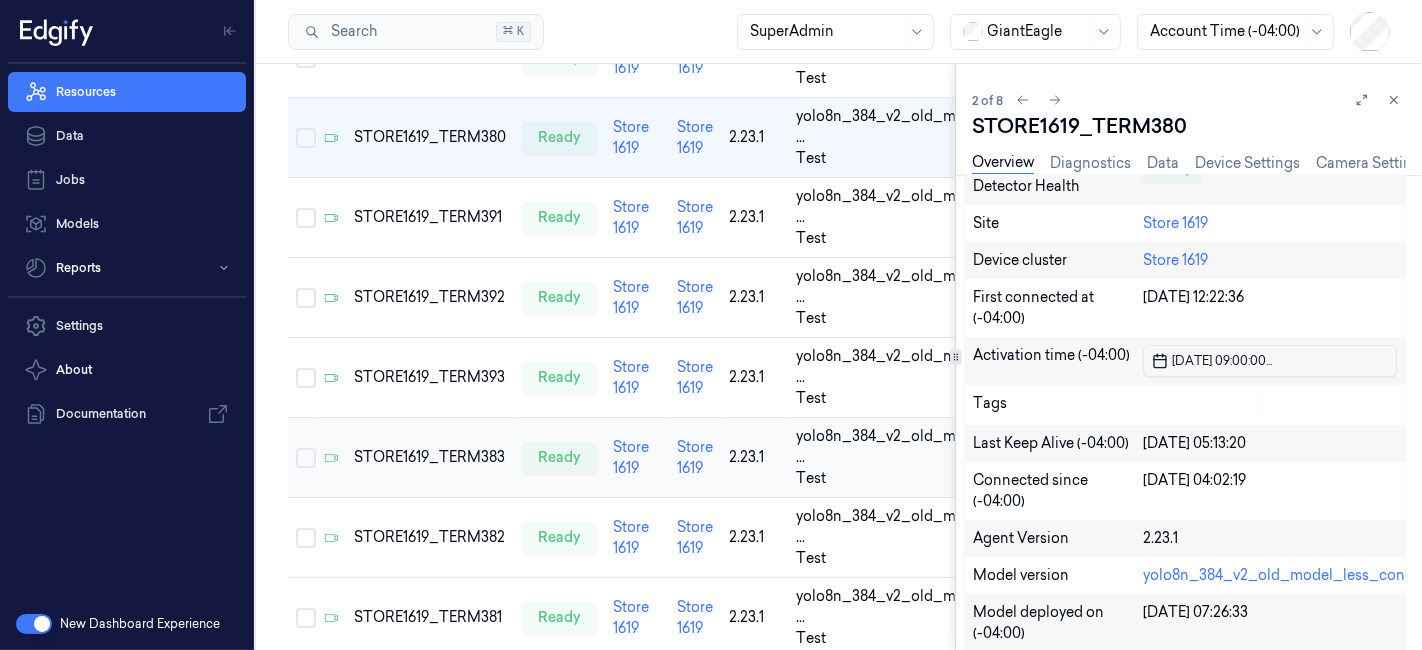scroll, scrollTop: 305, scrollLeft: 0, axis: vertical 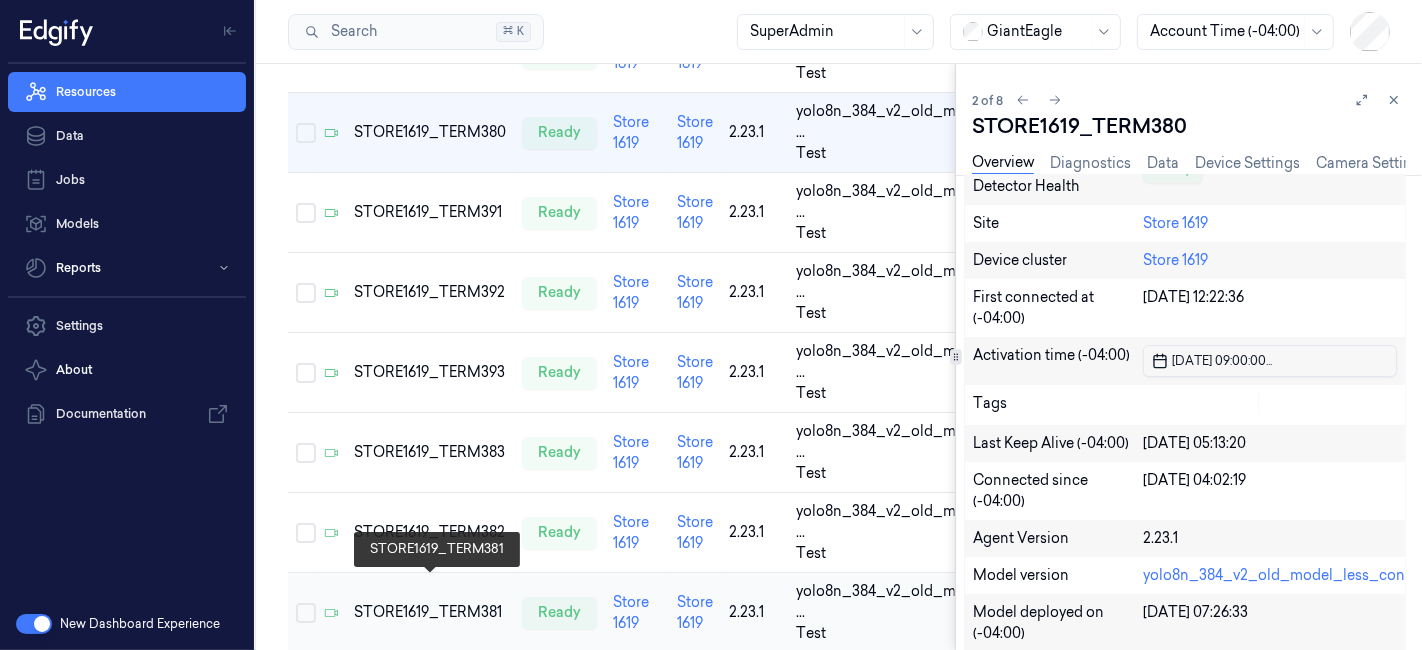 click on "STORE1619_TERM381" at bounding box center [430, 612] 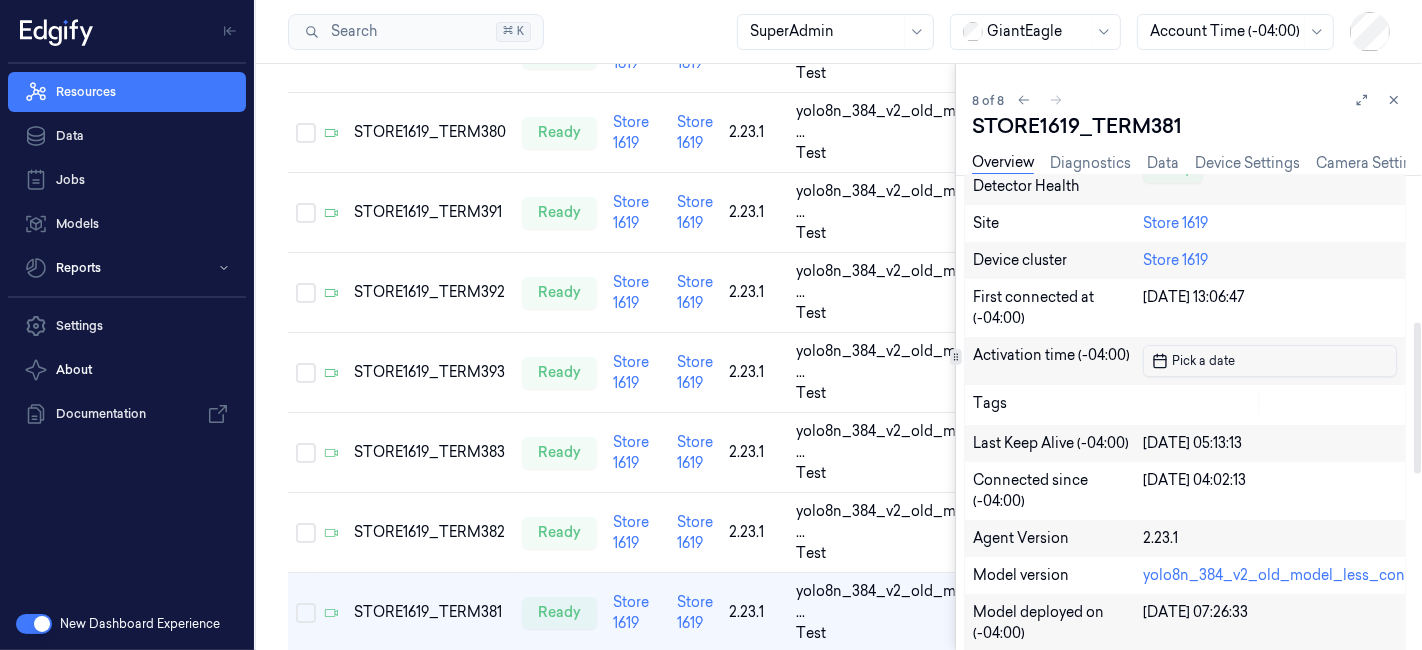 click on "Pick a date" at bounding box center [1201, 360] 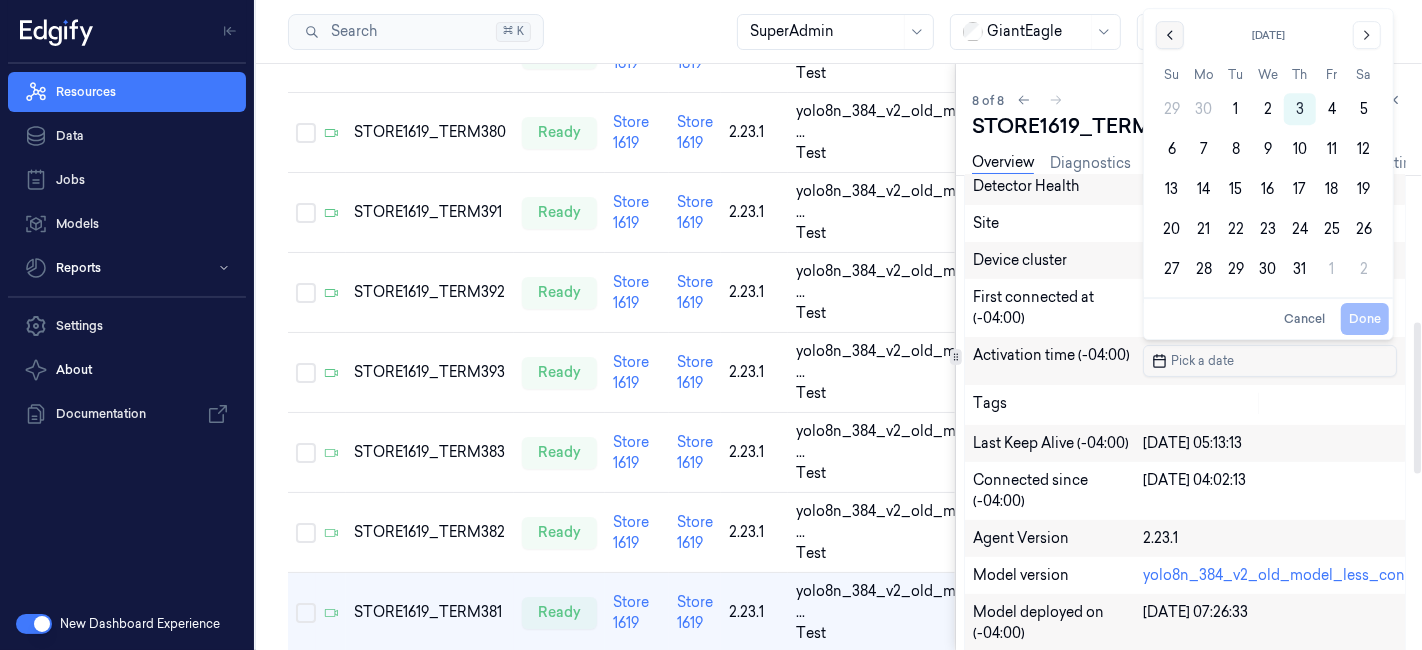 click 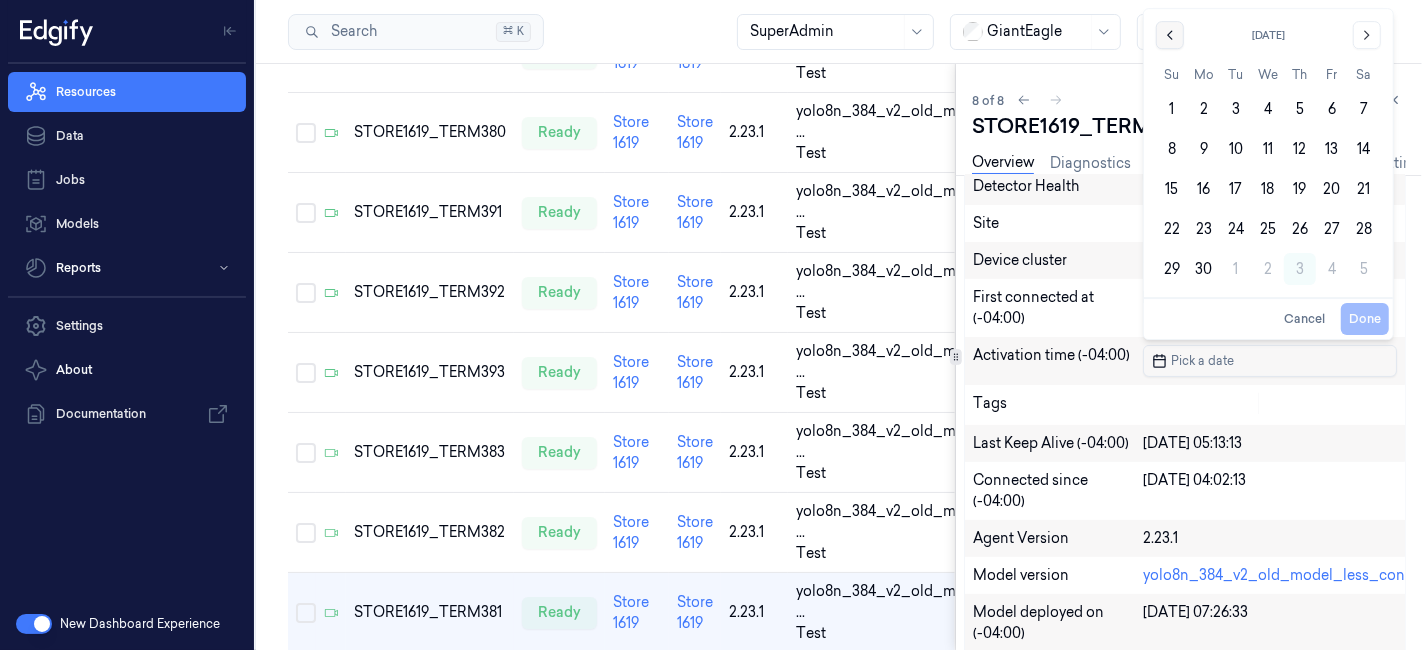click 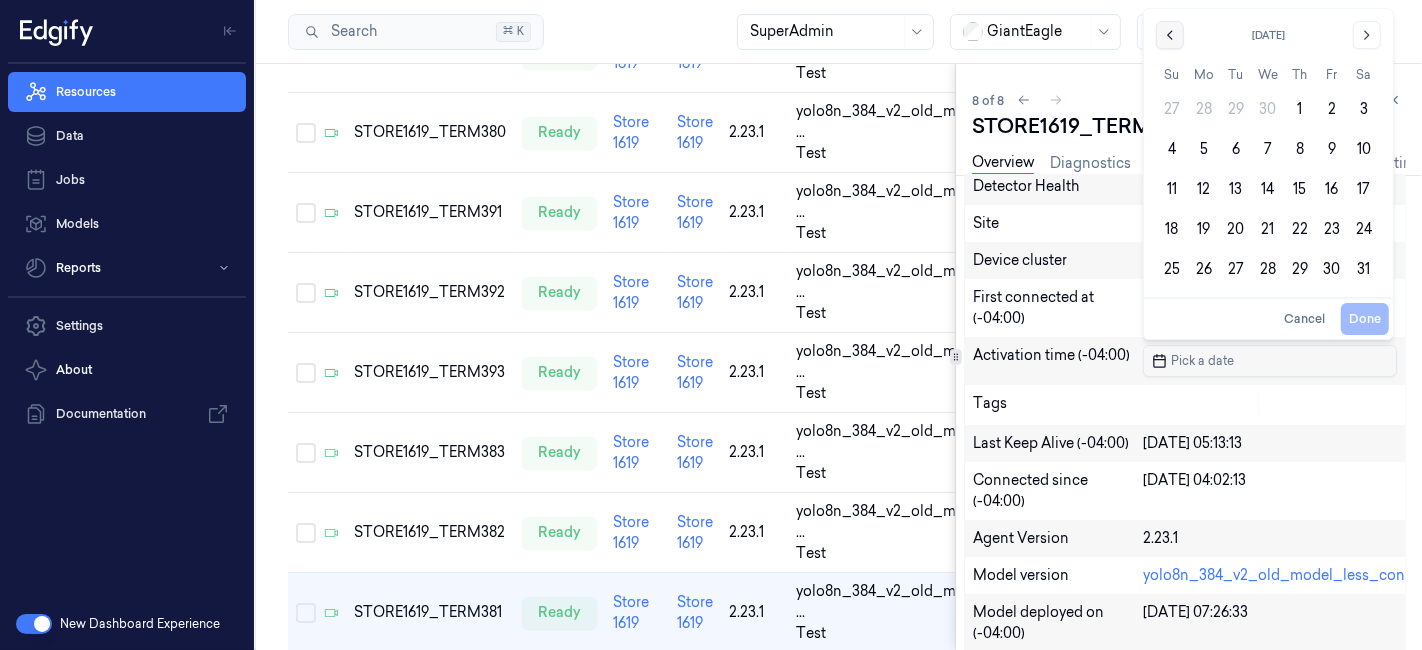 click 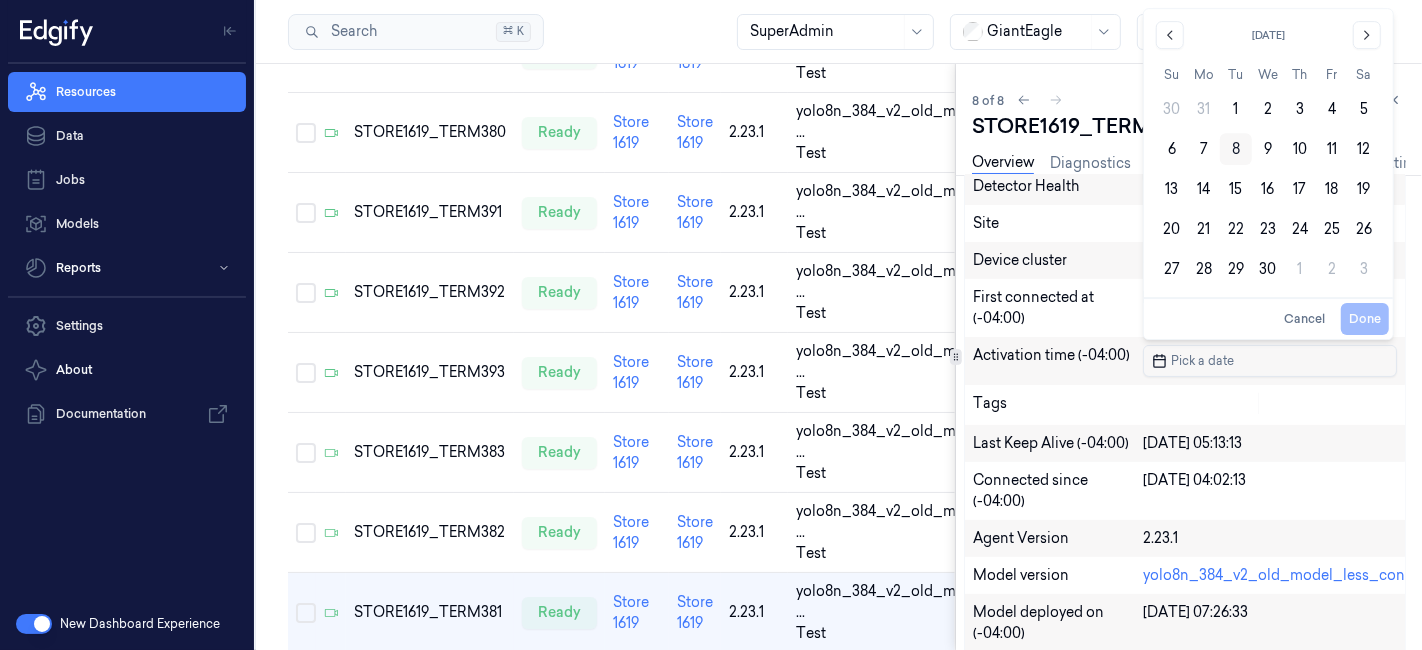 click on "8" at bounding box center (1236, 149) 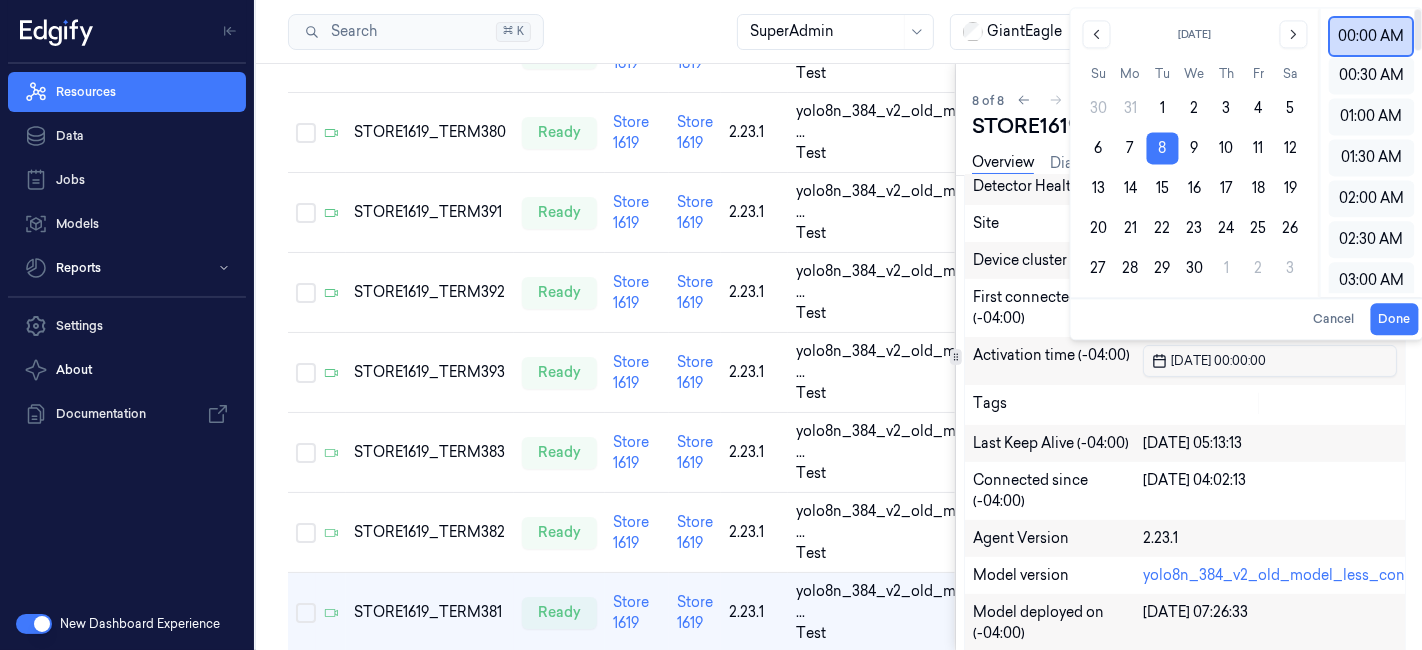 click on "00:00 AM" at bounding box center (1371, 36) 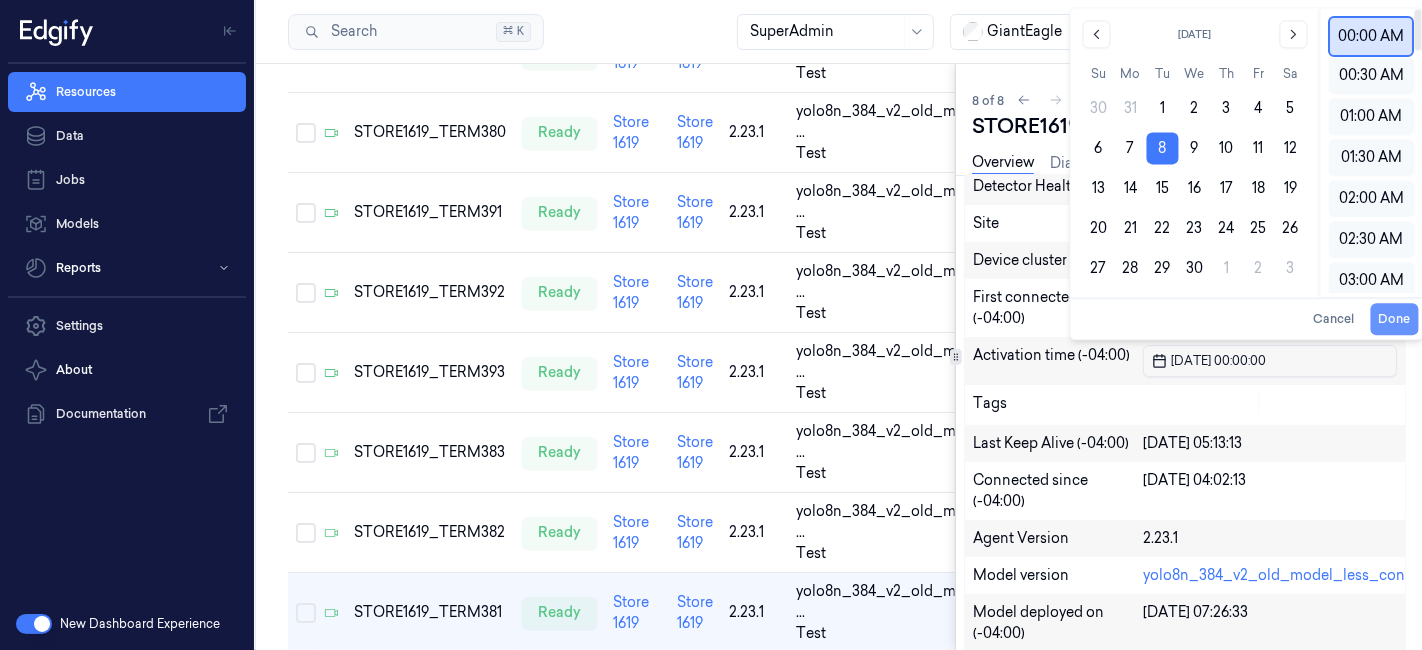click on "Done" at bounding box center [1394, 319] 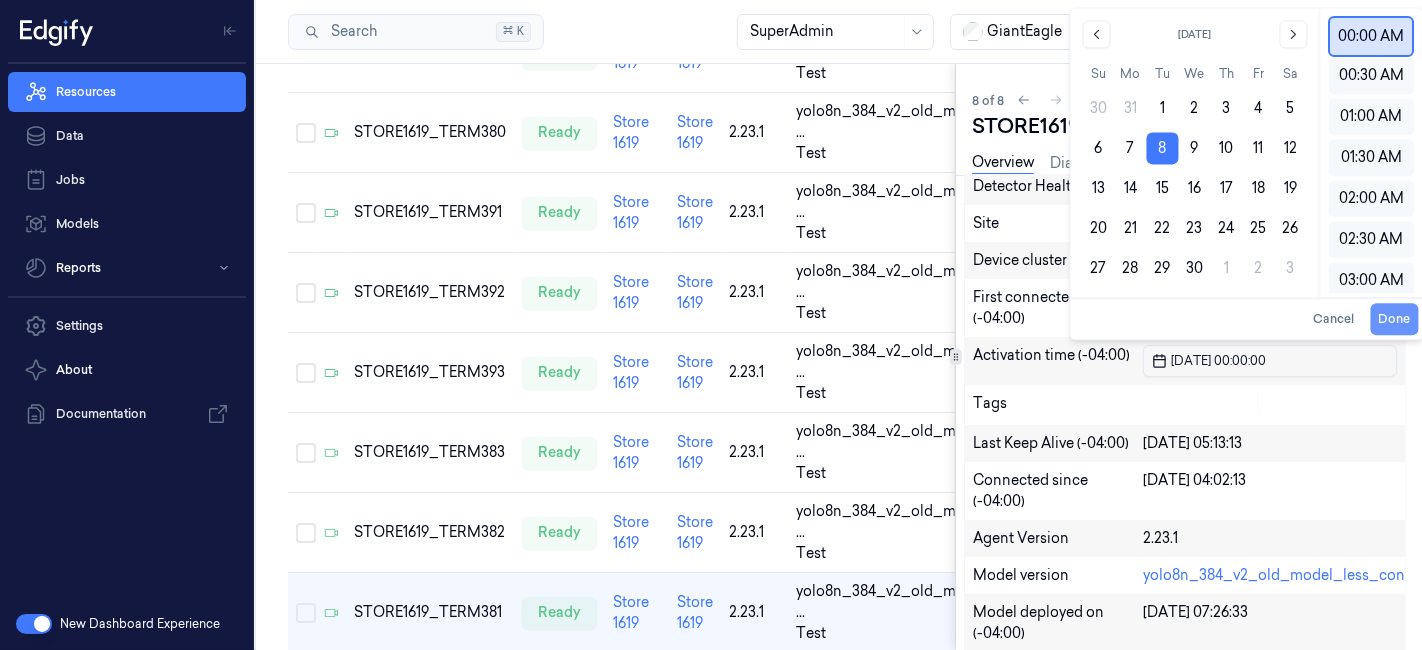 click on "Done" at bounding box center (1394, 319) 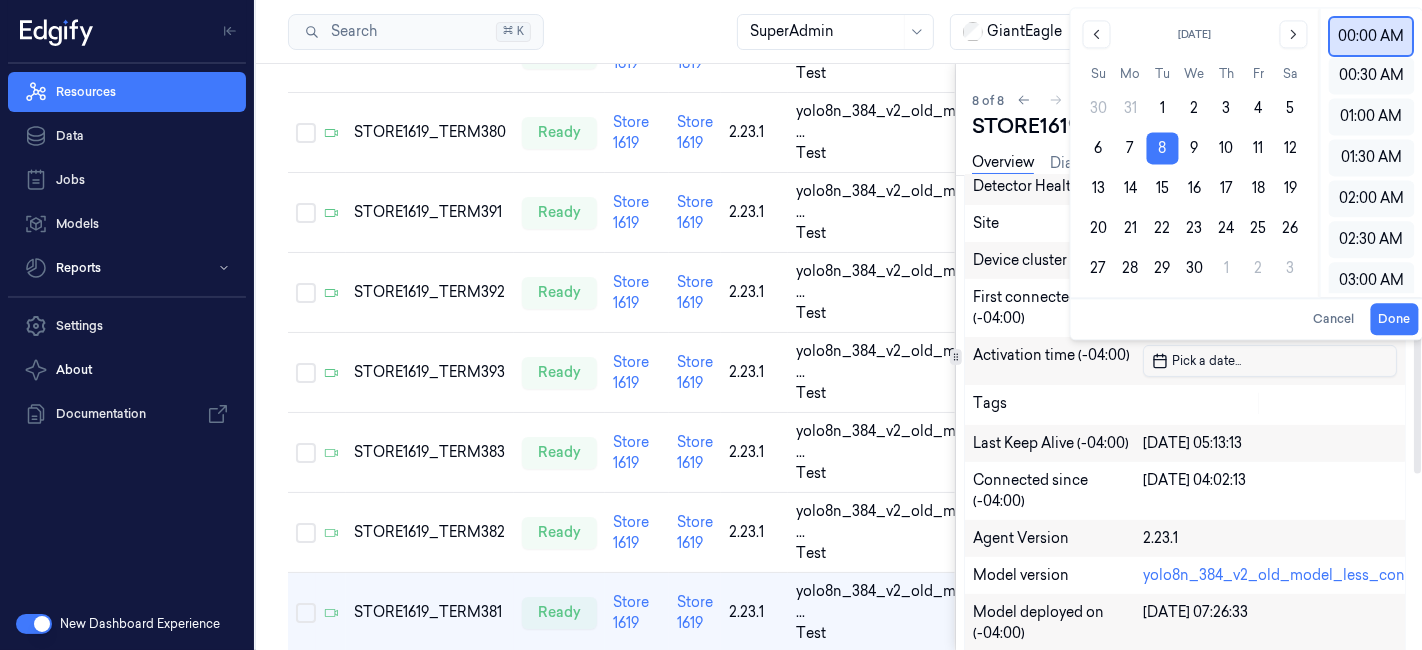 click on "Activation time (-04:00) Pick a date  ..." at bounding box center (1185, 361) 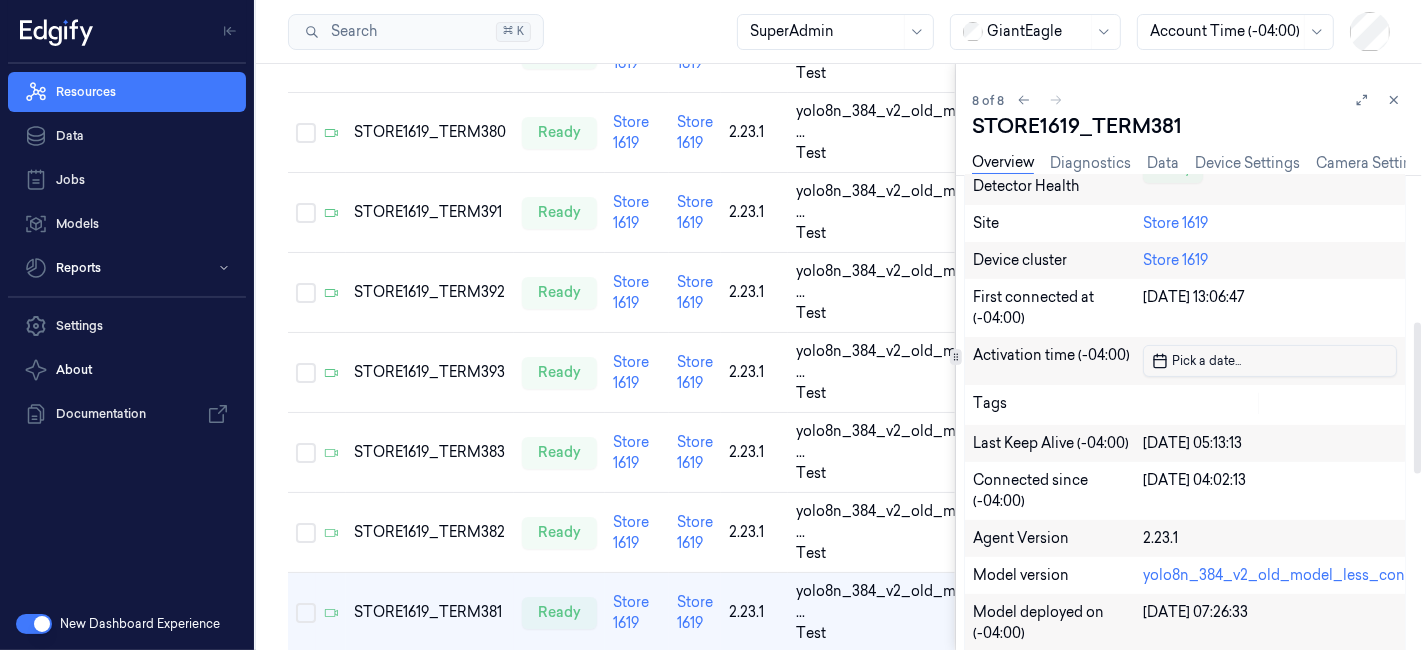 click on "Activation time (-04:00) Pick a date  ..." at bounding box center [1185, 361] 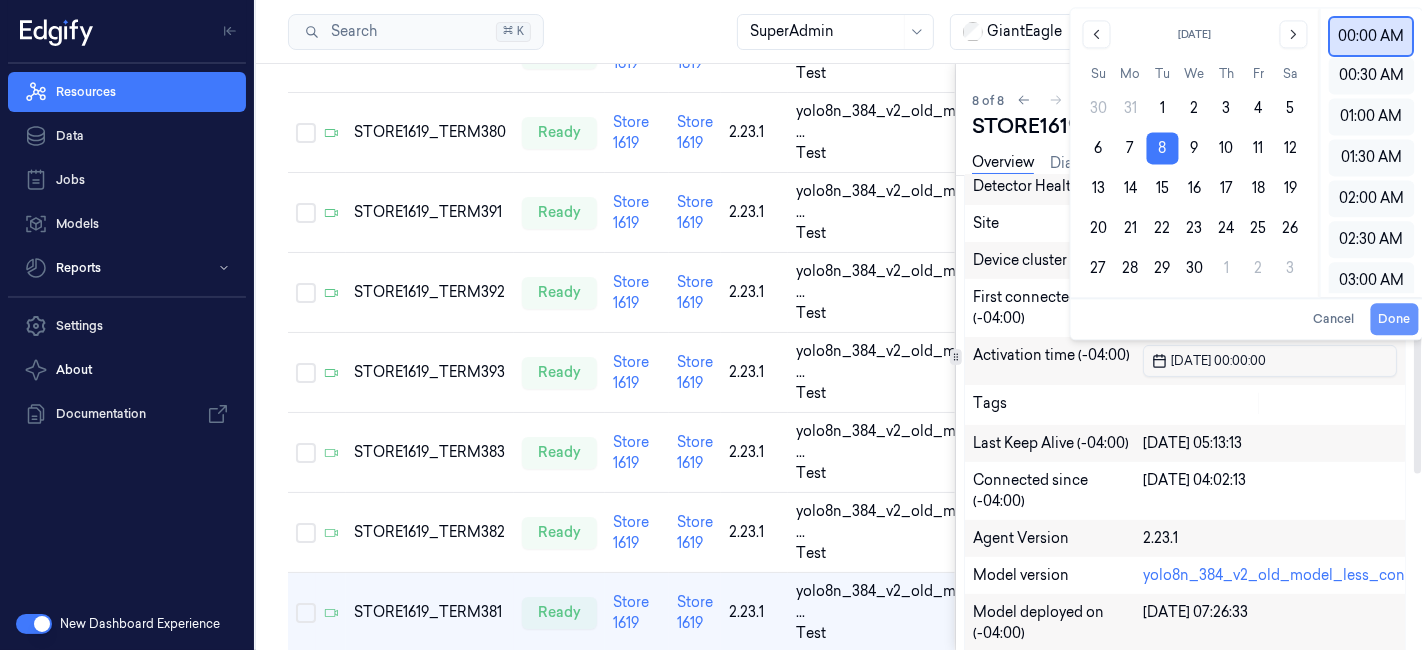 click on "Done" at bounding box center [1394, 319] 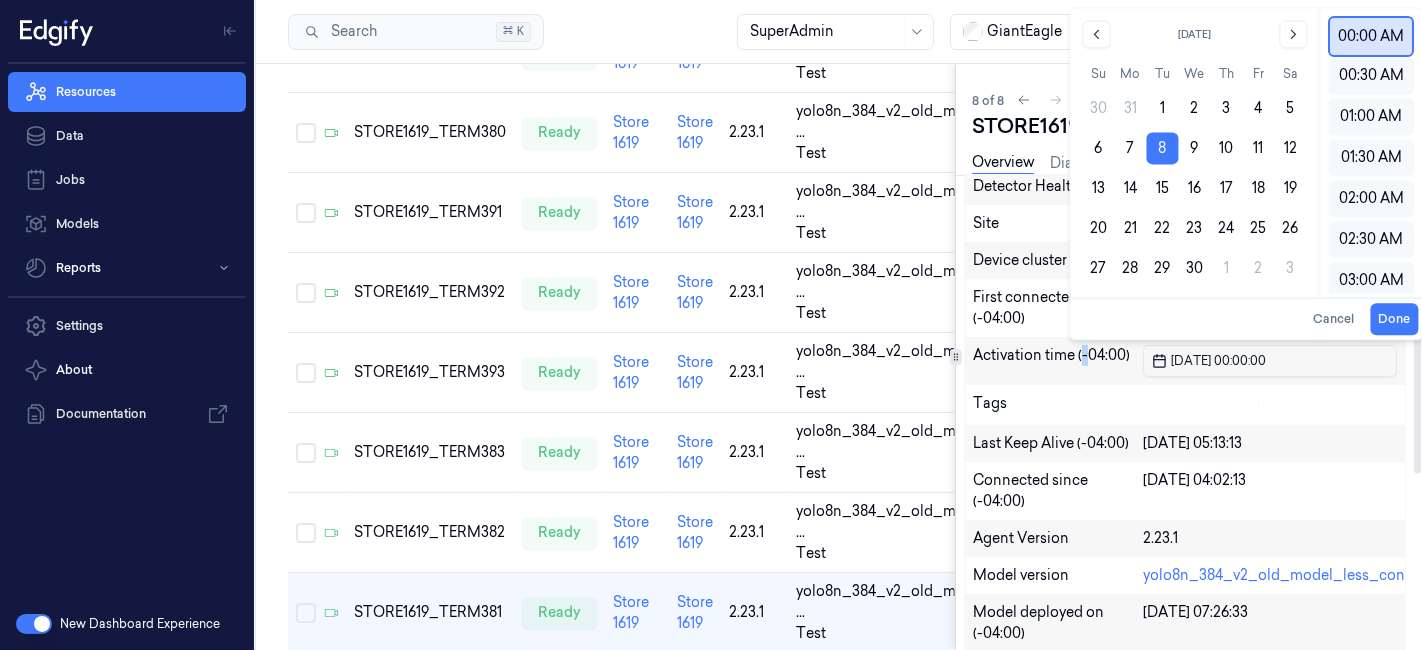 click on "Activation time (-04:00)" at bounding box center [1058, 361] 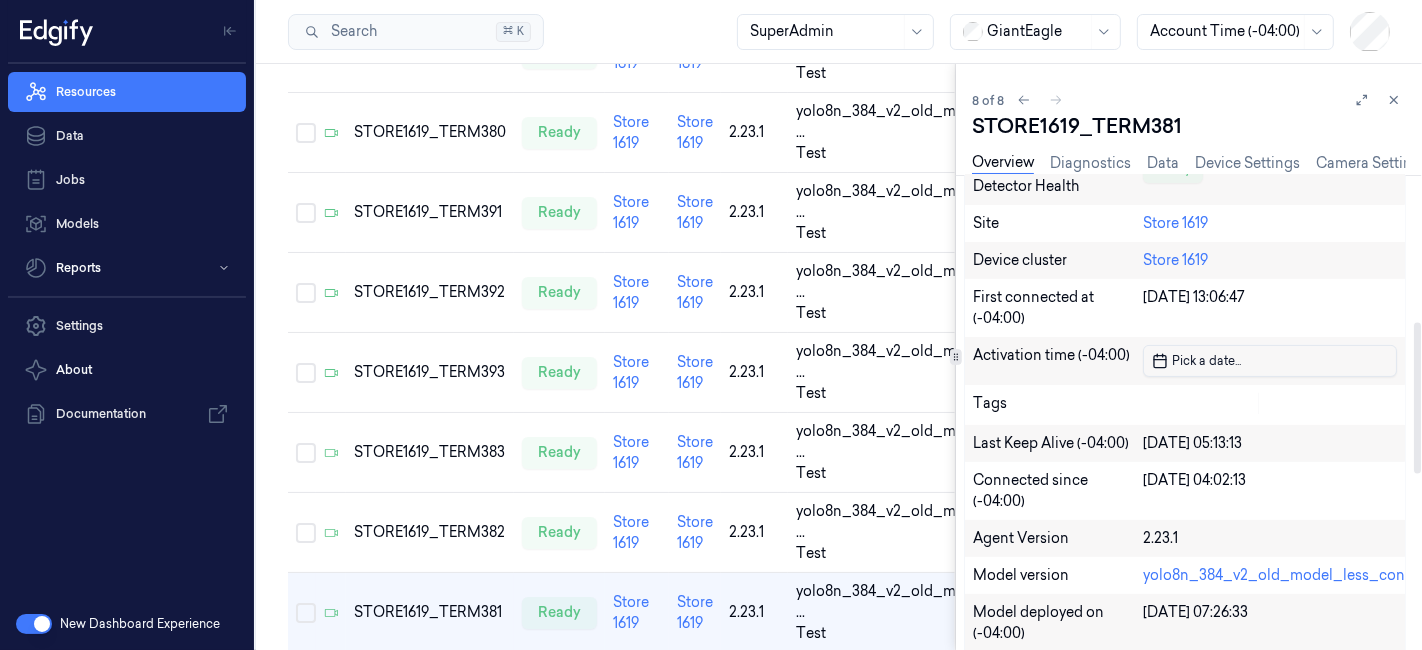 click on "Activation time (-04:00) Pick a date  ..." at bounding box center [1185, 361] 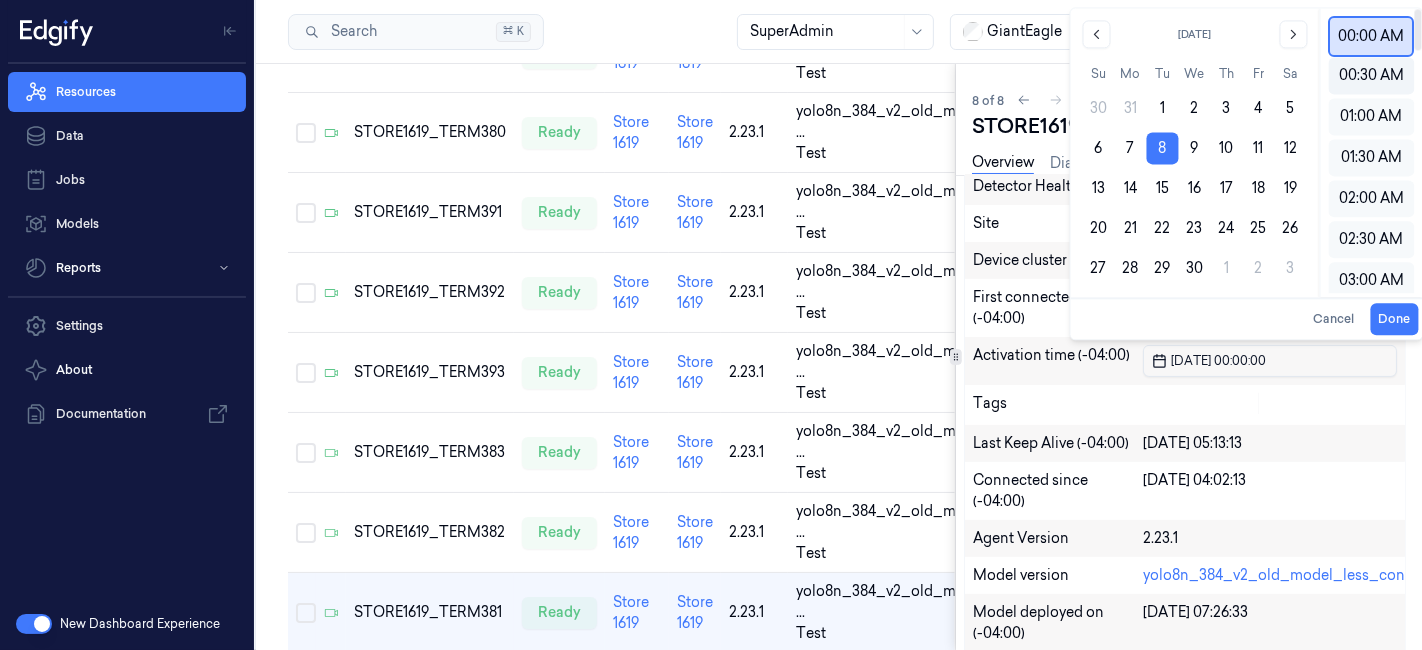 click on "00:30 AM" at bounding box center (1371, 75) 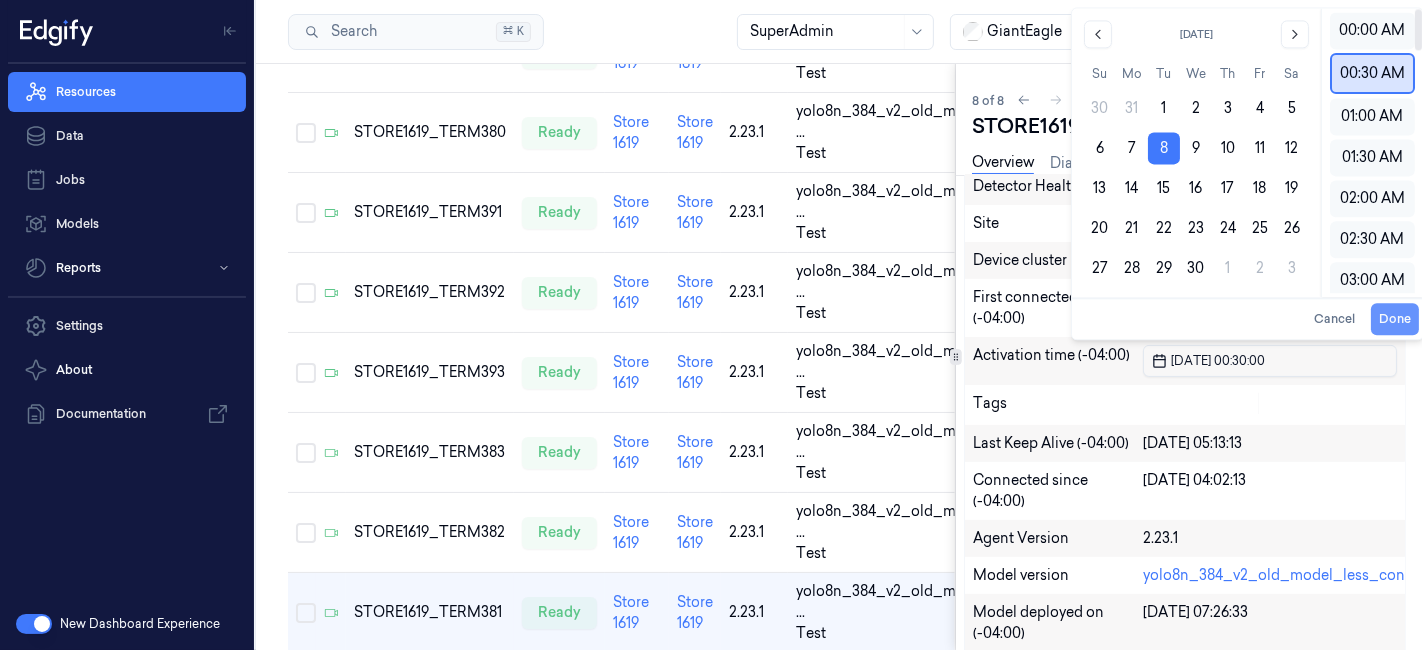 click on "Done" at bounding box center [1395, 319] 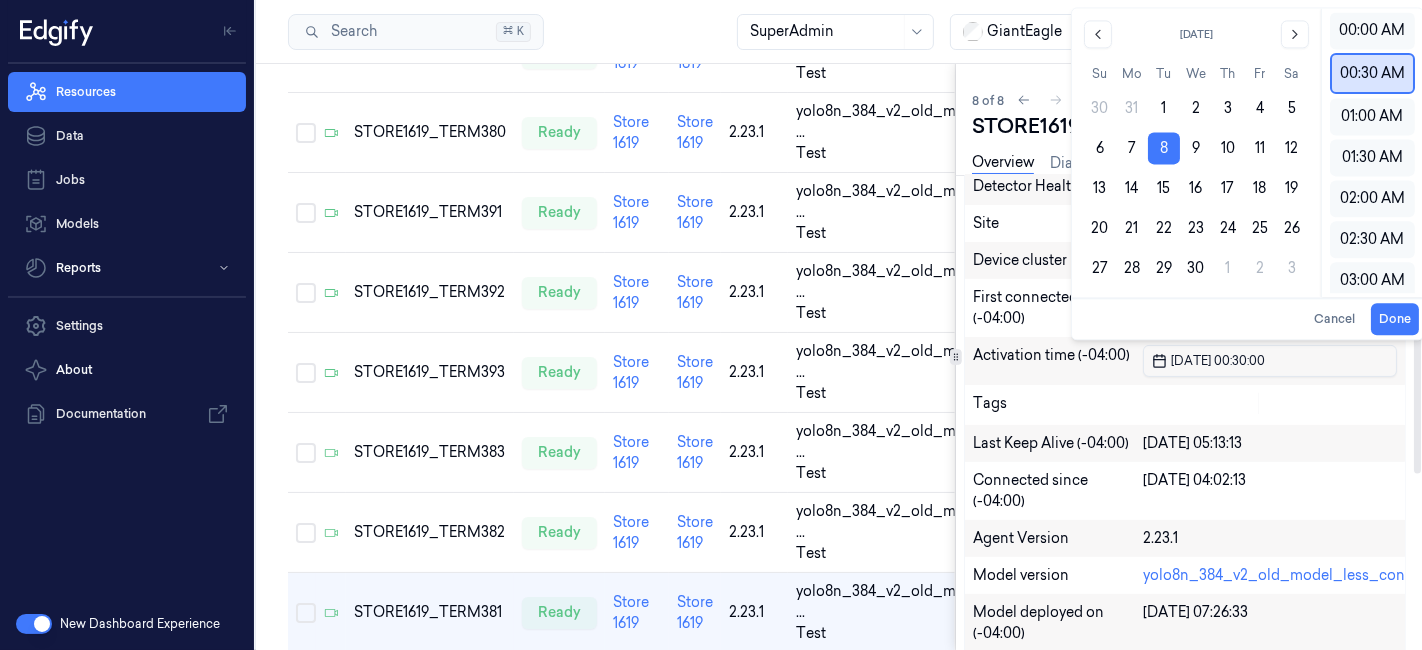 click on "Activation time (-04:00)" at bounding box center [1058, 361] 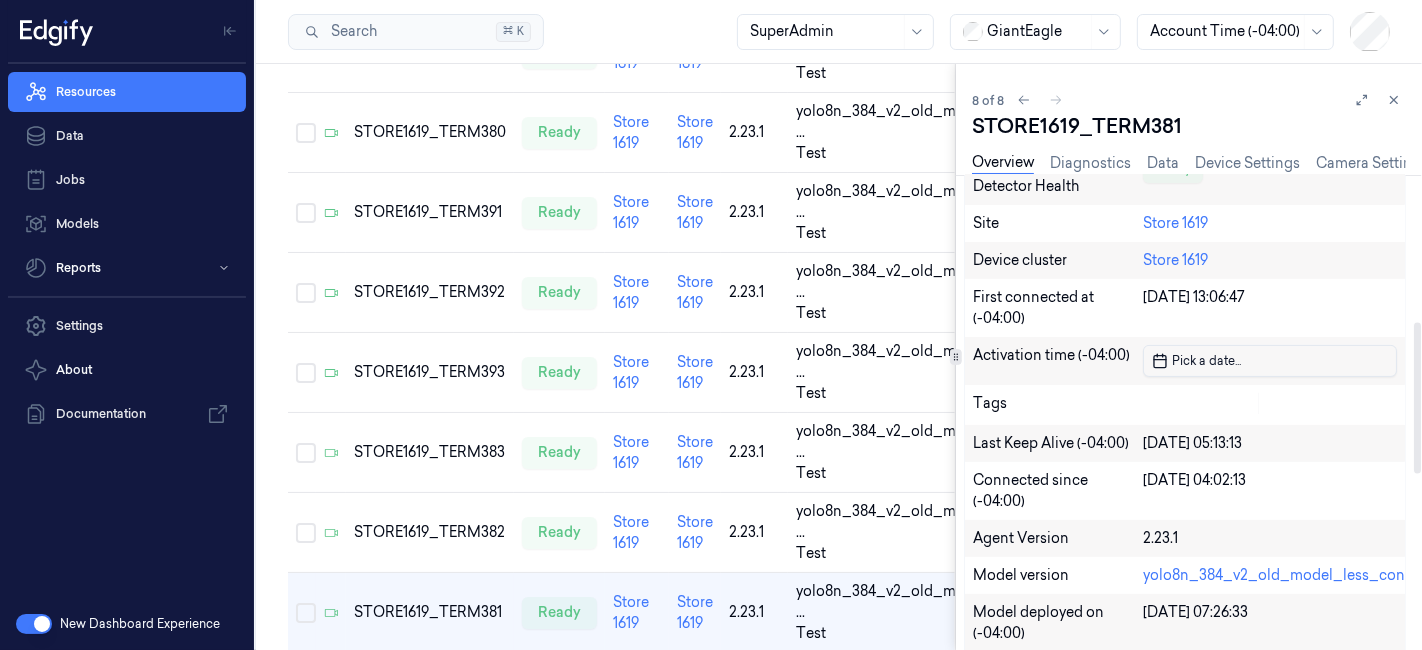 click on "Pick a date  ..." at bounding box center [1204, 360] 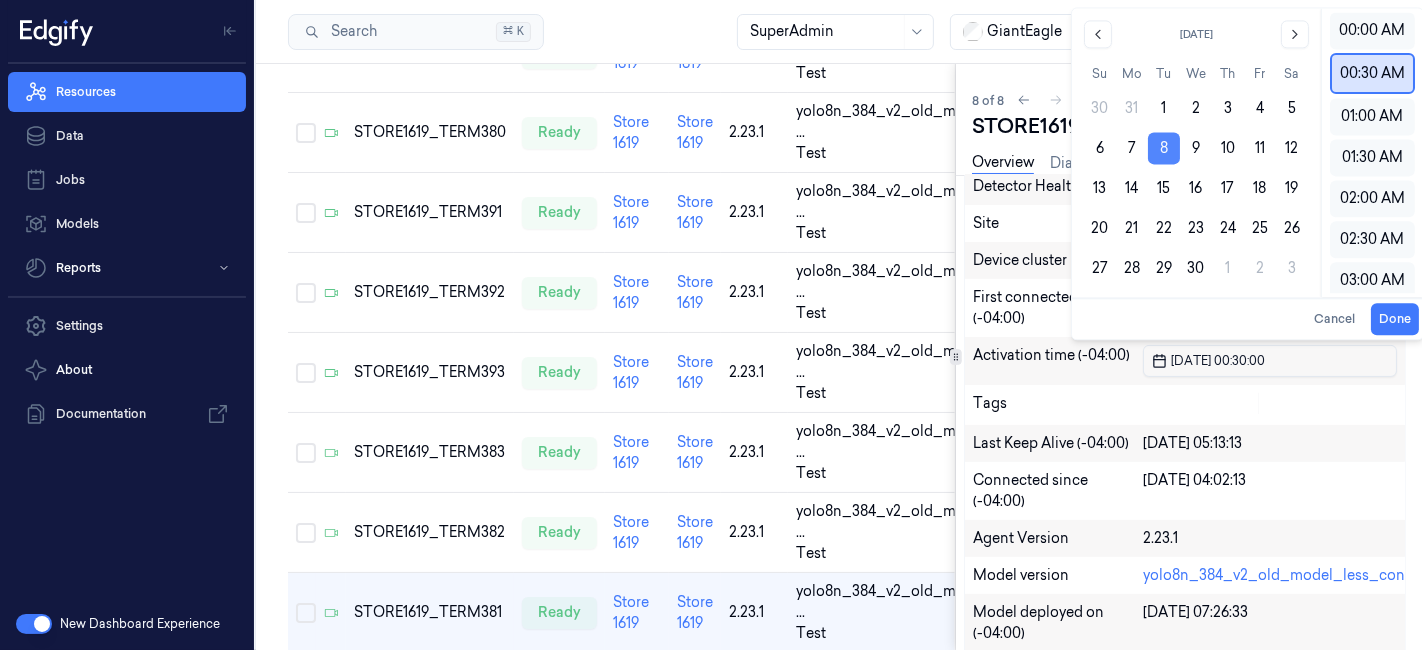 click on "8" at bounding box center (1164, 148) 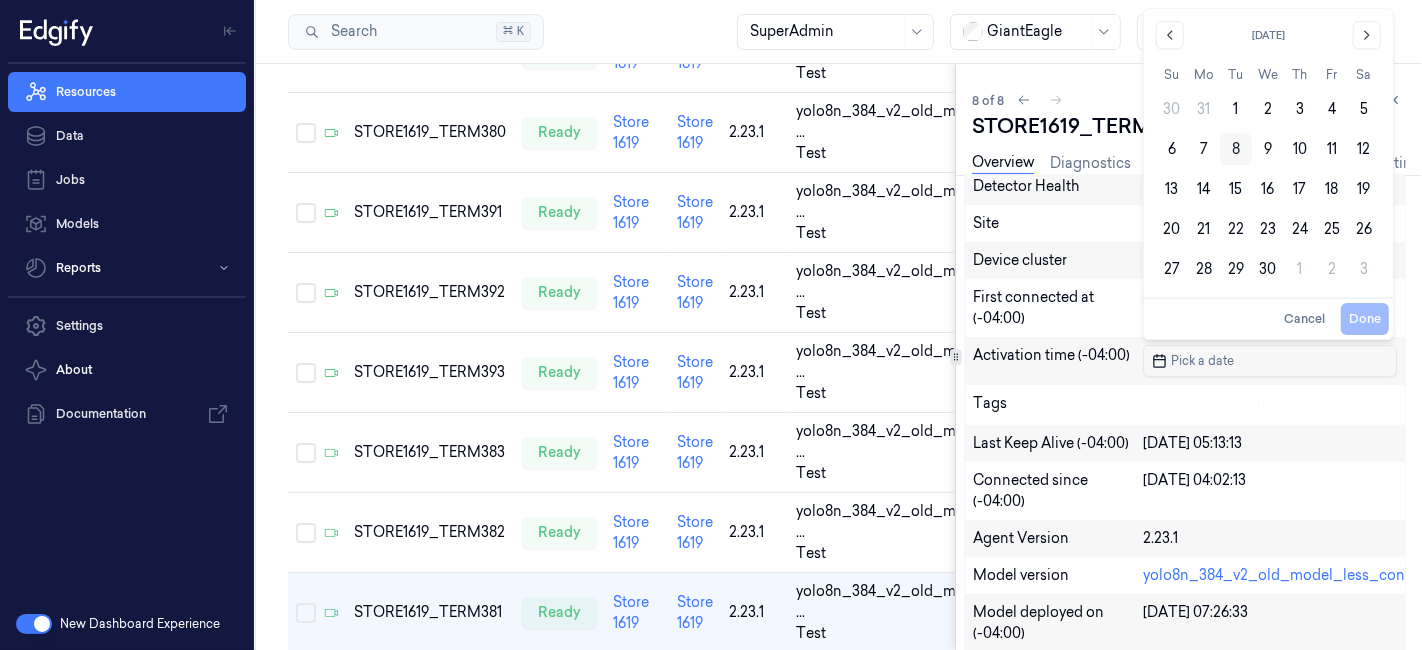 click on "8" at bounding box center (1236, 149) 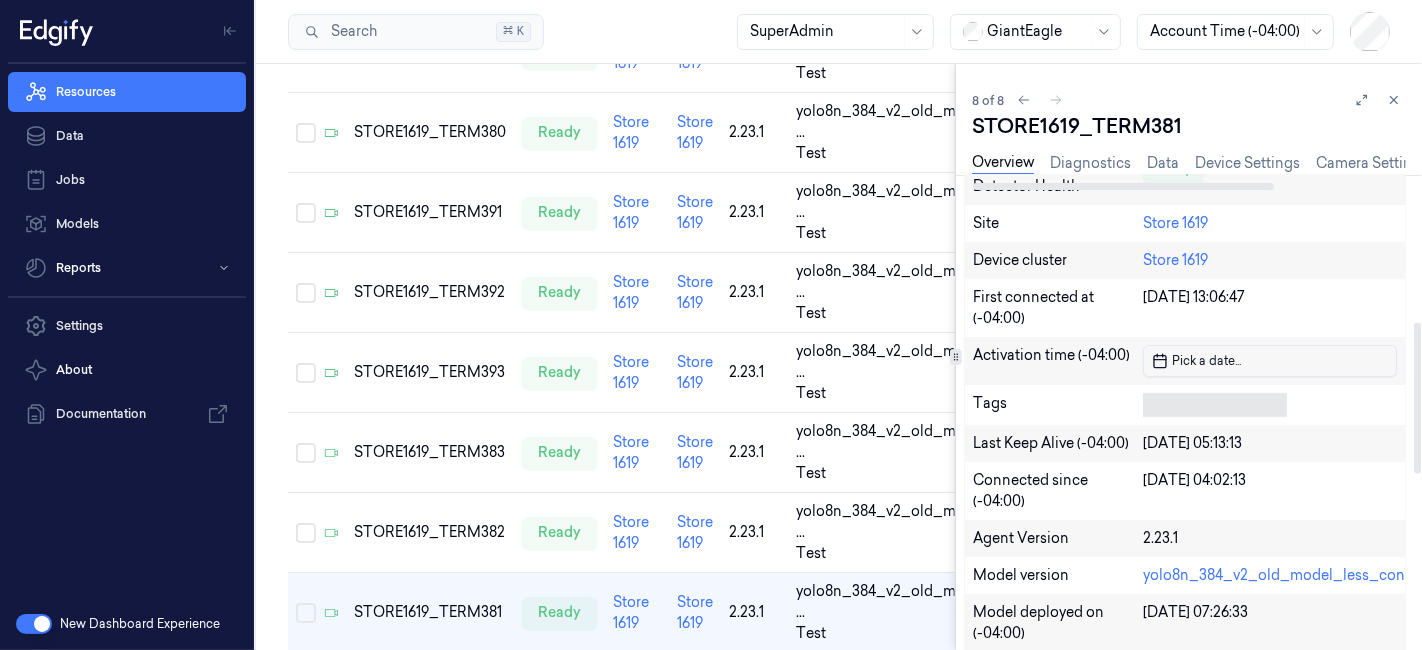 click at bounding box center [1270, 403] 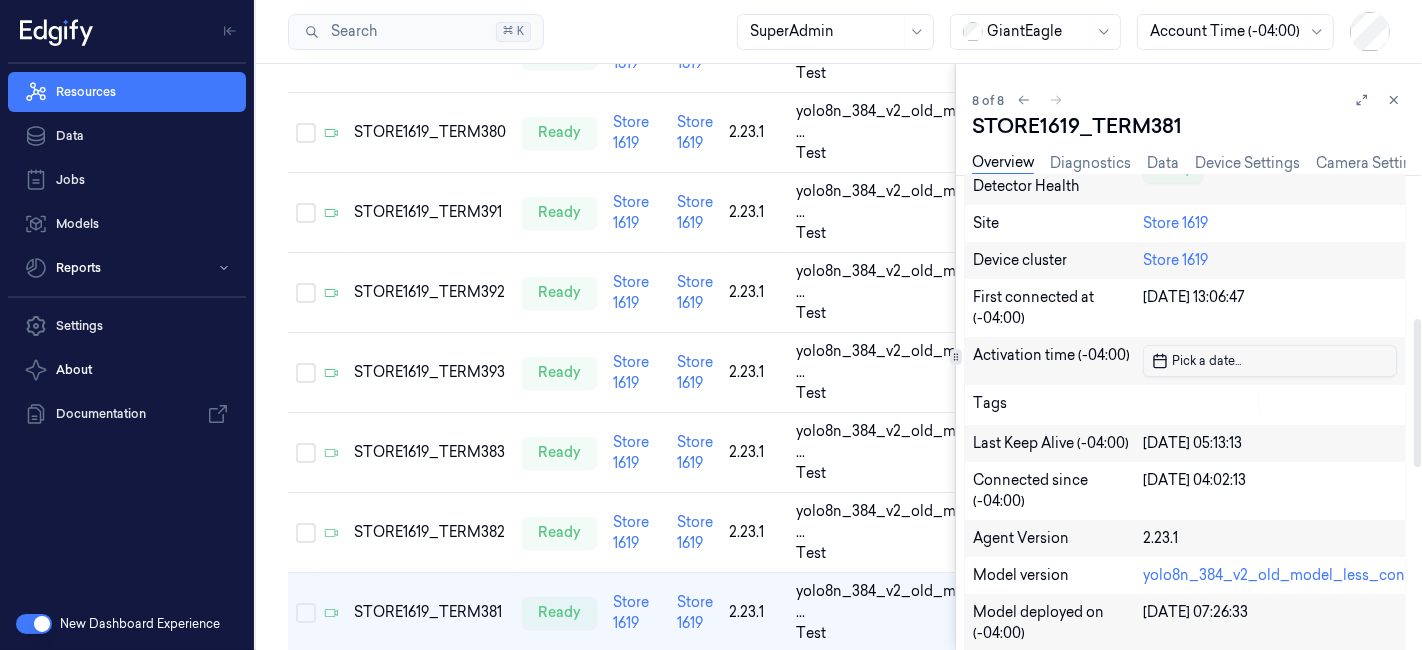 click on "Activation time (-04:00) Pick a date  ..." at bounding box center (1185, 361) 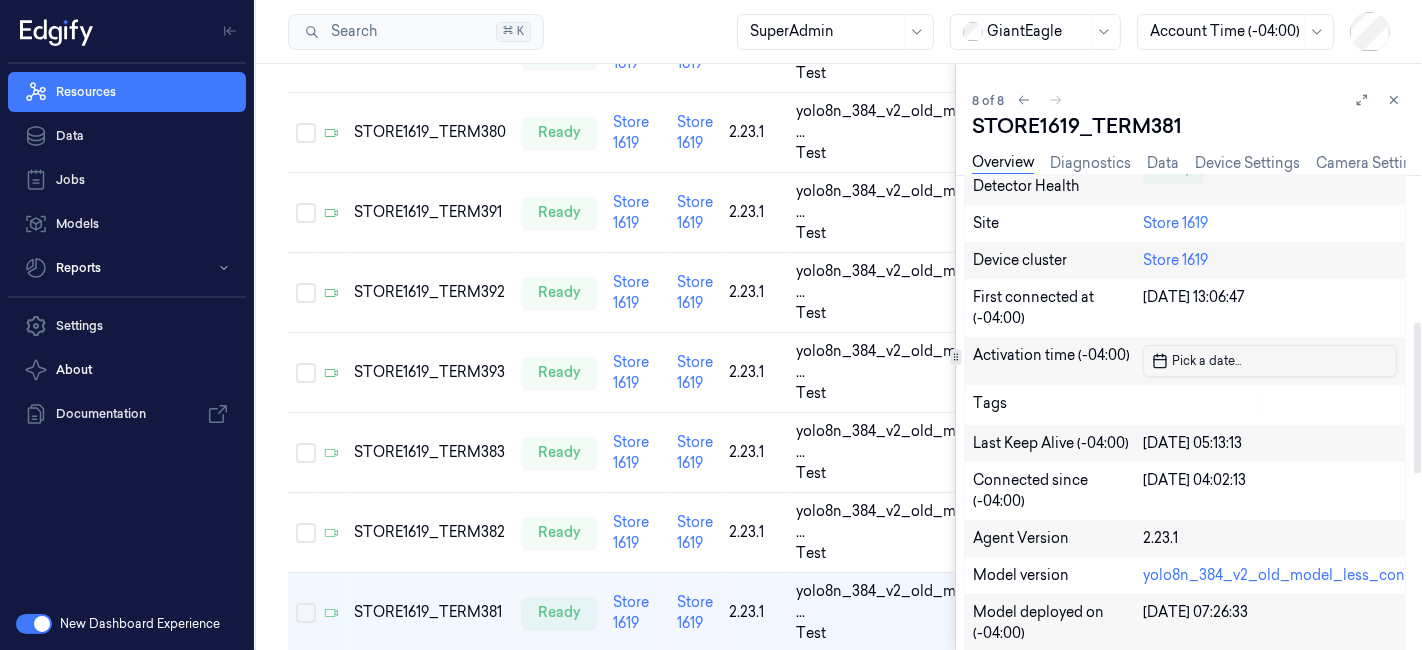 click on "Pick a date  ..." at bounding box center [1204, 360] 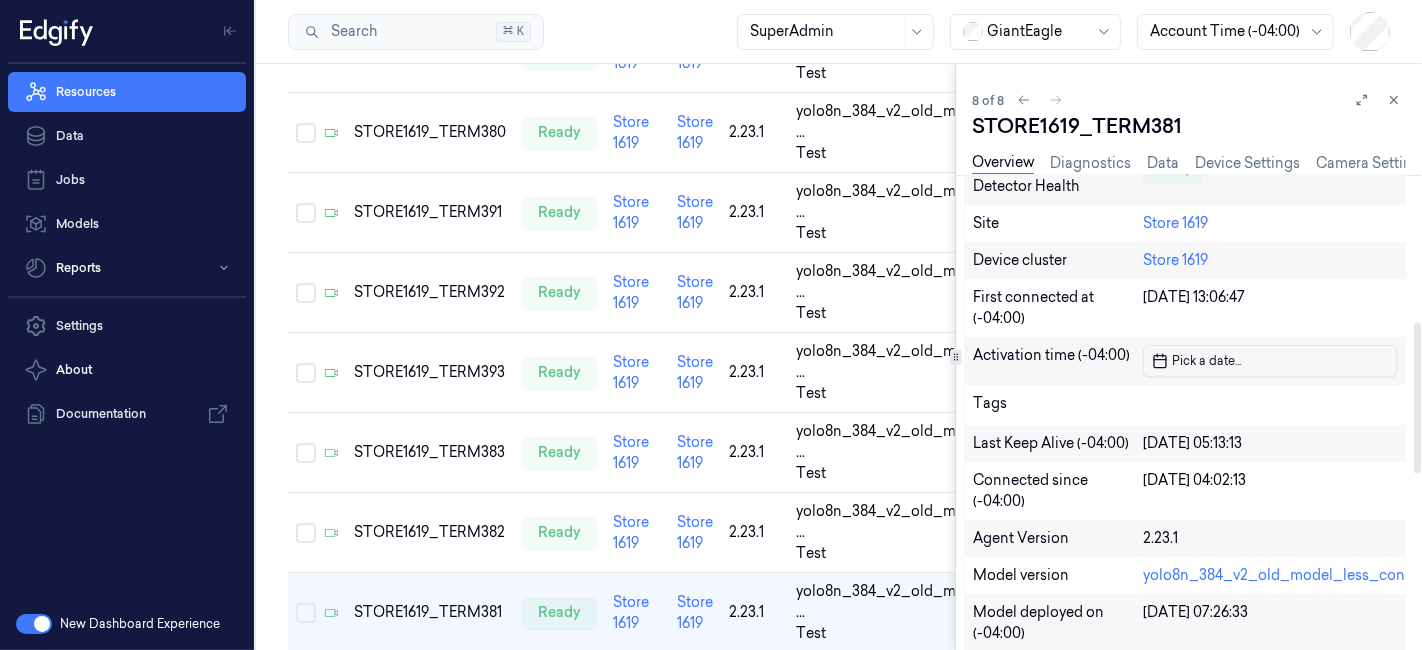 click on "Pick a date  ..." at bounding box center (1204, 360) 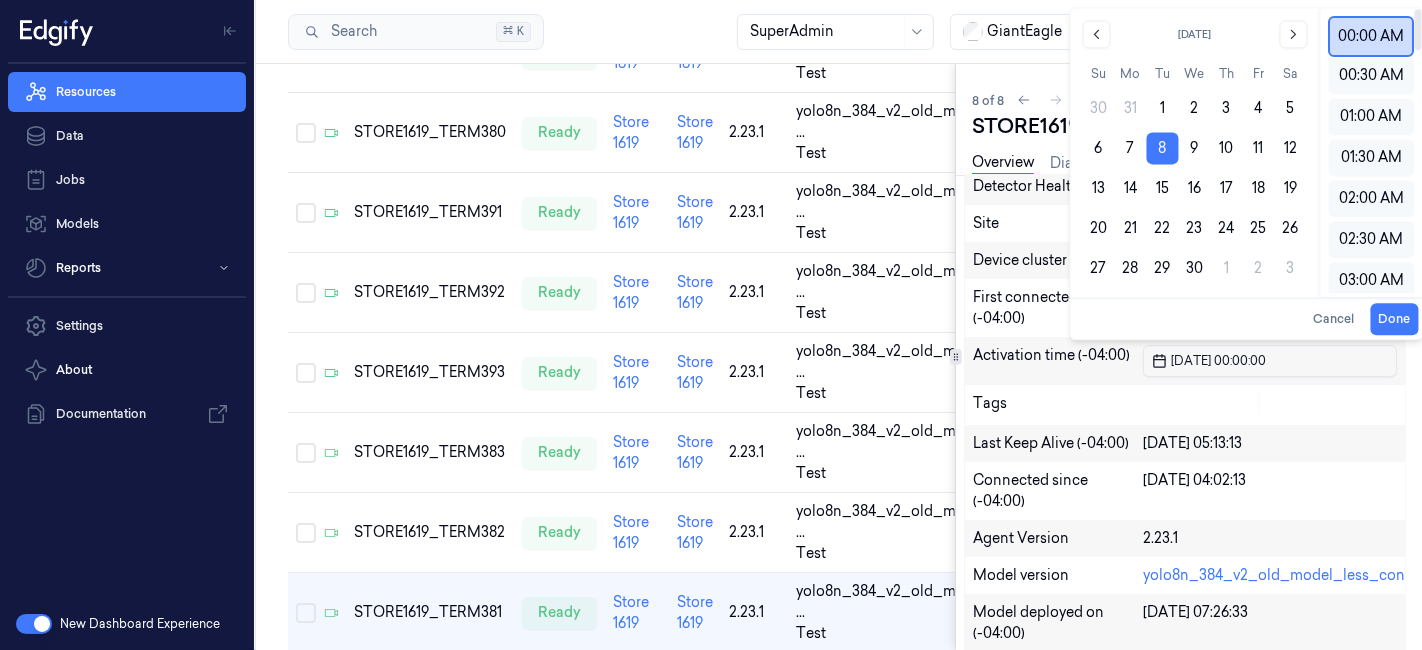 click on "00:00 AM" at bounding box center (1371, 36) 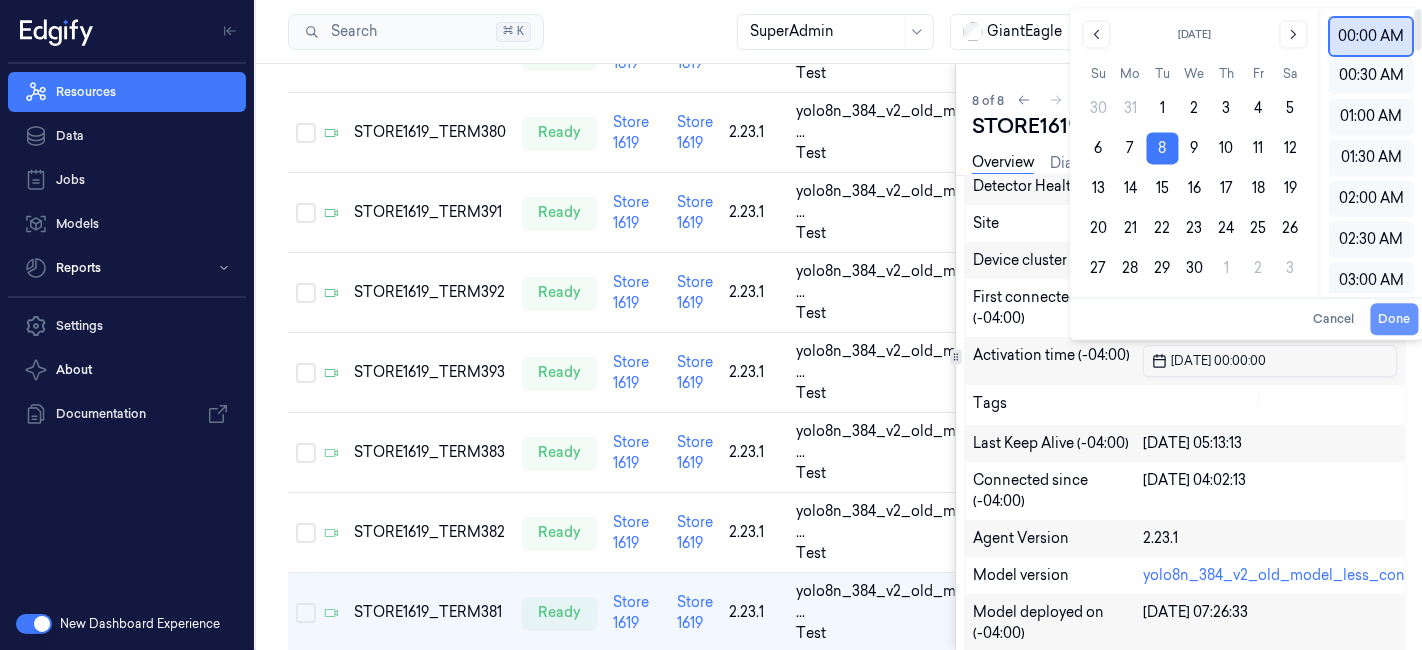 click on "Done" at bounding box center (1394, 319) 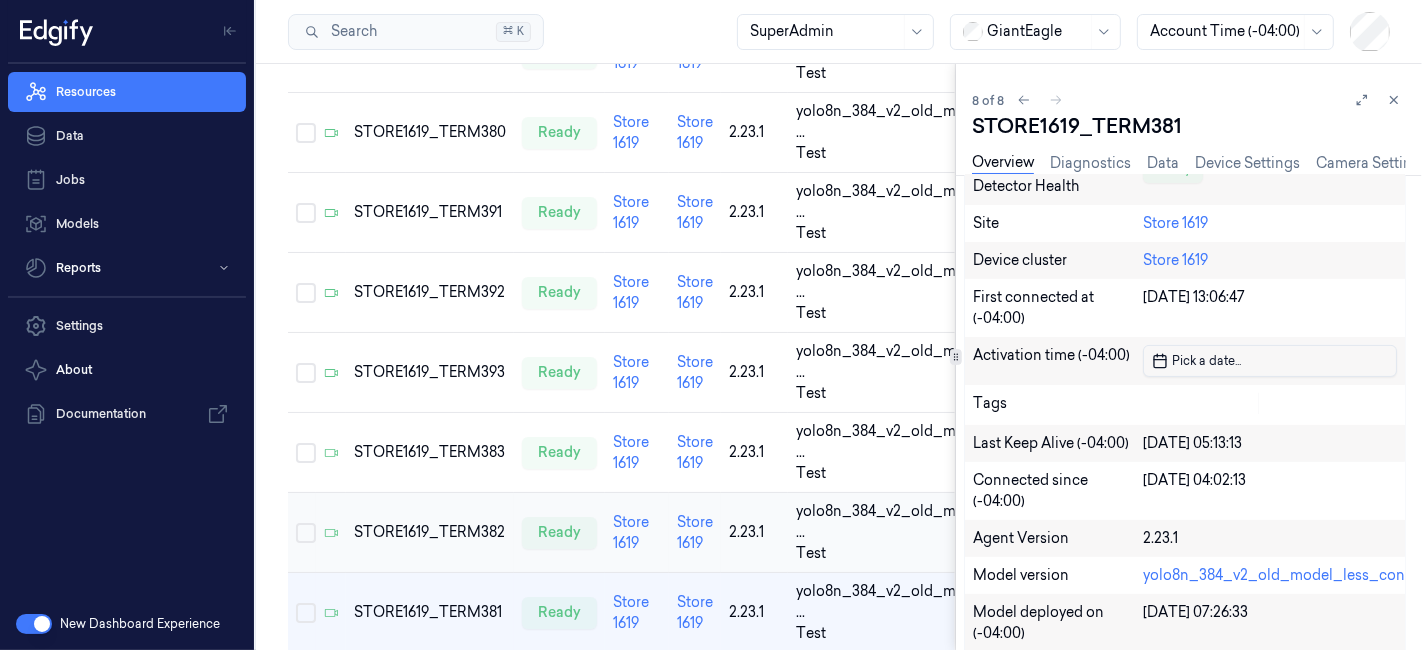 click on "STORE1619_TERM382" at bounding box center (430, 533) 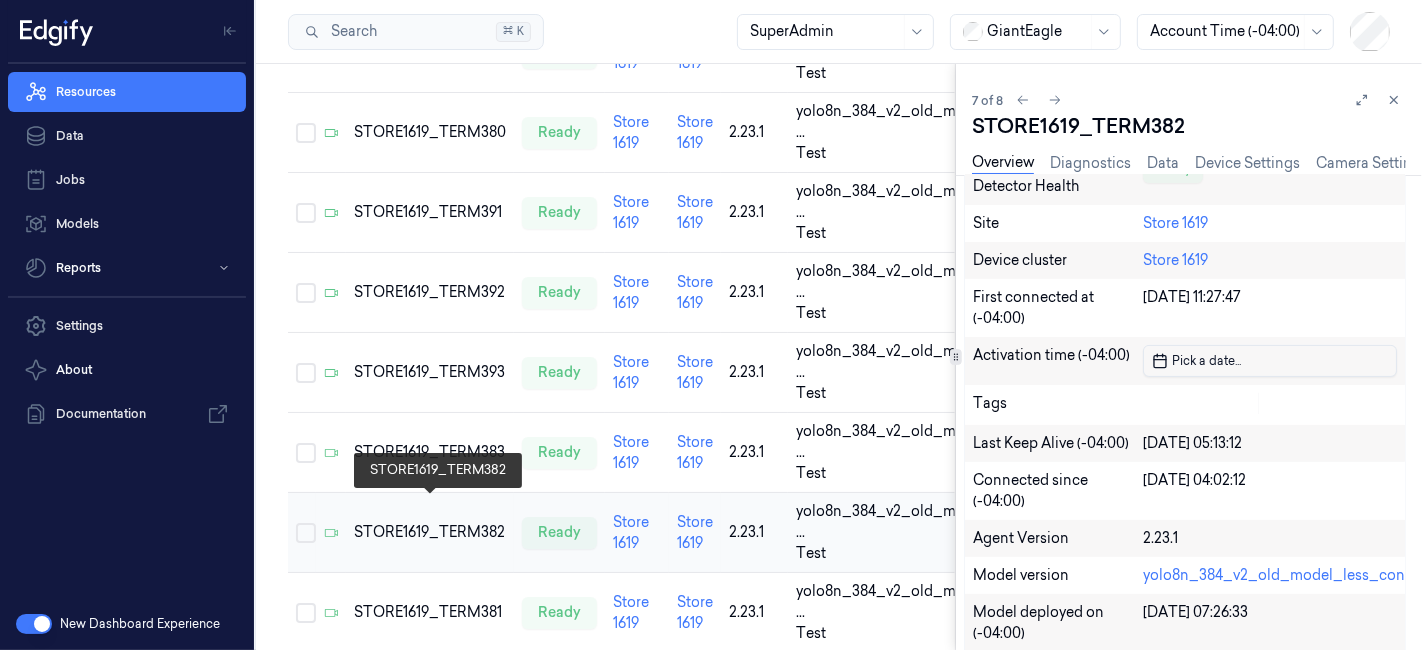 click on "STORE1619_TERM382" at bounding box center (430, 532) 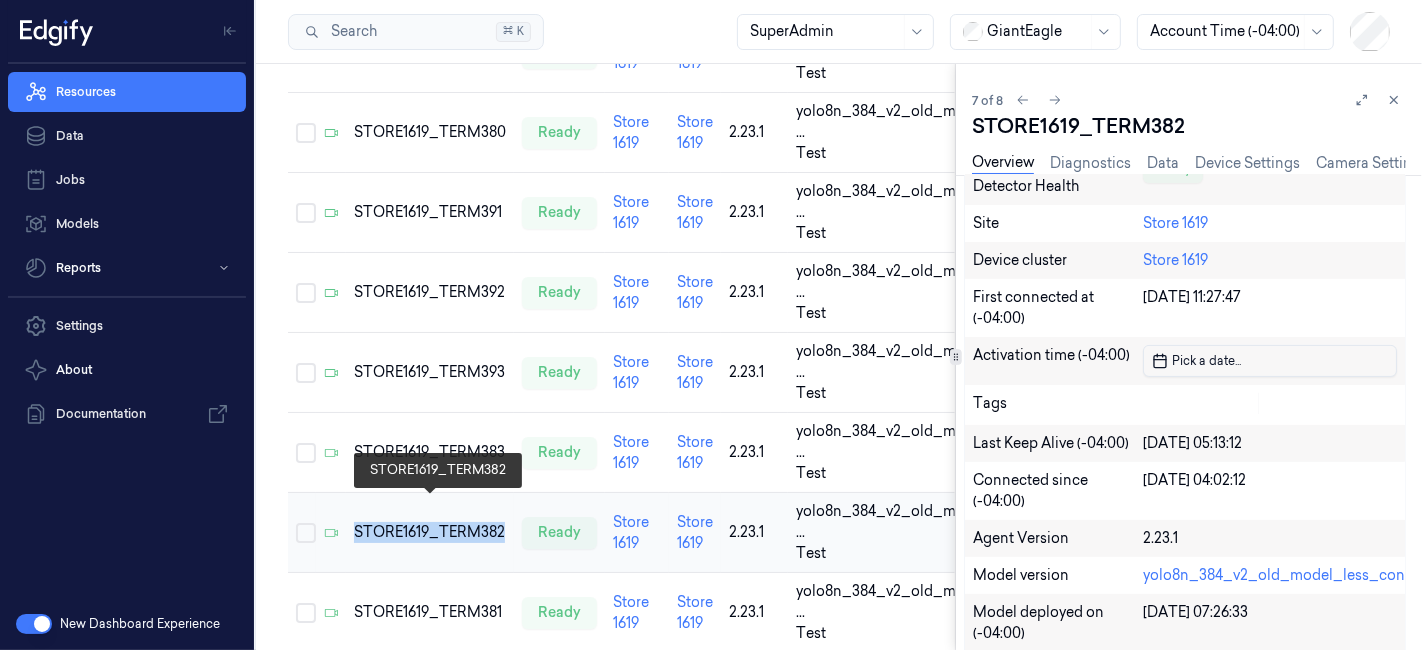 click on "STORE1619_TERM382" at bounding box center (430, 532) 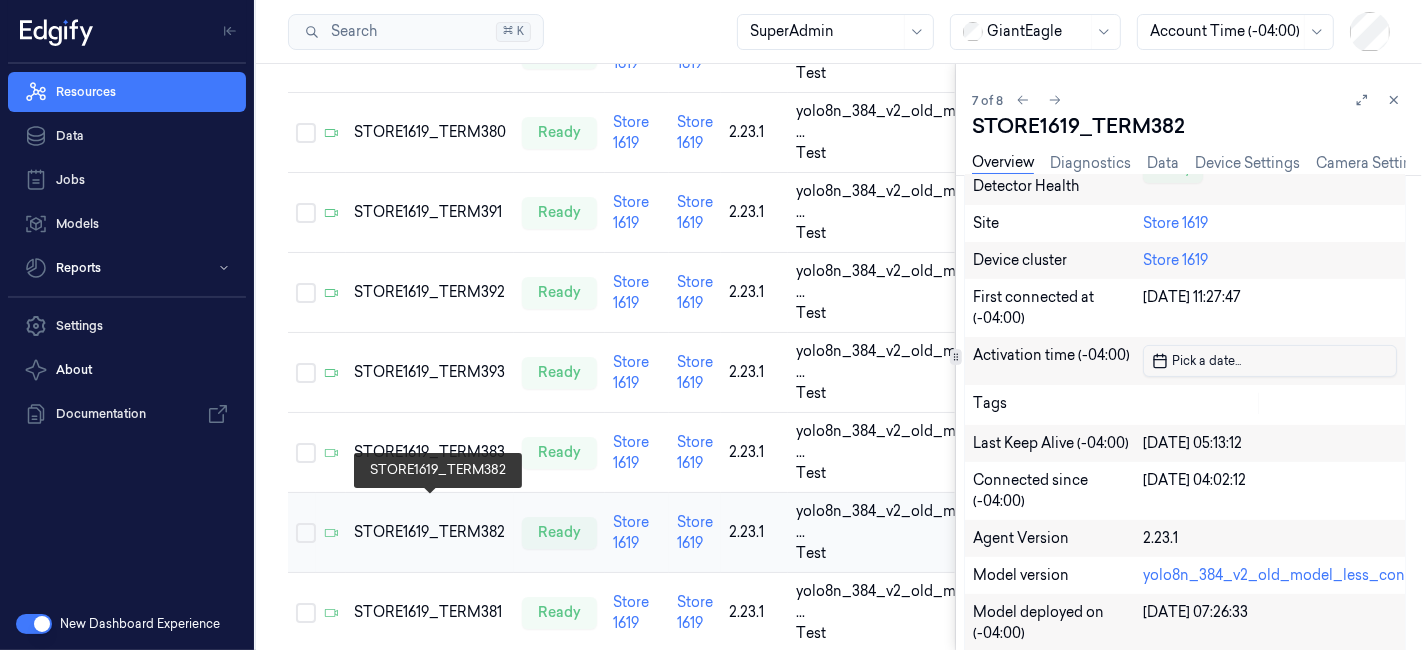 click on "STORE1619_TERM382" at bounding box center (430, 532) 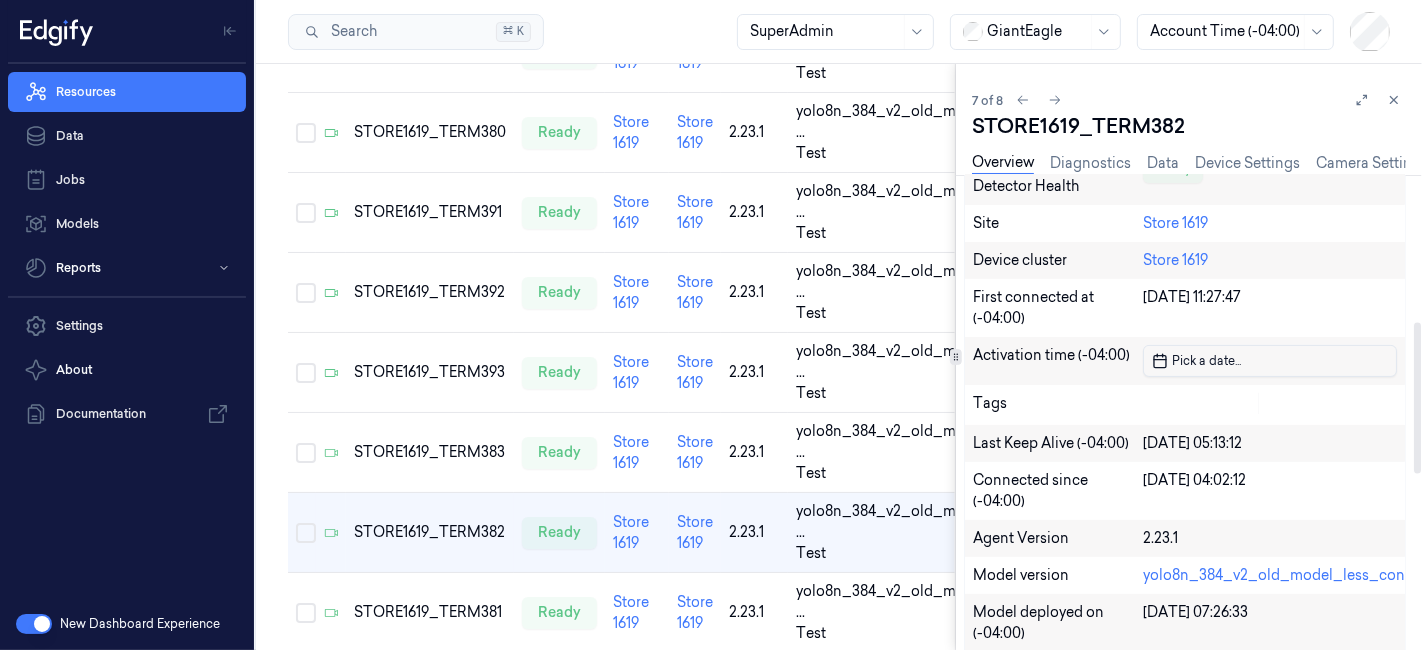 click on "Pick a date  ..." at bounding box center (1204, 360) 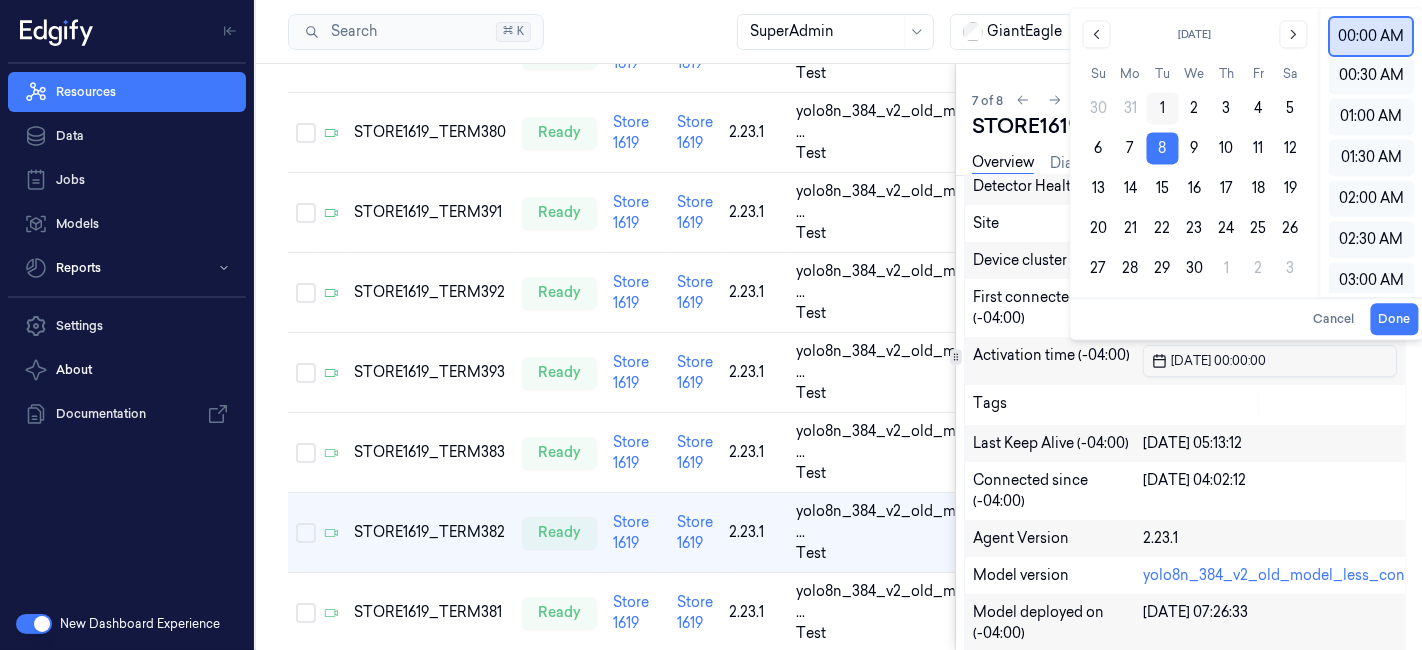 click on "1" at bounding box center (1163, 108) 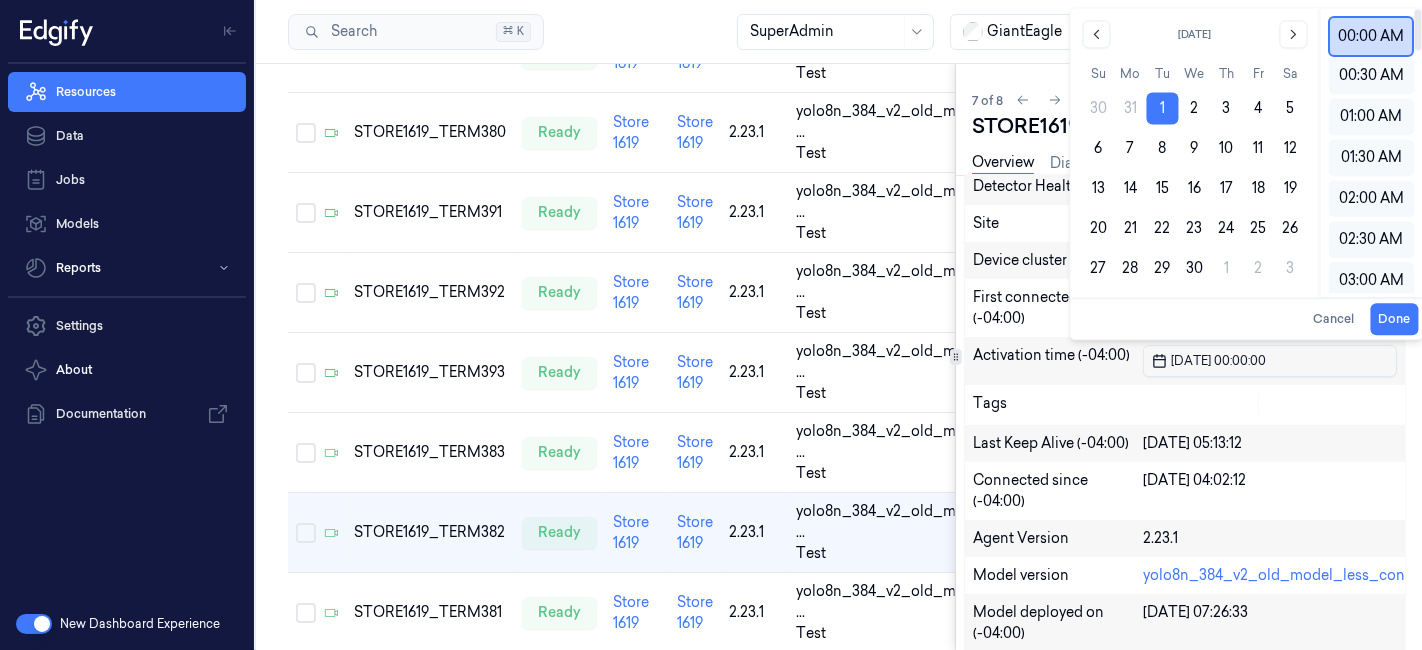 click on "00:00 AM" at bounding box center [1371, 36] 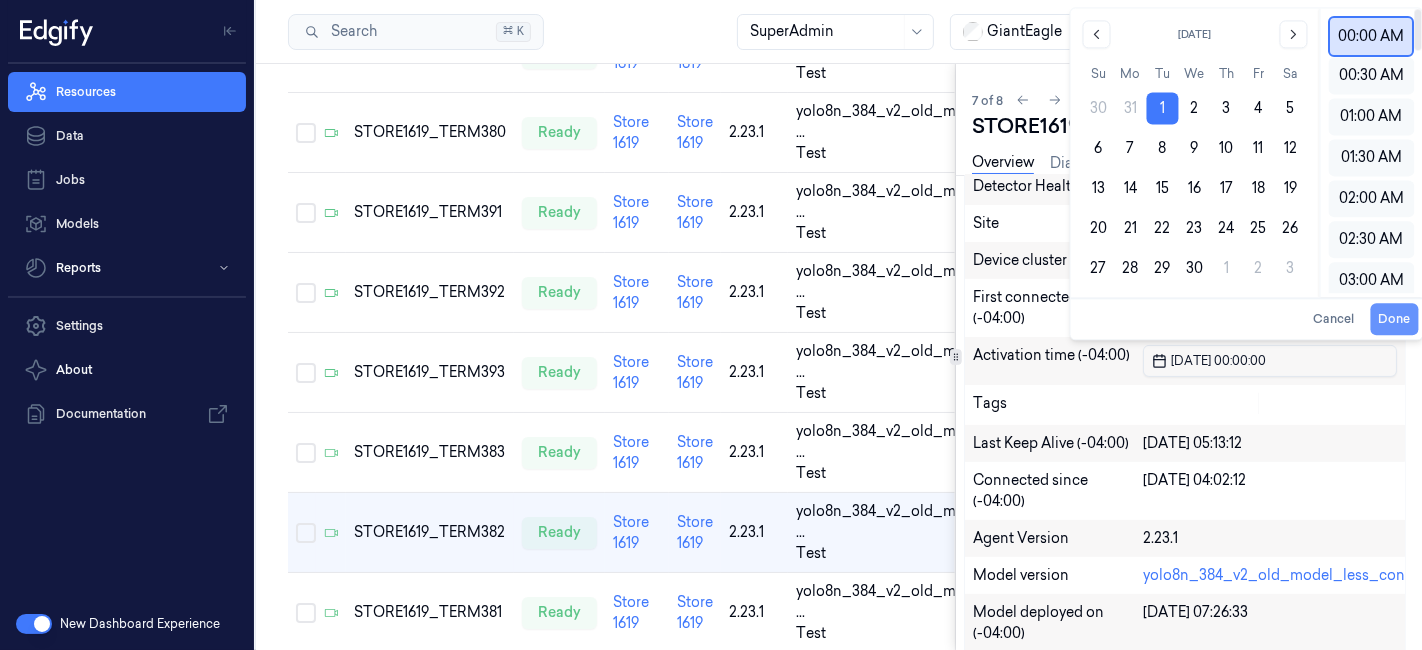 click on "Done" at bounding box center [1394, 319] 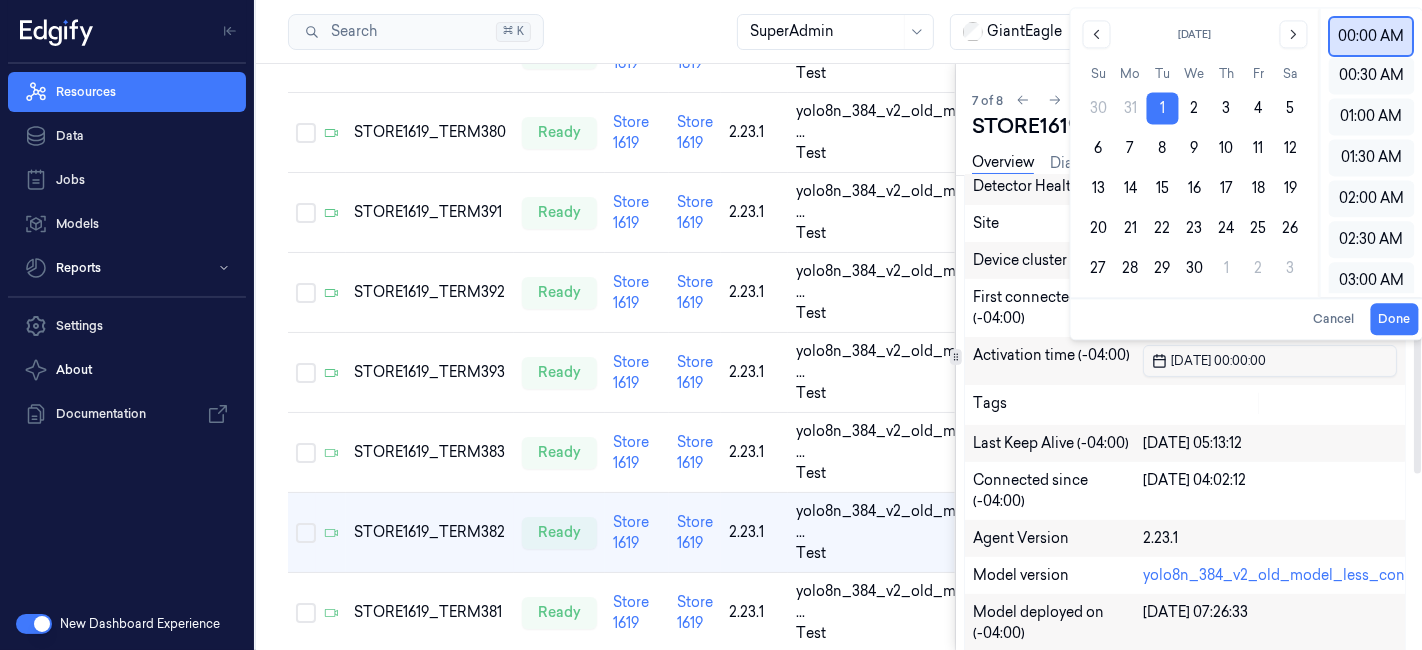 click on "Activation time (-04:00)" at bounding box center [1185, 361] 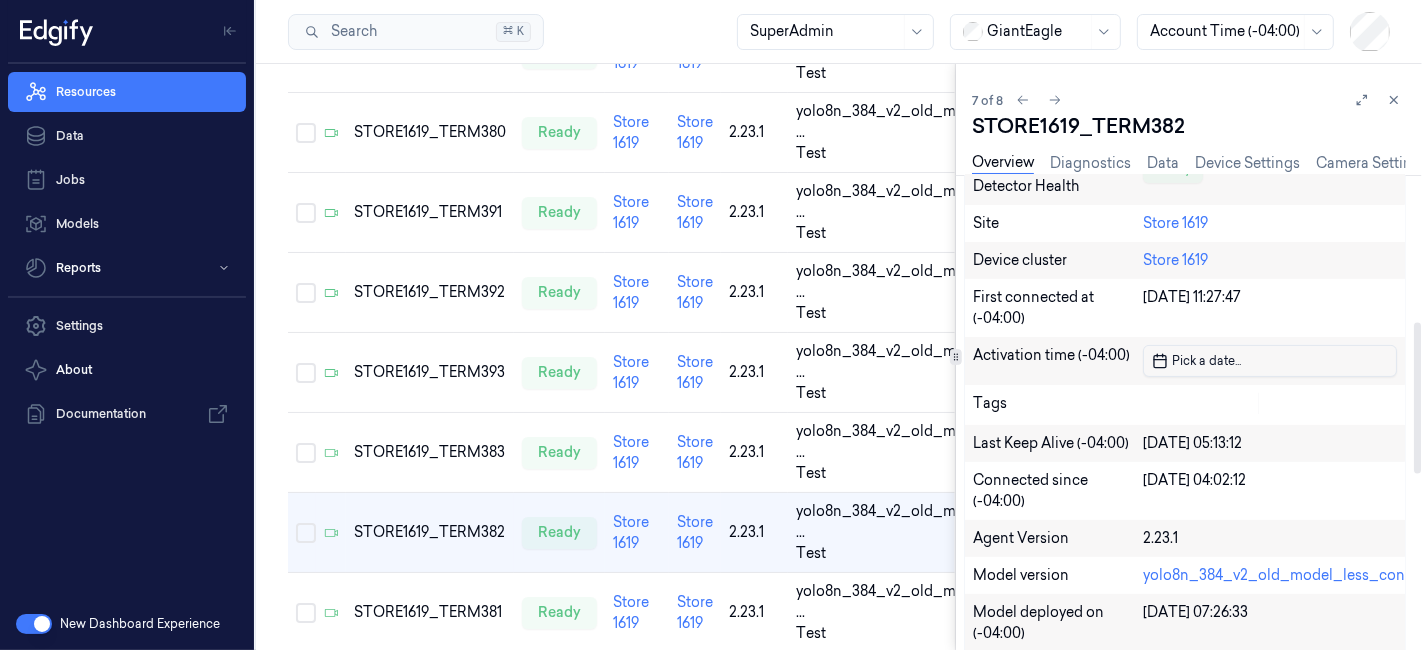 click 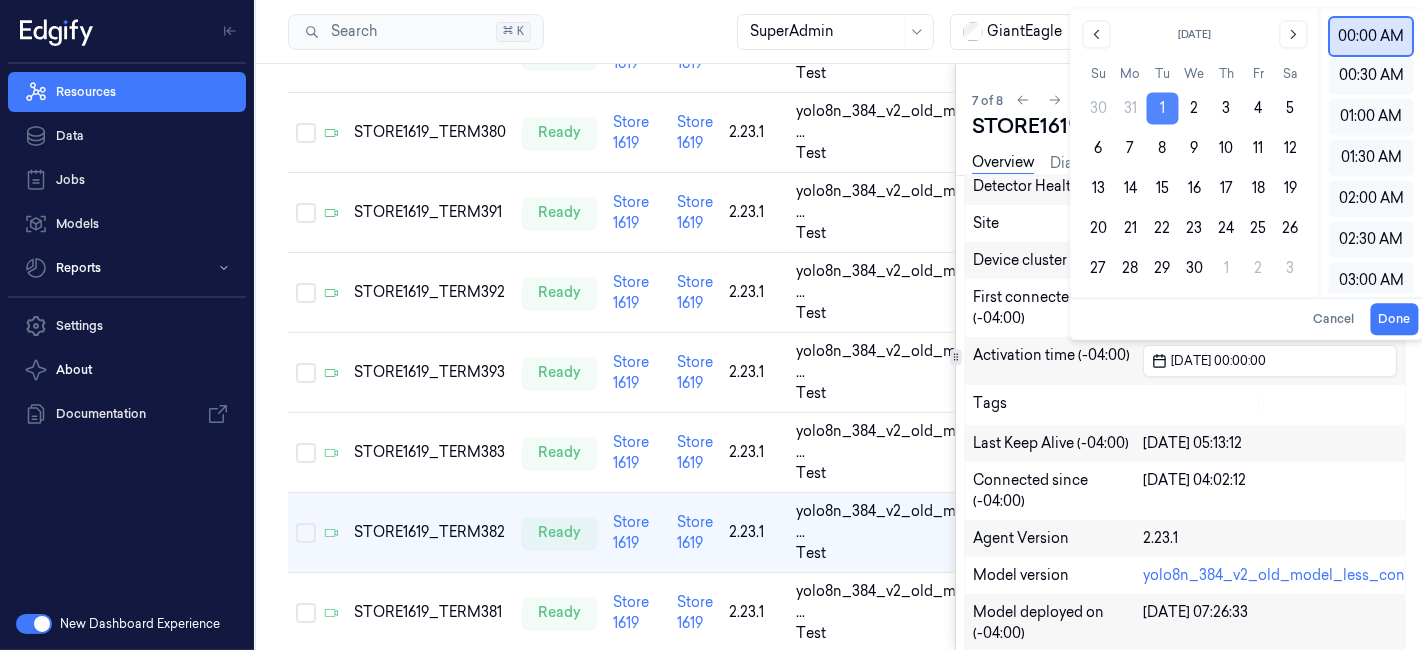 click on "1" at bounding box center [1163, 108] 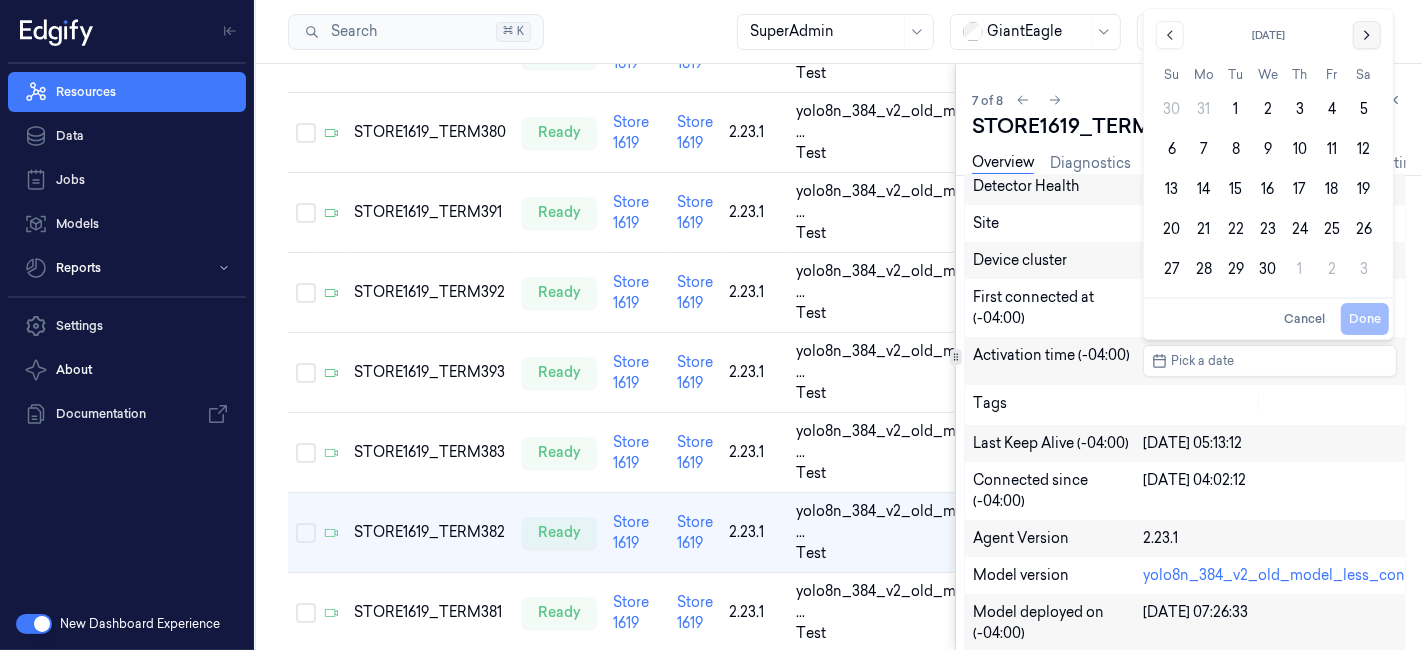 click at bounding box center [1367, 35] 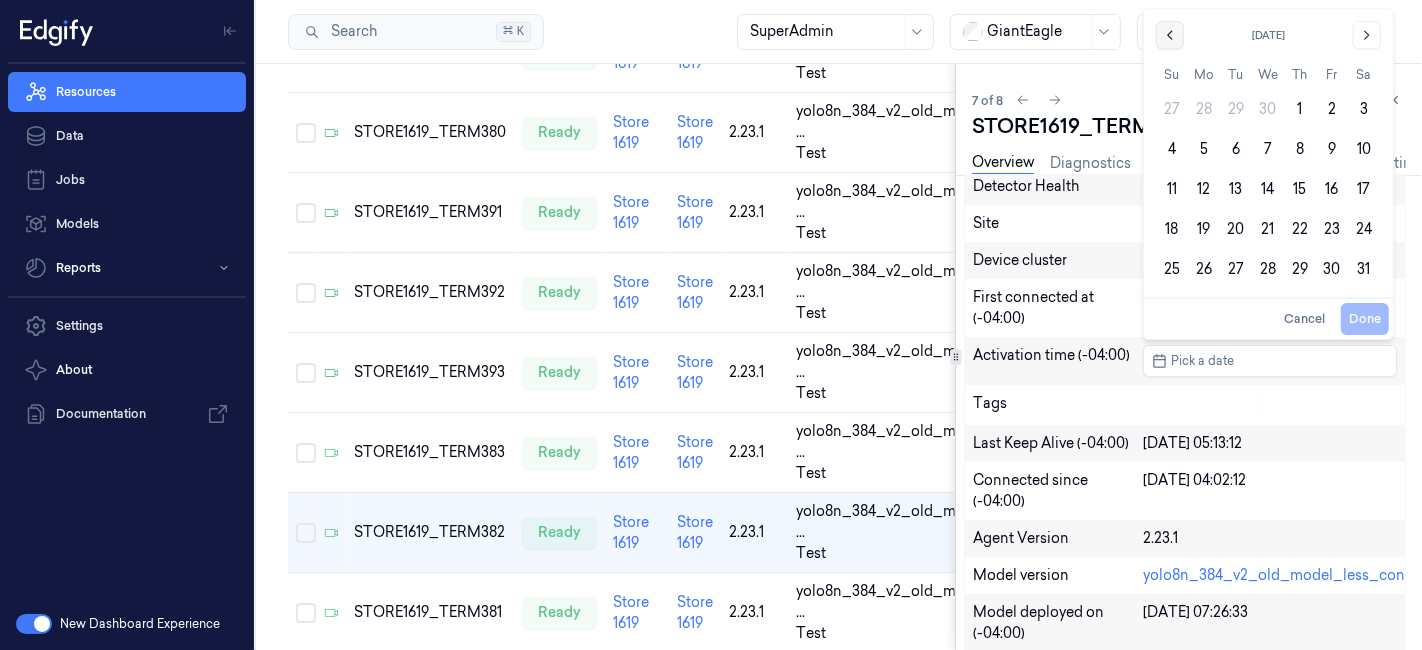click at bounding box center (1170, 35) 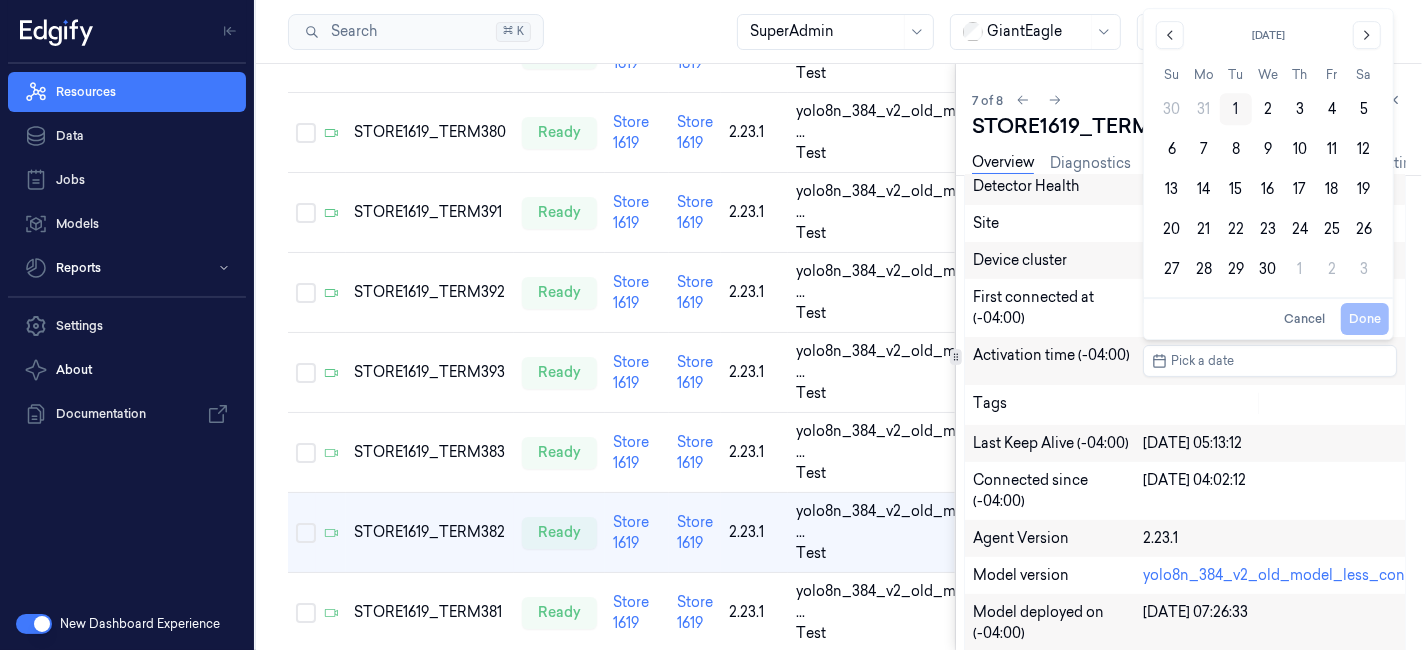 click on "1" at bounding box center (1236, 109) 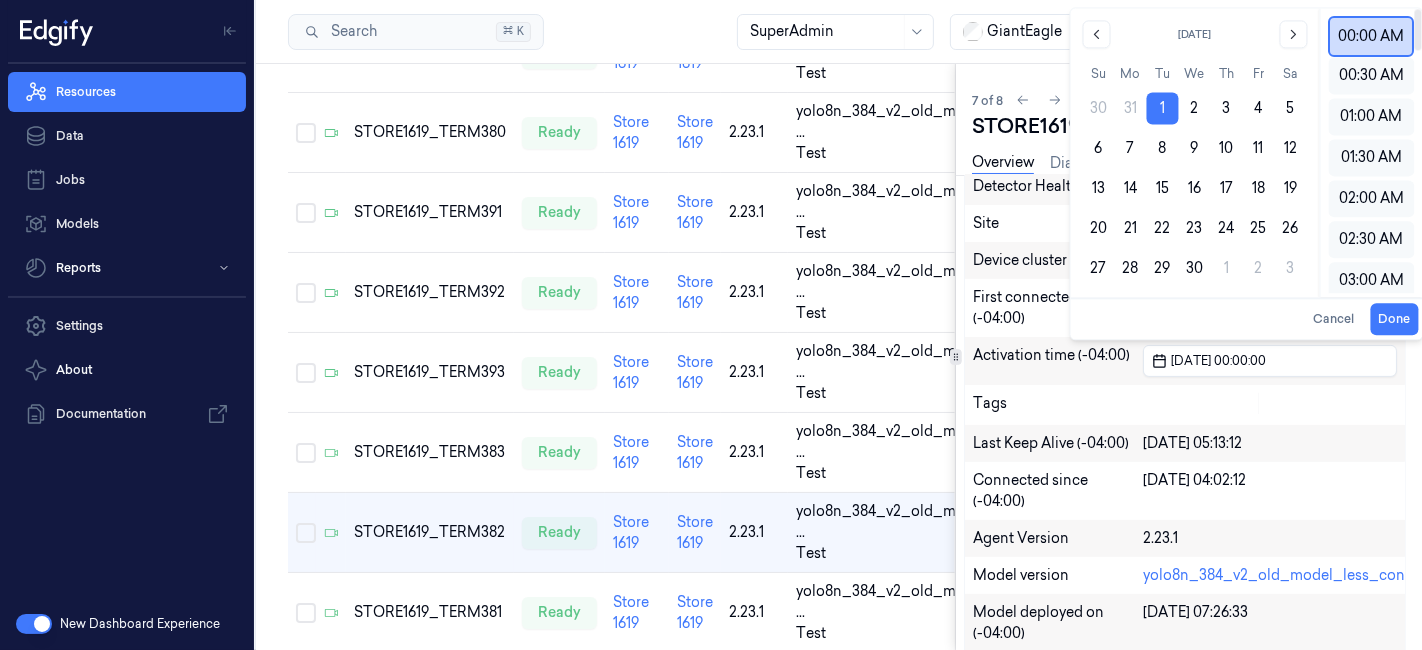 click on "00:00 AM" at bounding box center (1371, 36) 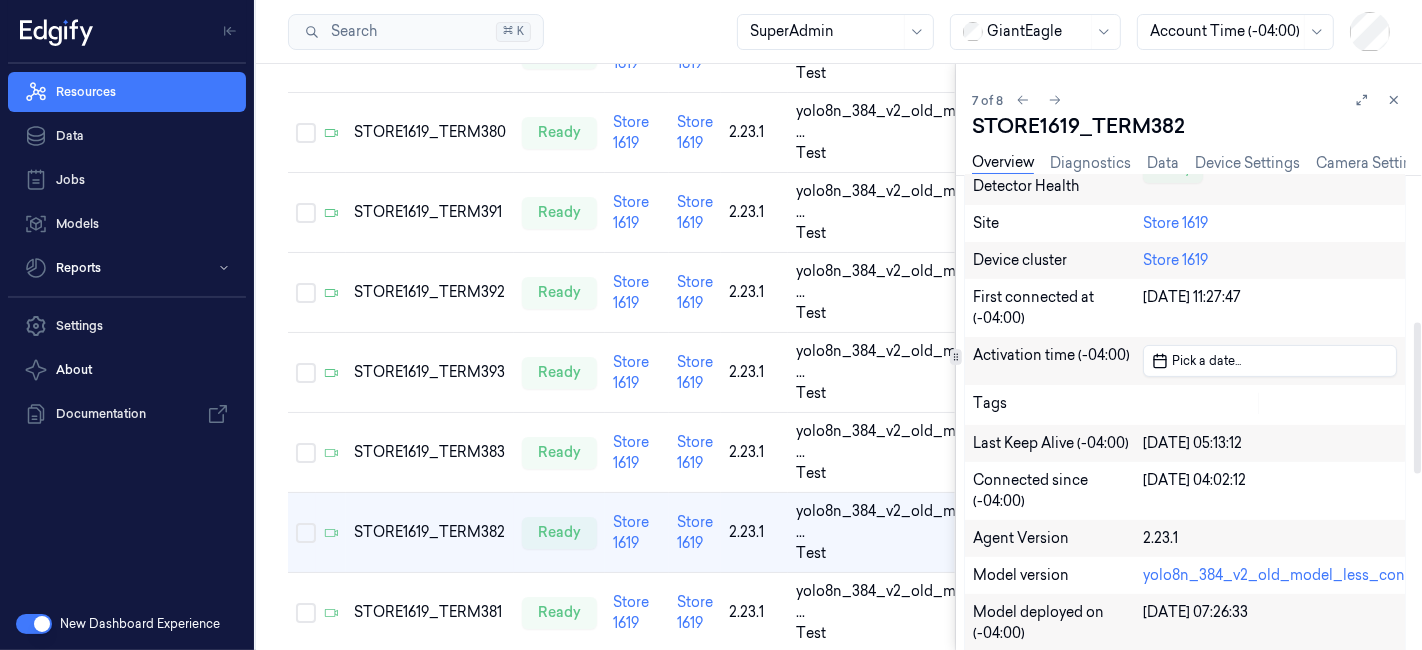 click on "Tags" at bounding box center [1185, 405] 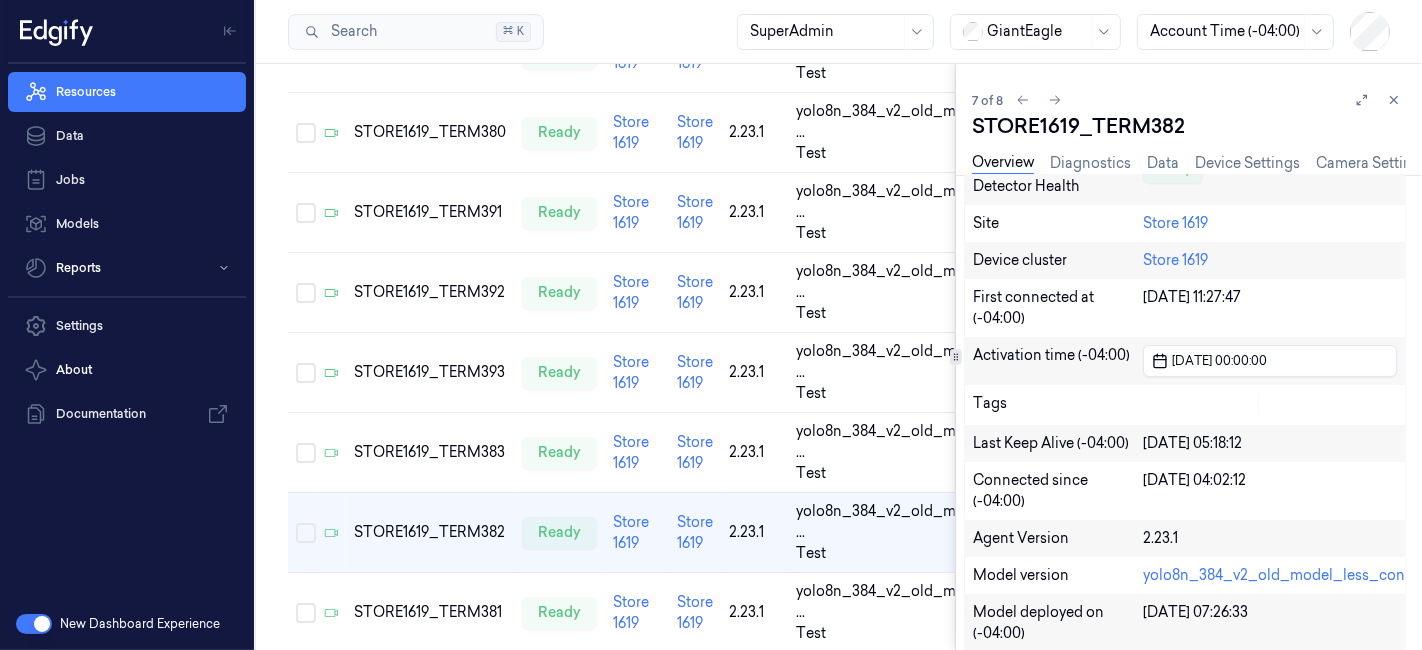 drag, startPoint x: 1394, startPoint y: 105, endPoint x: 1065, endPoint y: 361, distance: 416.8657 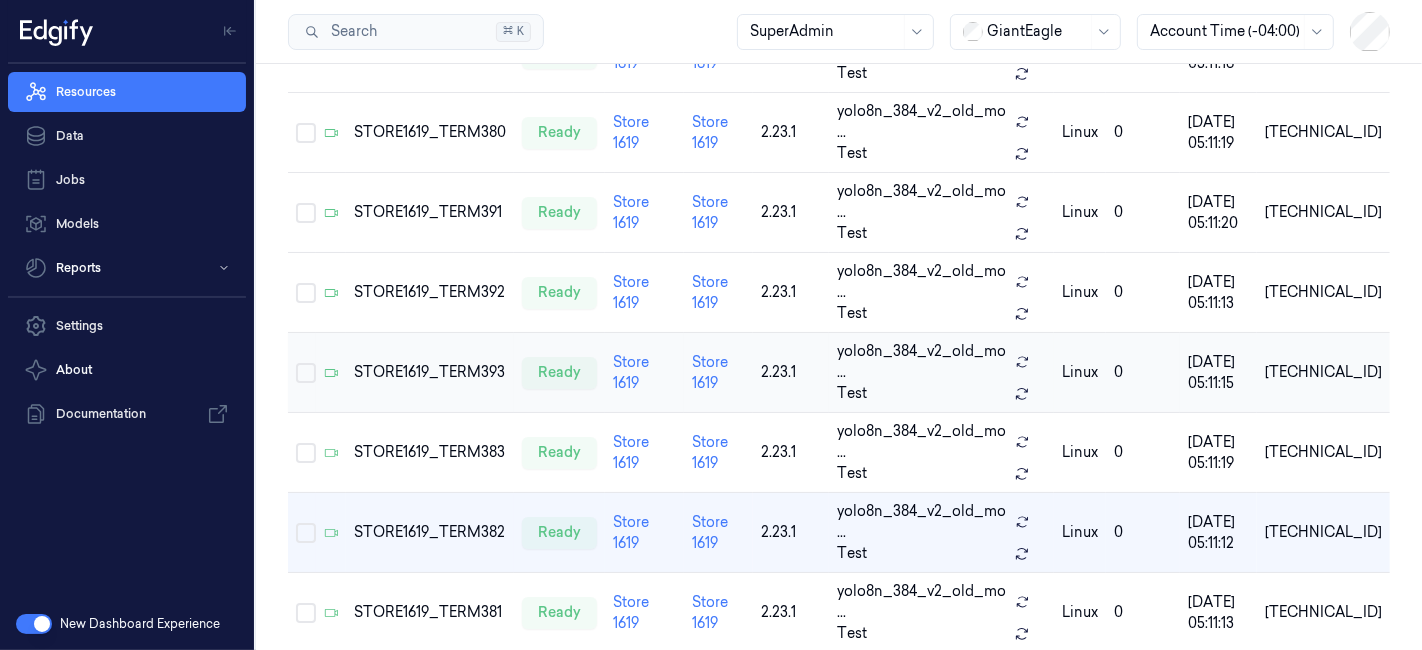 scroll, scrollTop: 298, scrollLeft: 0, axis: vertical 